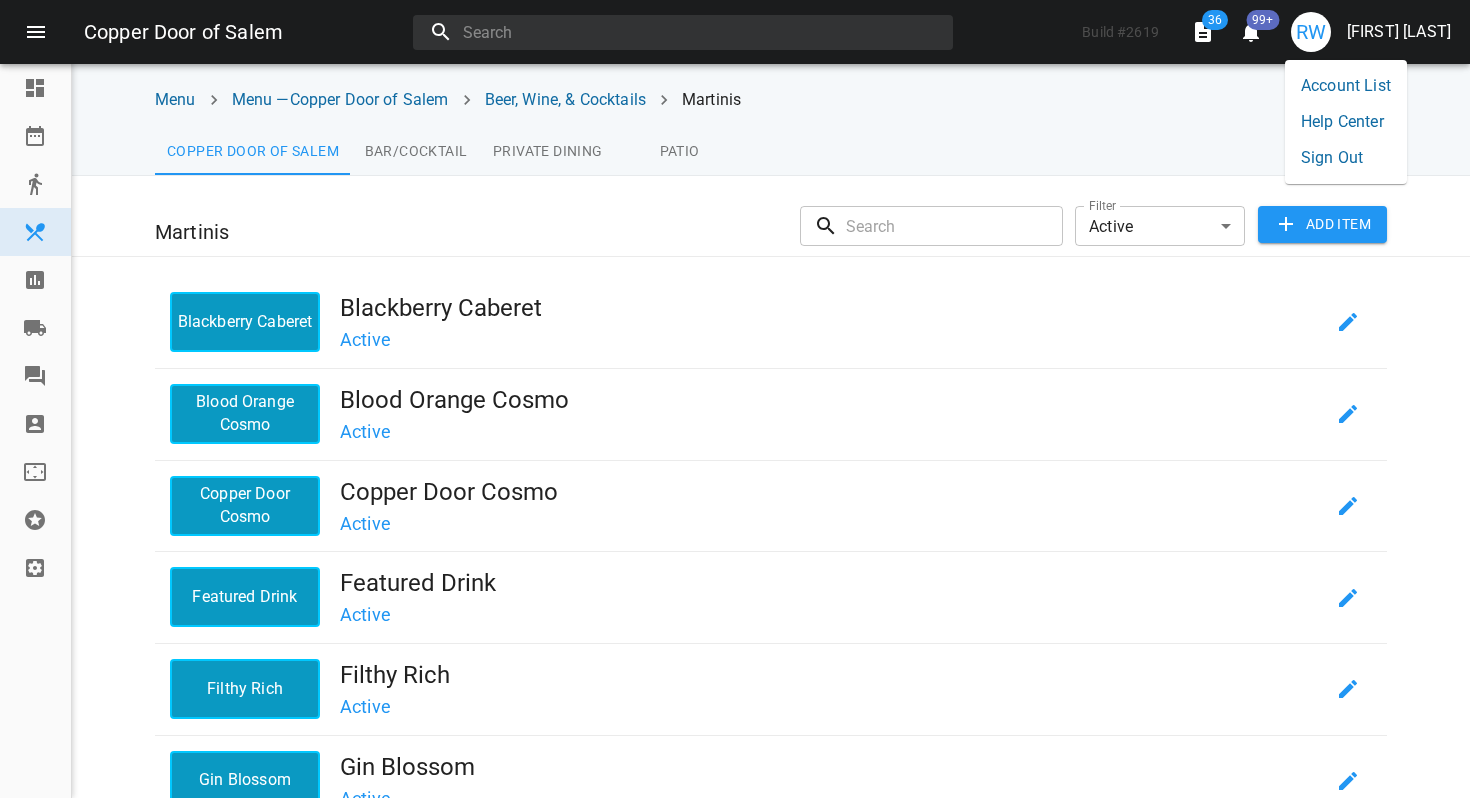 scroll, scrollTop: 0, scrollLeft: 0, axis: both 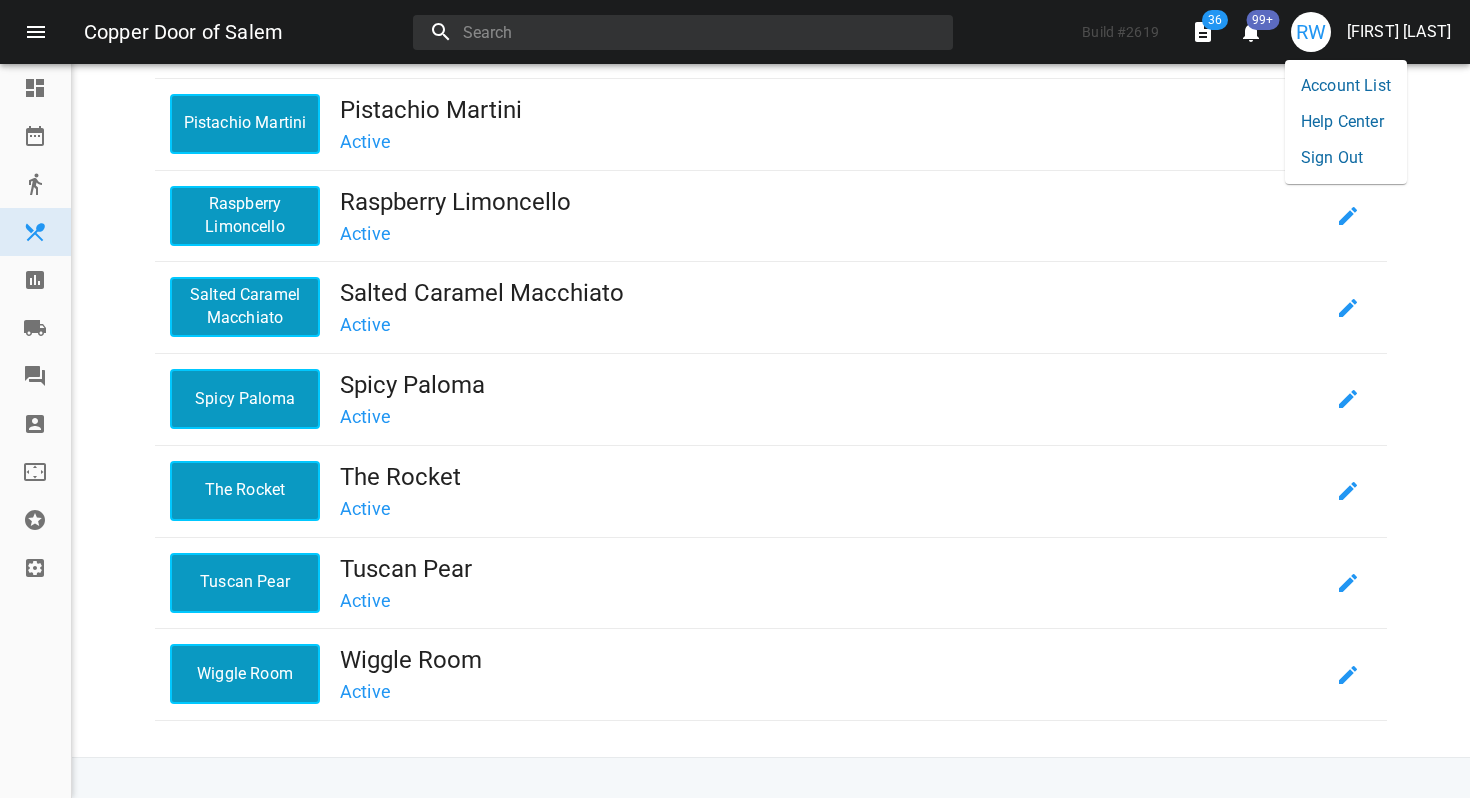 click on "Sign Out" at bounding box center (1346, 158) 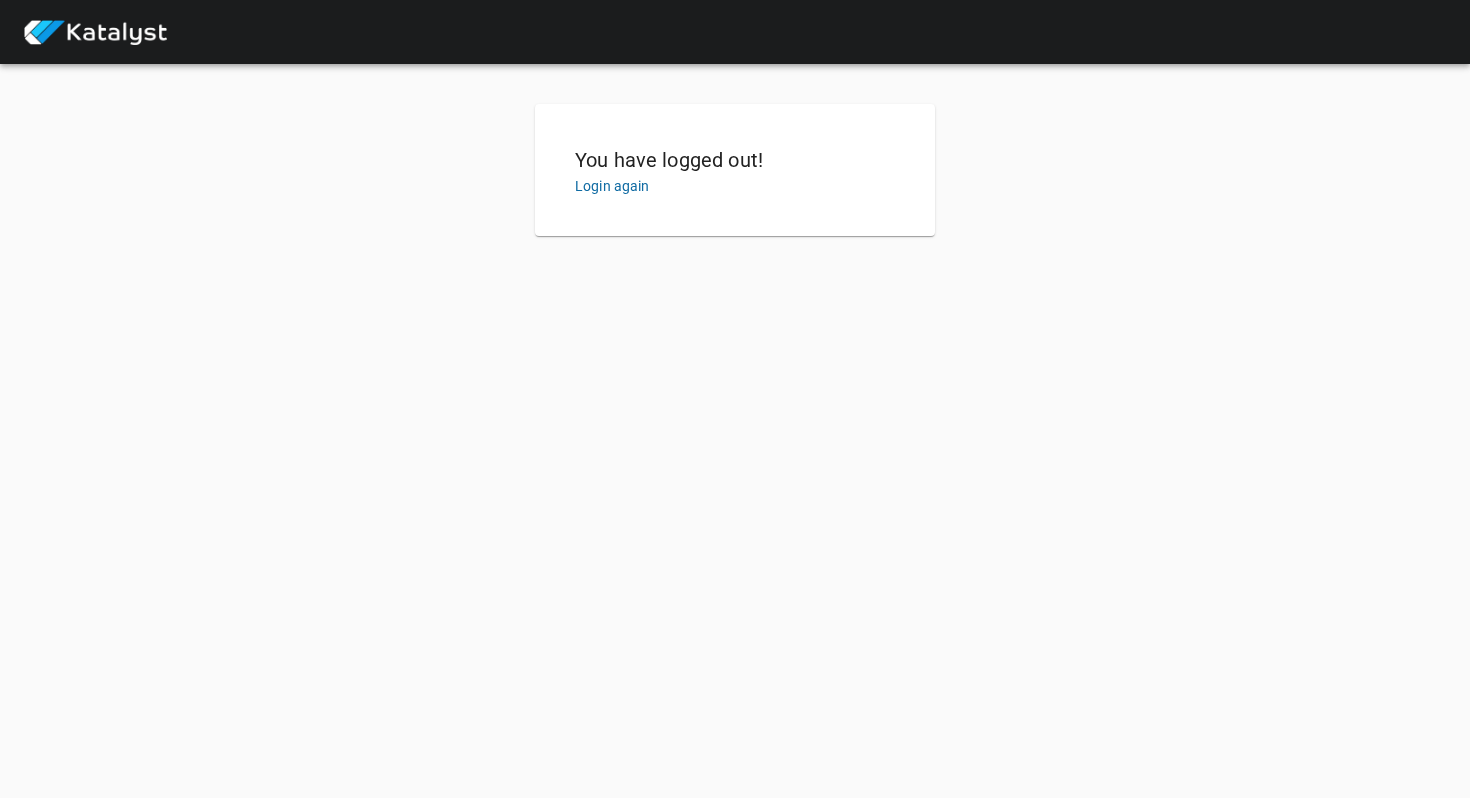 click on "You have logged out!" at bounding box center (735, 160) 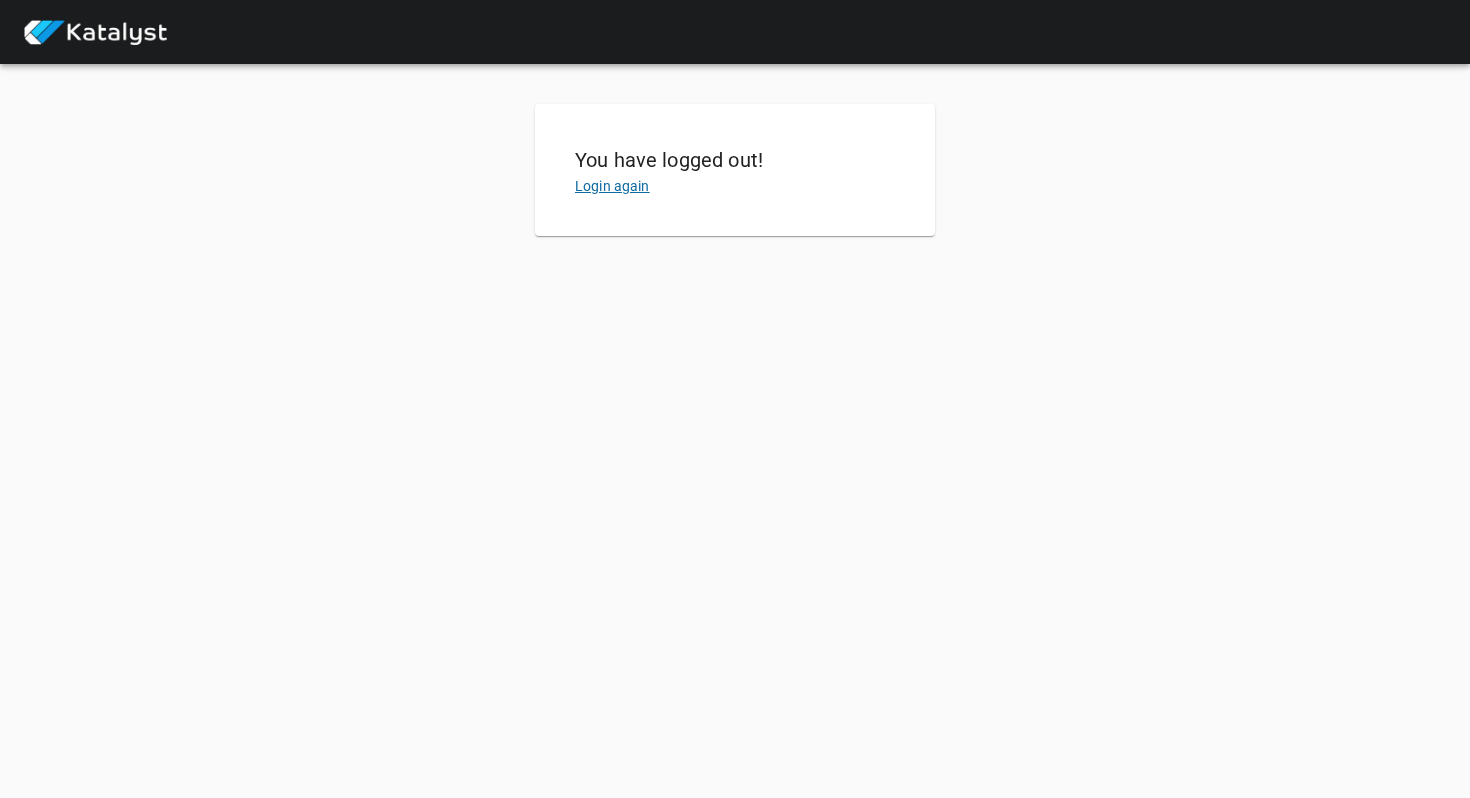 click on "Login again" at bounding box center (612, 186) 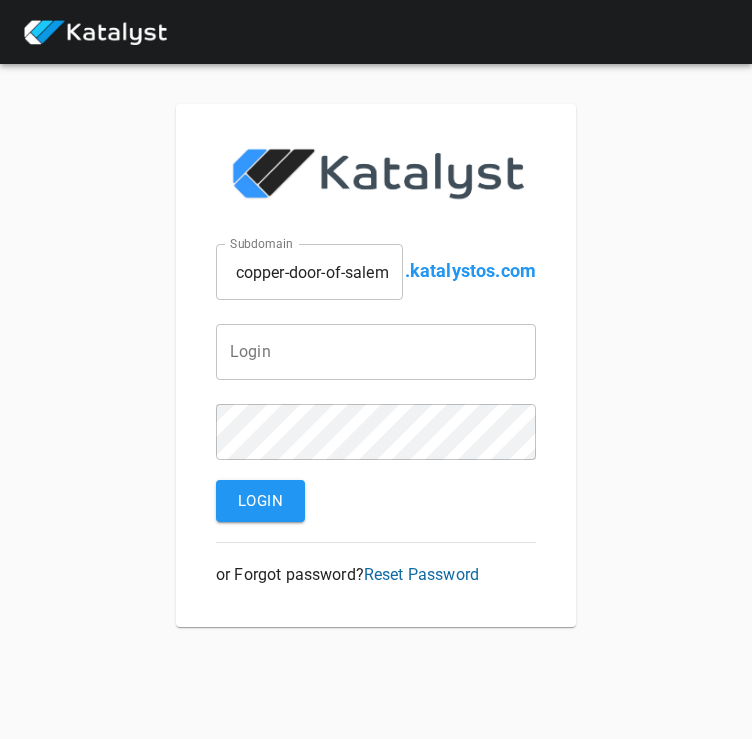 click on "copper-door-of-salem" at bounding box center [309, 272] 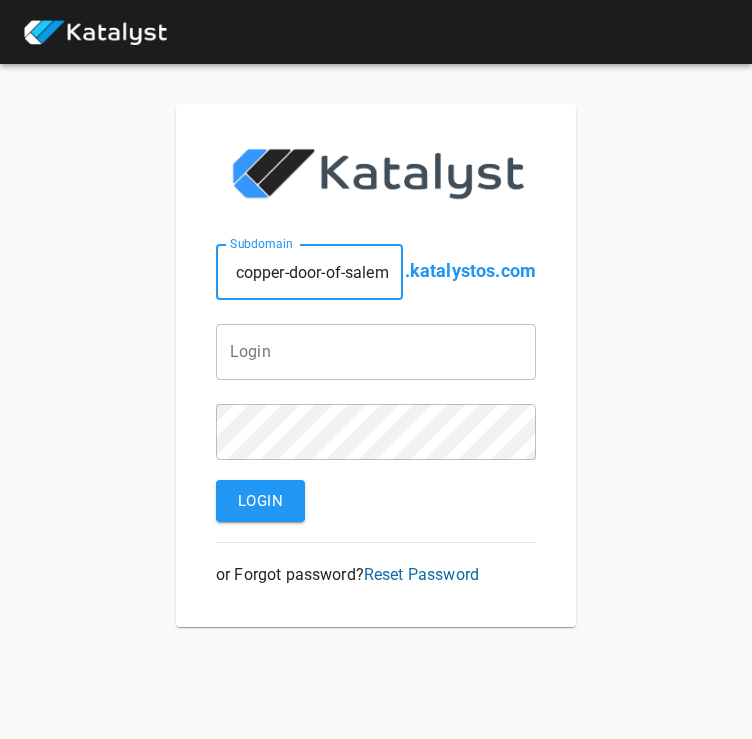 click on "copper-door-of-salem" at bounding box center (309, 272) 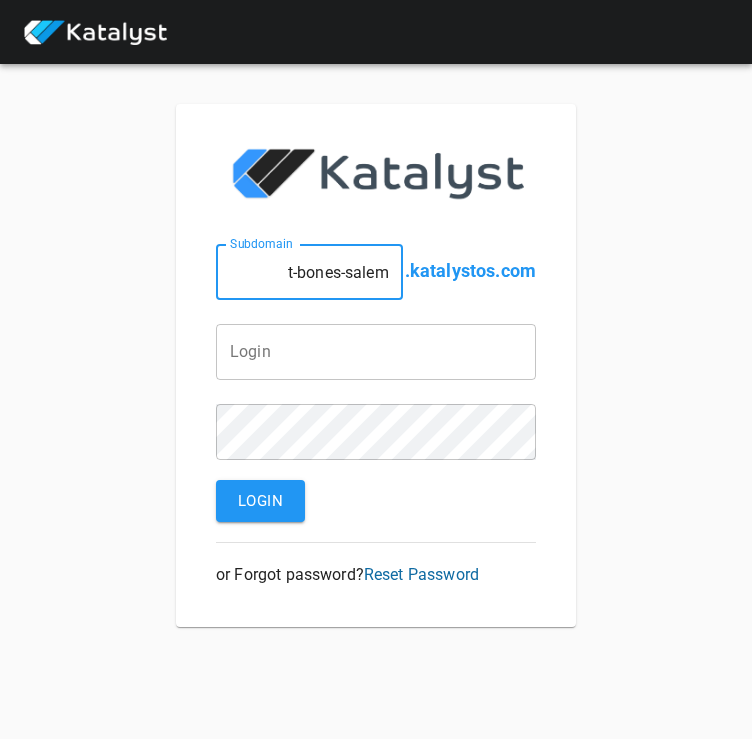 type on "t-bones-salem" 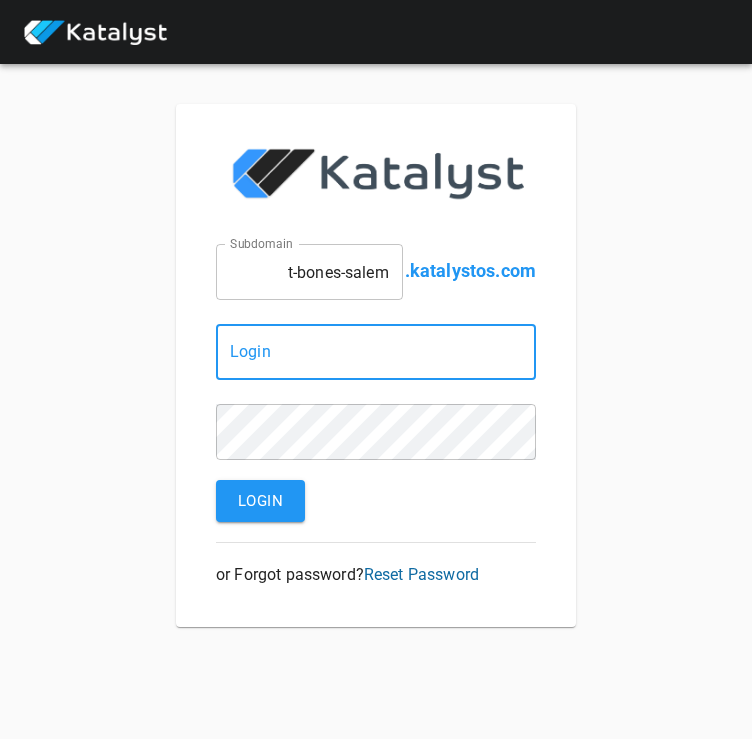 click at bounding box center [376, 352] 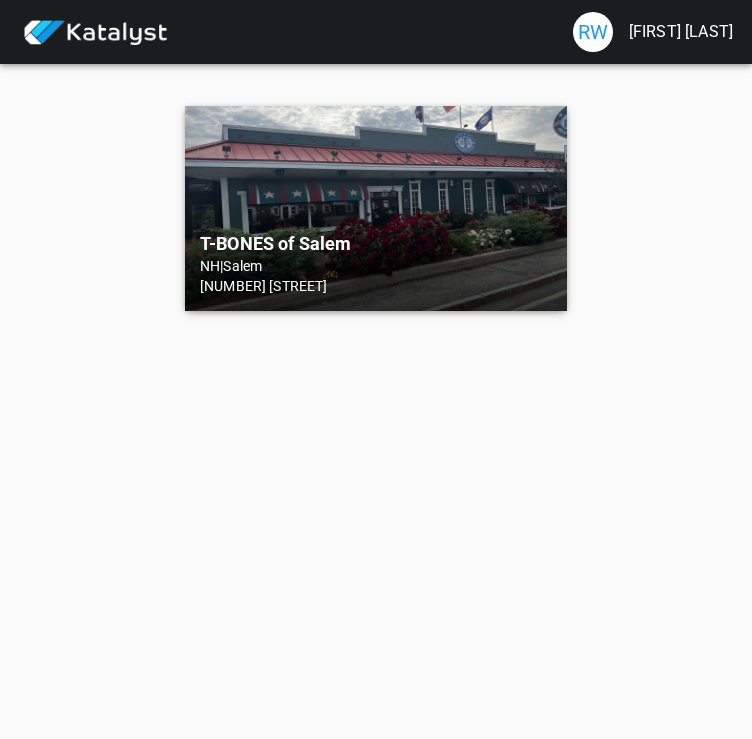 click on "[STATE]  |  [CITY]" at bounding box center [376, 266] 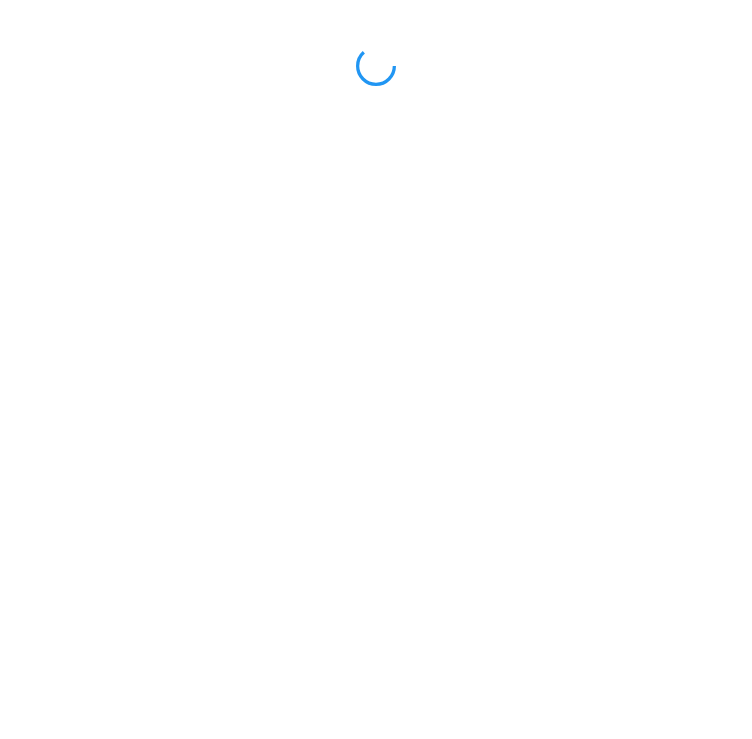 scroll, scrollTop: 0, scrollLeft: 0, axis: both 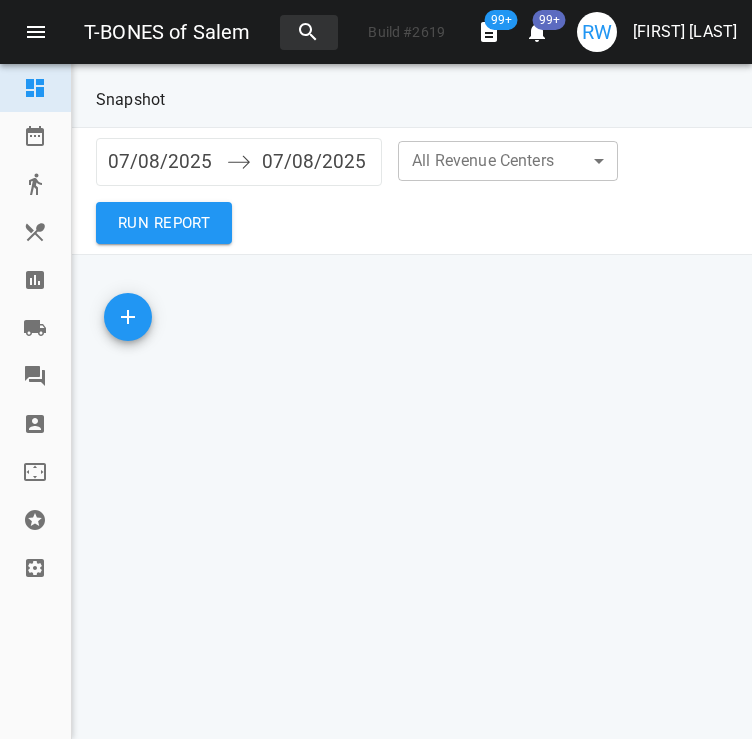 click at bounding box center [35, 280] 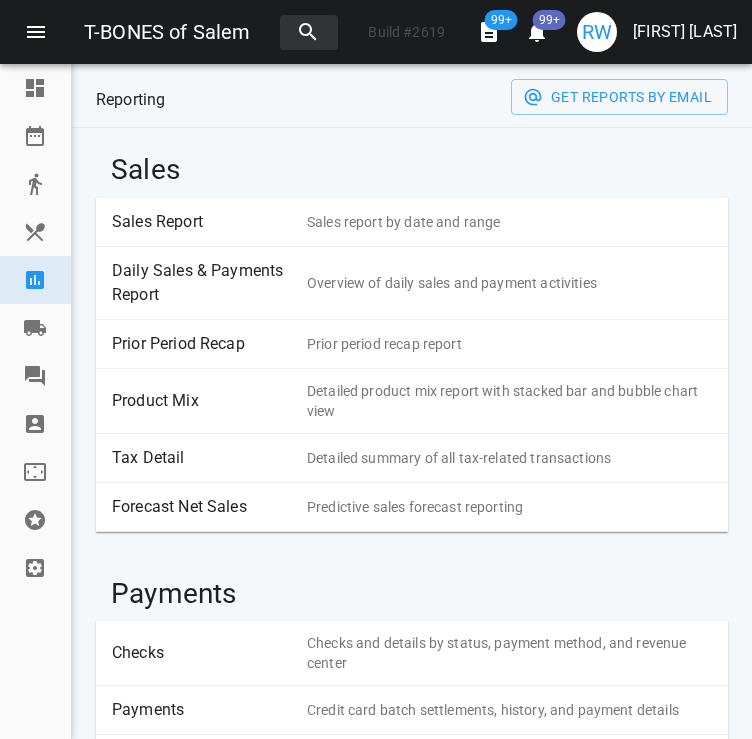click on "Sales Report" at bounding box center [202, 222] 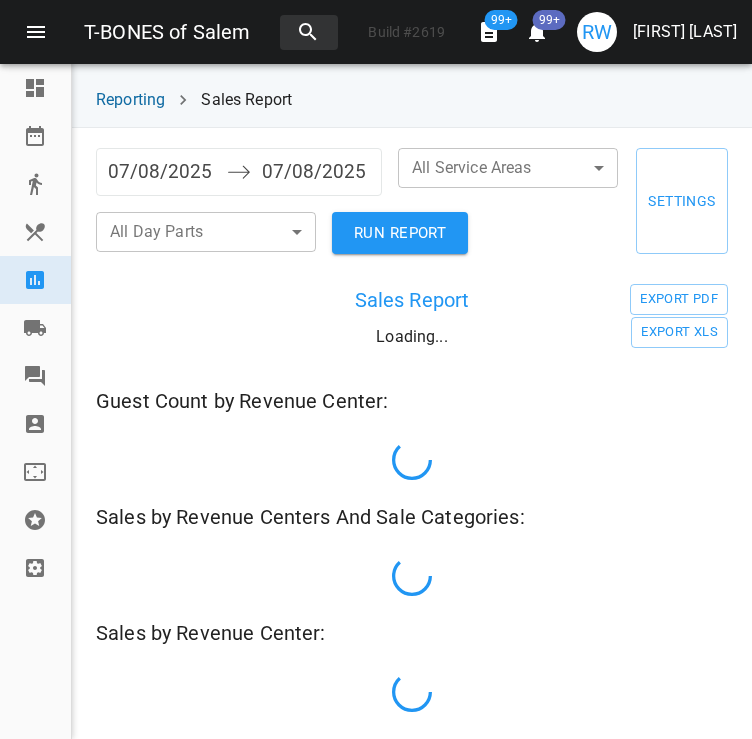 click on "07/08/2025" at bounding box center [162, 172] 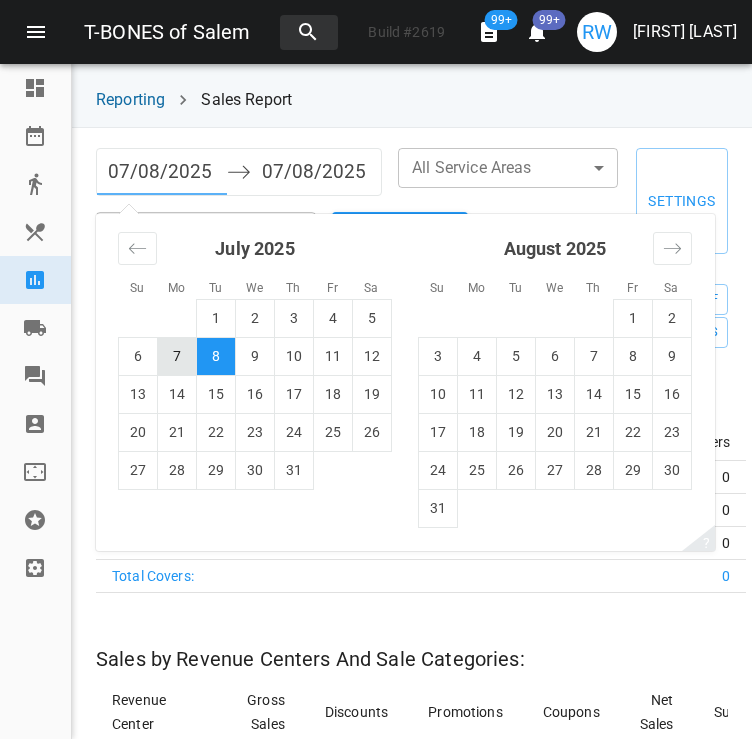 click on "7" at bounding box center [177, 356] 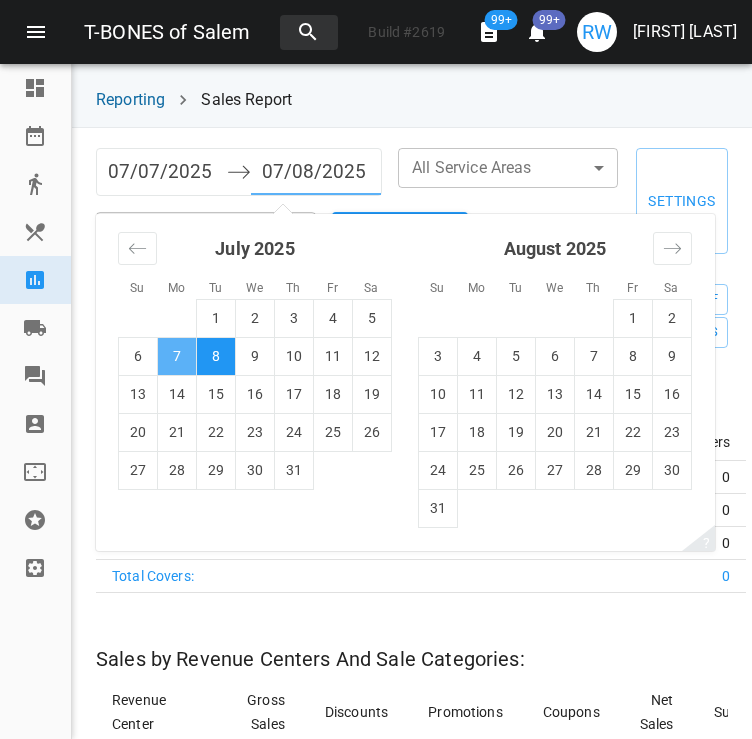 click on "7" at bounding box center (177, 356) 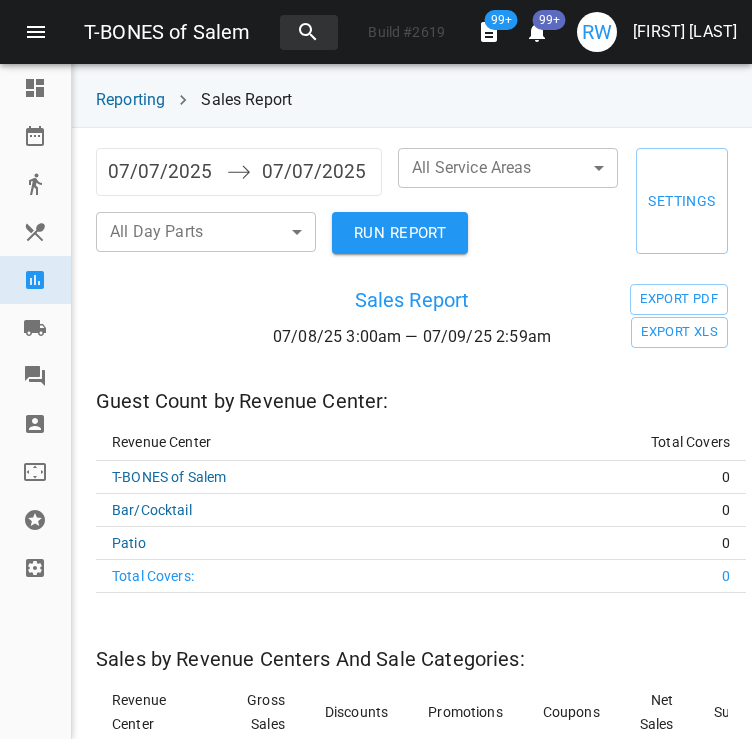 click on "RUN REPORT" at bounding box center (400, 233) 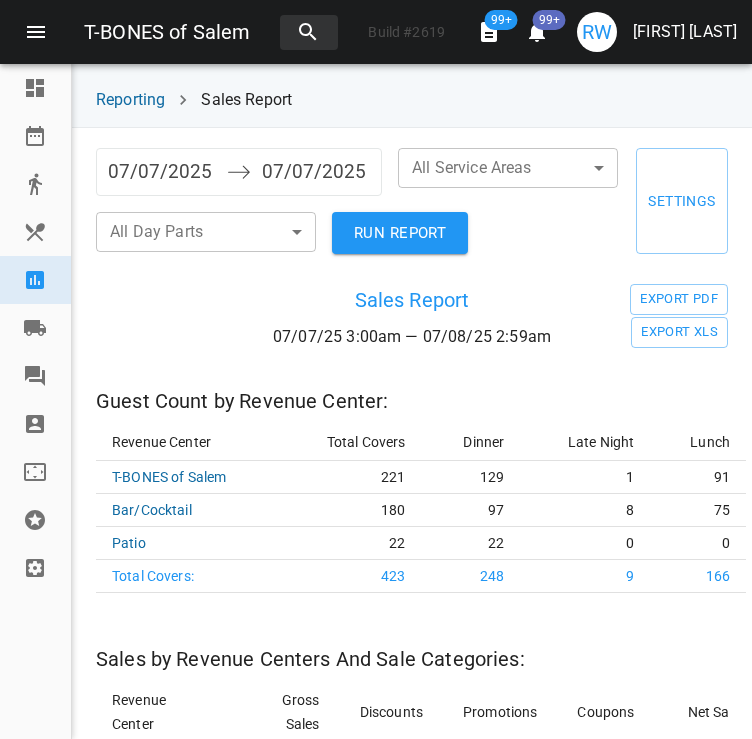 scroll, scrollTop: 74, scrollLeft: 0, axis: vertical 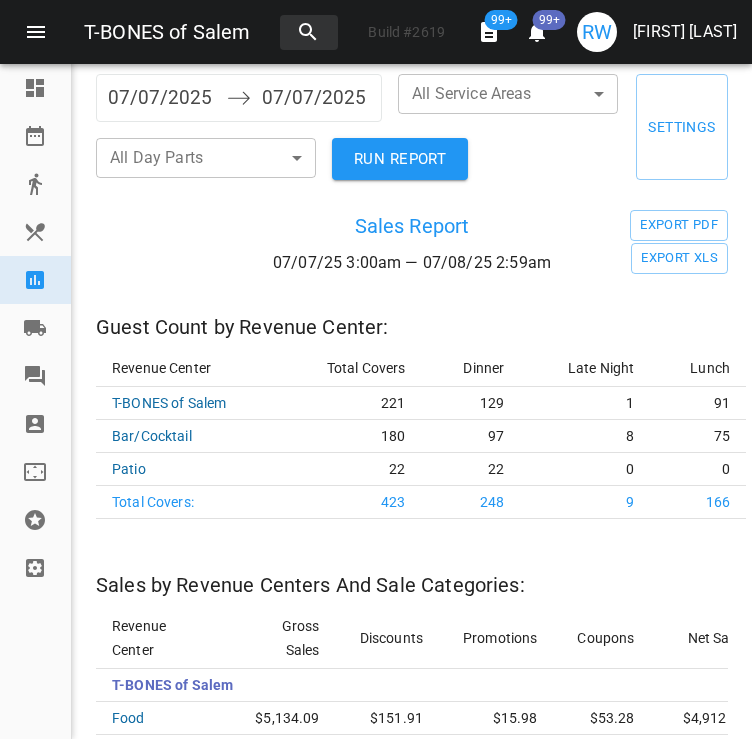 type 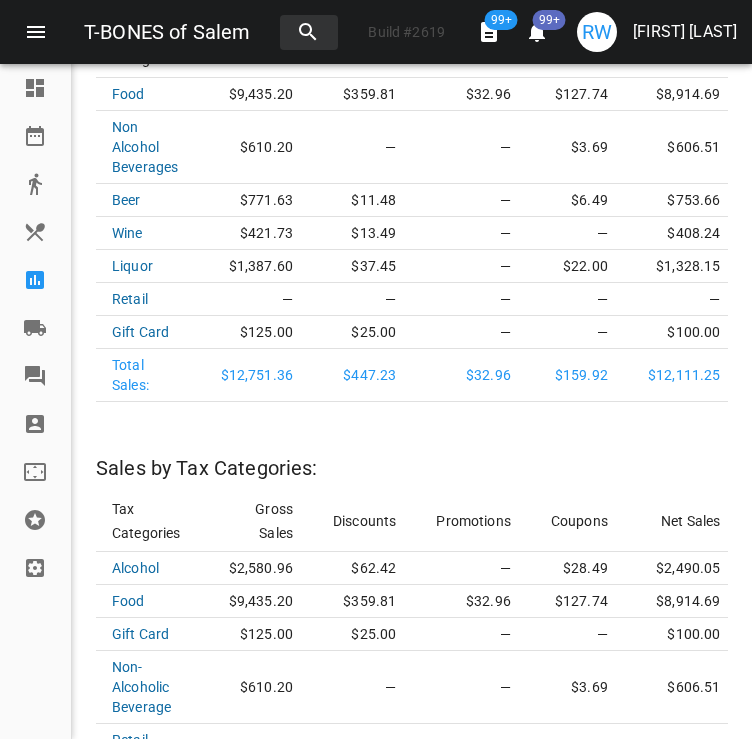 scroll, scrollTop: 2265, scrollLeft: 0, axis: vertical 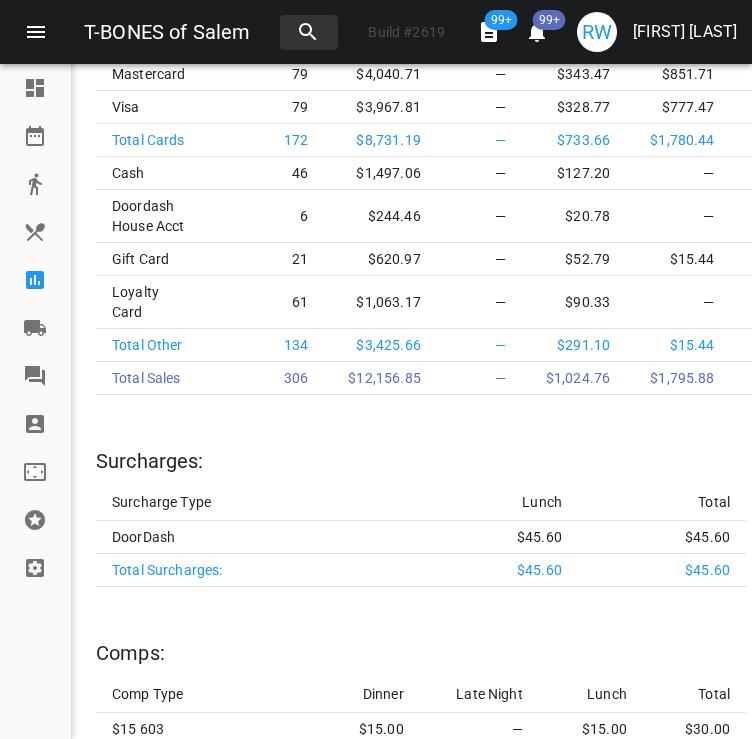 click at bounding box center [35, 280] 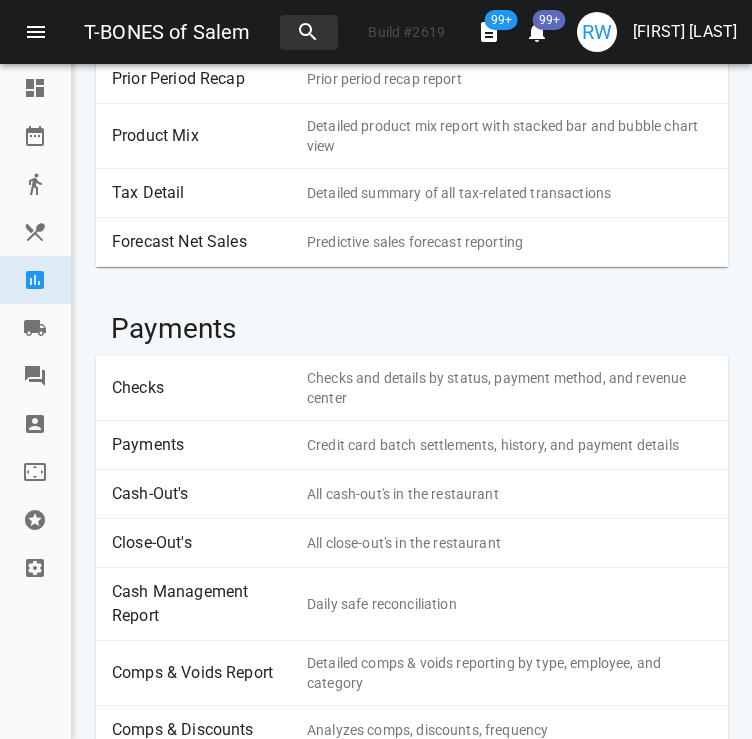 scroll, scrollTop: 265, scrollLeft: 0, axis: vertical 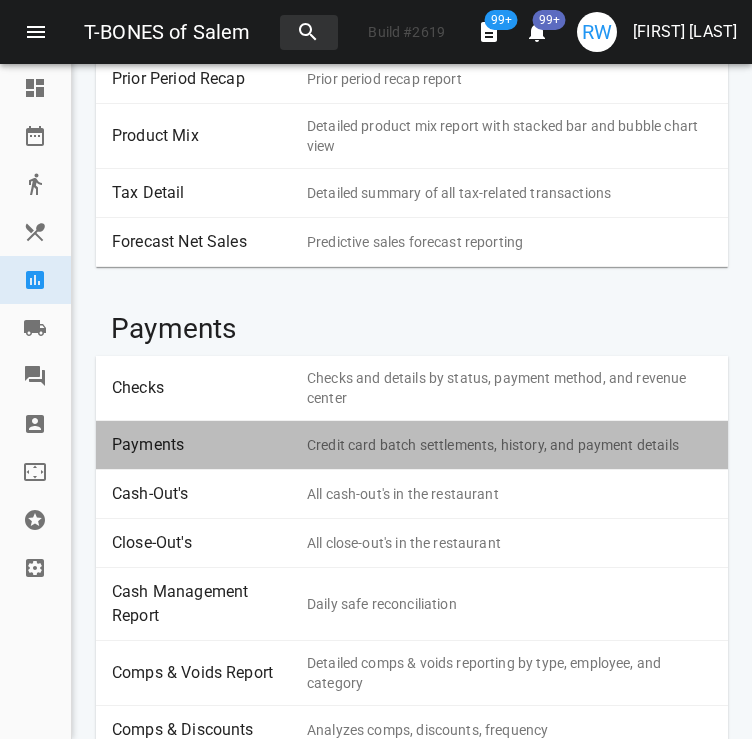 click on "Payments Credit card batch settlements, history, and payment details" at bounding box center [412, 445] 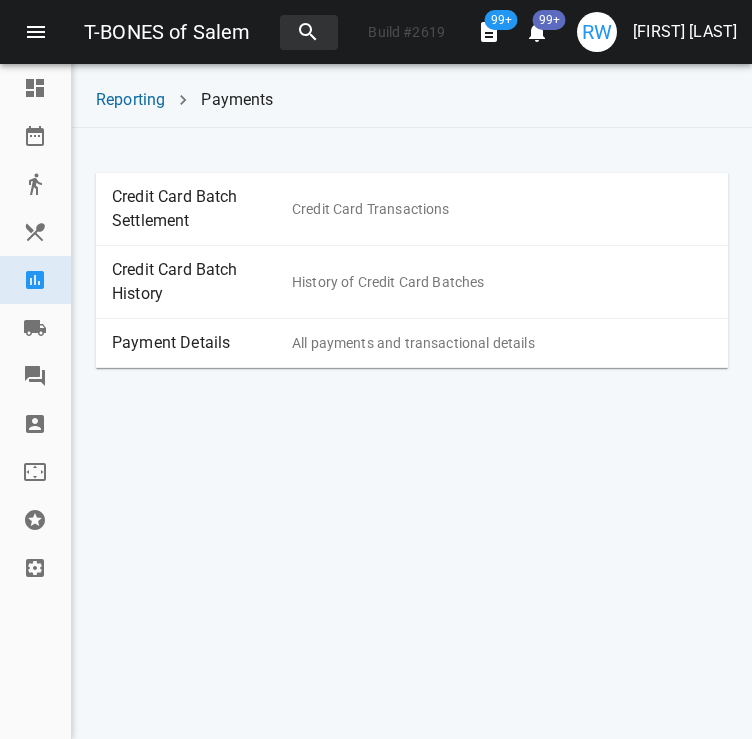 click on "Payment Details All payments and transactional details" at bounding box center [412, 343] 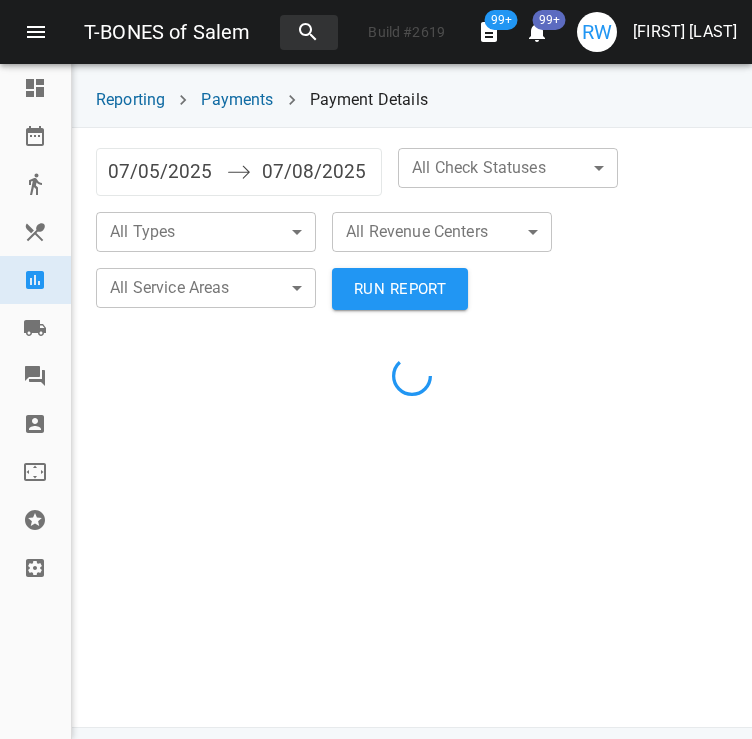 click on "07/05/2025" at bounding box center [162, 172] 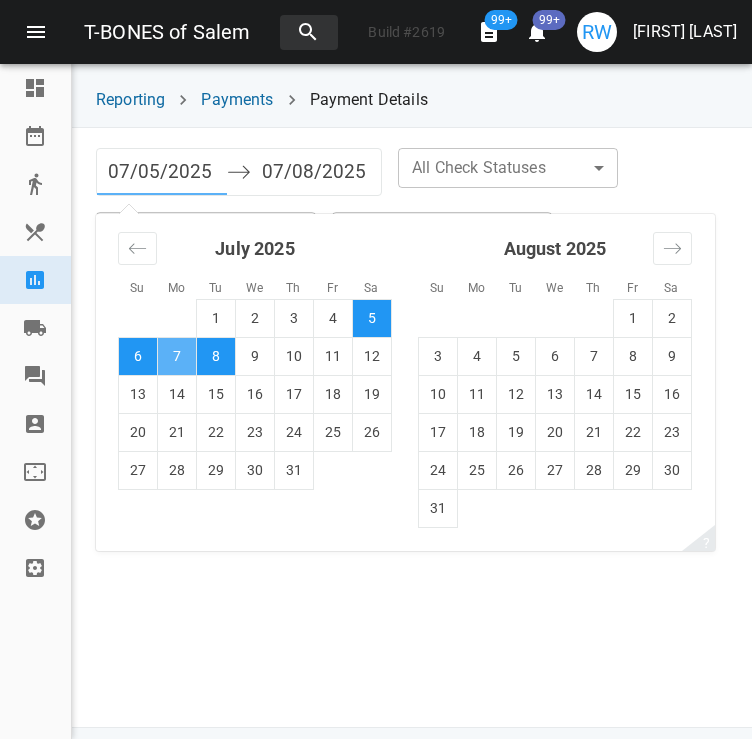 click on "7" at bounding box center [177, 356] 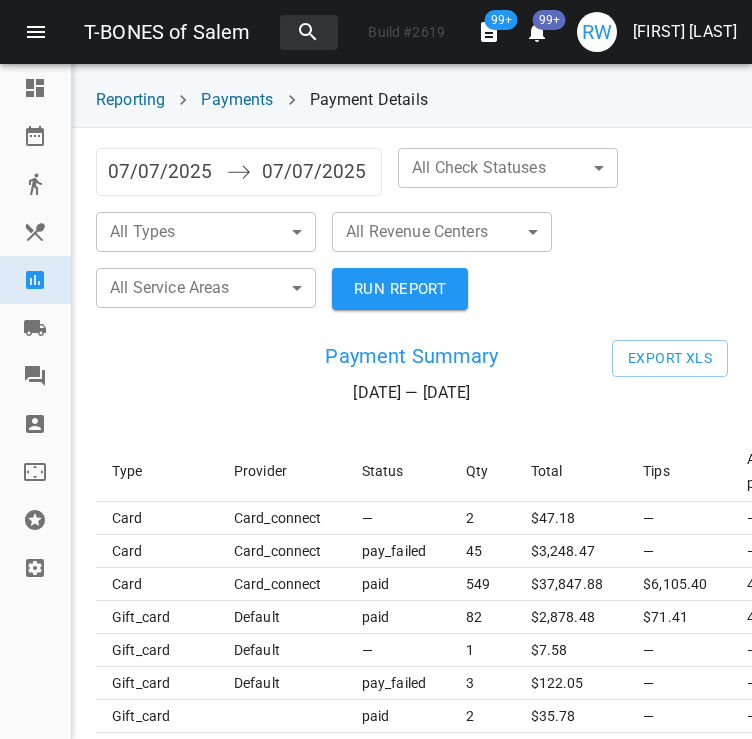 click on "T-BONES of Salem Build #  2619 99+ 99+ RW Raquel Wojceshonek Dashboard Reservations Takeout Menu & Modifiers Reporting Vendors Reviews Staff Floorplan Referral Program Settings Reporting Payments Payment Details 07/07/2025 Navigate forward to interact with the calendar and select a date. Press the question mark key to get the keyboard shortcuts for changing dates. 07/07/2025 Navigate backward to interact with the calendar and select a date. Press the question mark key to get the keyboard shortcuts for changing dates. All Check Statuses ​ ​ All Types ​ ​ All Revenue Centers ​ ​ All Service Areas ​ ​ RUN REPORT   Payment Summary 07/07/25 — 07/07/25 Export XLS Type Provider Status Qty Total Tips Accrued points Is Captured card card_connect — 2 $ 47.18 — — No card card_connect pay_failed 45 $ 3,248.47 — — No card card_connect paid 549 $ 37,847.88 $6,105.40 40081.88 Yes gift_card default paid 82 $ 2,878.48 $71.41 4692.84 — gift_card default — 1 $ 7.58 — — — gift_card default" at bounding box center (376, 369) 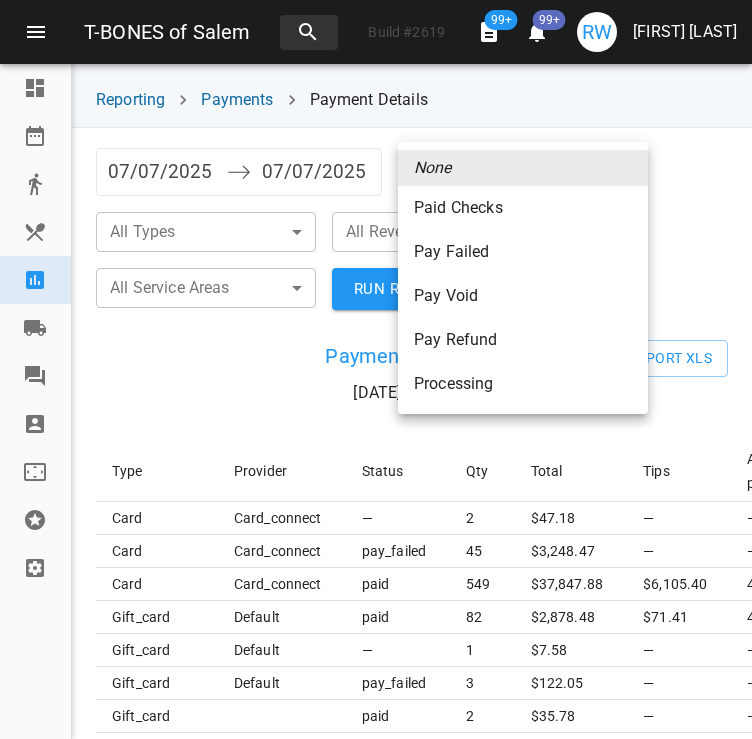 click on "Paid Checks" at bounding box center (523, 208) 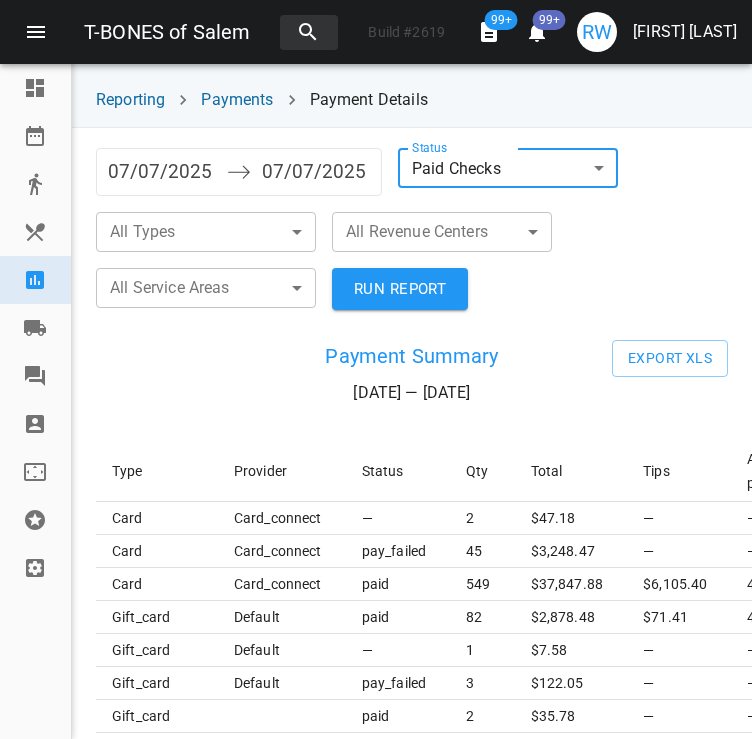 click on "T-BONES of Salem Build #  2619 99+ 99+ RW Raquel Wojceshonek Dashboard Reservations Takeout Menu & Modifiers Reporting Vendors Reviews Staff Floorplan Referral Program Settings Reporting Payments Payment Details 07/07/2025 Navigate forward to interact with the calendar and select a date. Press the question mark key to get the keyboard shortcuts for changing dates. 07/07/2025 Navigate backward to interact with the calendar and select a date. Press the question mark key to get the keyboard shortcuts for changing dates. Status Paid Checks paid ​ All Types ​ ​ All Revenue Centers ​ ​ All Service Areas ​ ​ RUN REPORT   Payment Summary 07/07/25 — 07/07/25 Export XLS Type Provider Status Qty Total Tips Accrued points Is Captured card card_connect — 2 $ 47.18 — — No card card_connect pay_failed 45 $ 3,248.47 — — No card card_connect paid 549 $ 37,847.88 $6,105.40 40081.88 Yes gift_card default paid 82 $ 2,878.48 $71.41 4692.84 — gift_card default — 1 $ 7.58 — — — gift_card default" at bounding box center [376, 369] 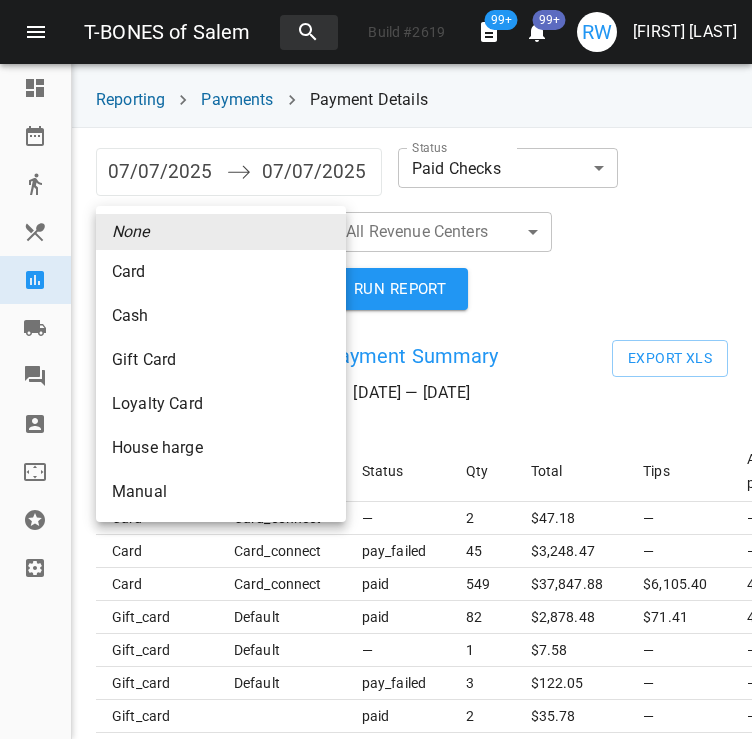 click on "Gift Card" at bounding box center [221, 272] 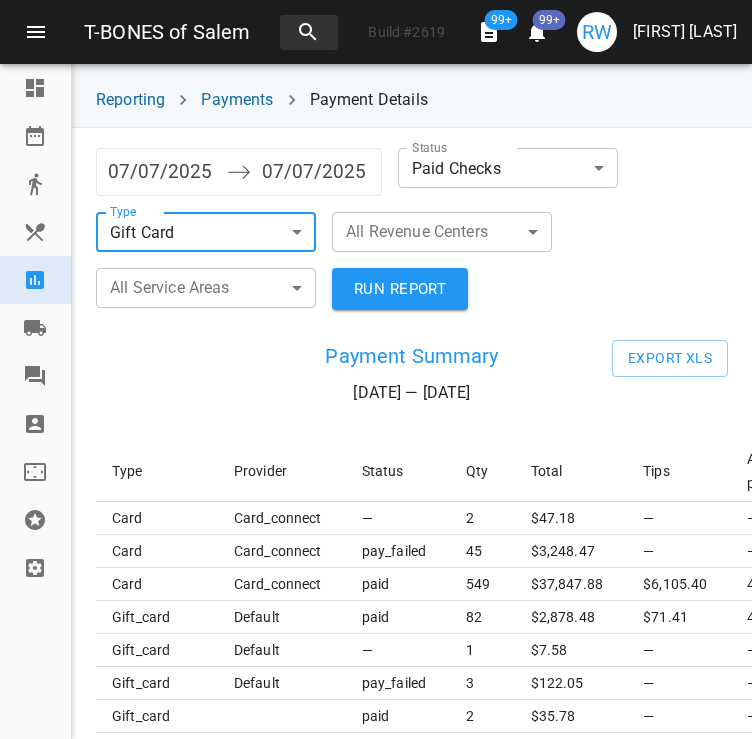 click on "RUN REPORT" at bounding box center [400, 289] 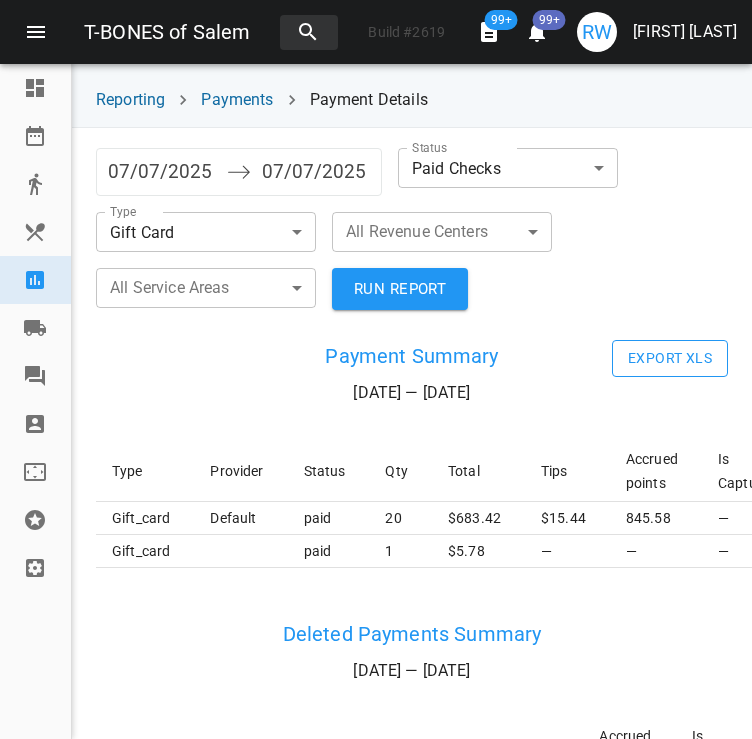 click on "Export XLS" at bounding box center (670, 358) 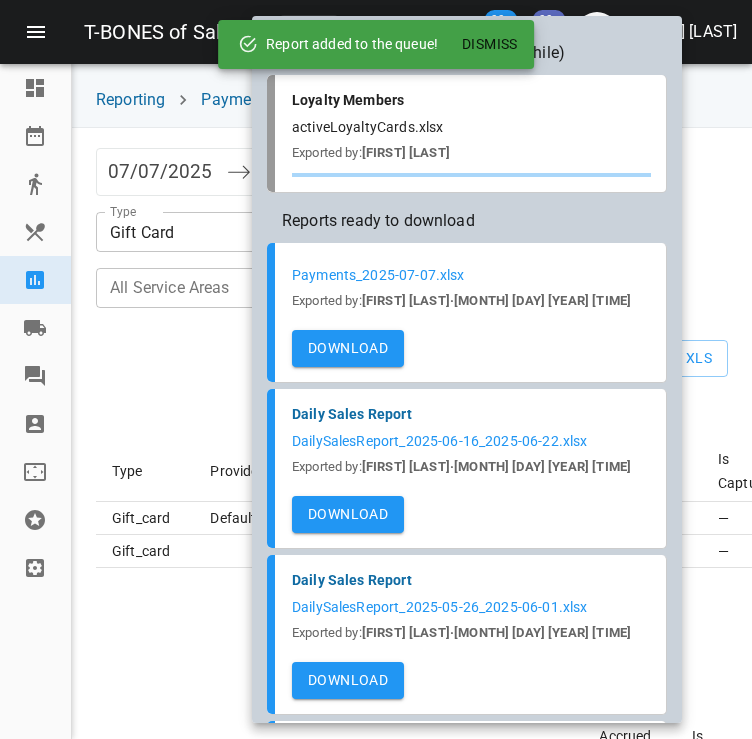 click on "Dismiss" at bounding box center (490, 44) 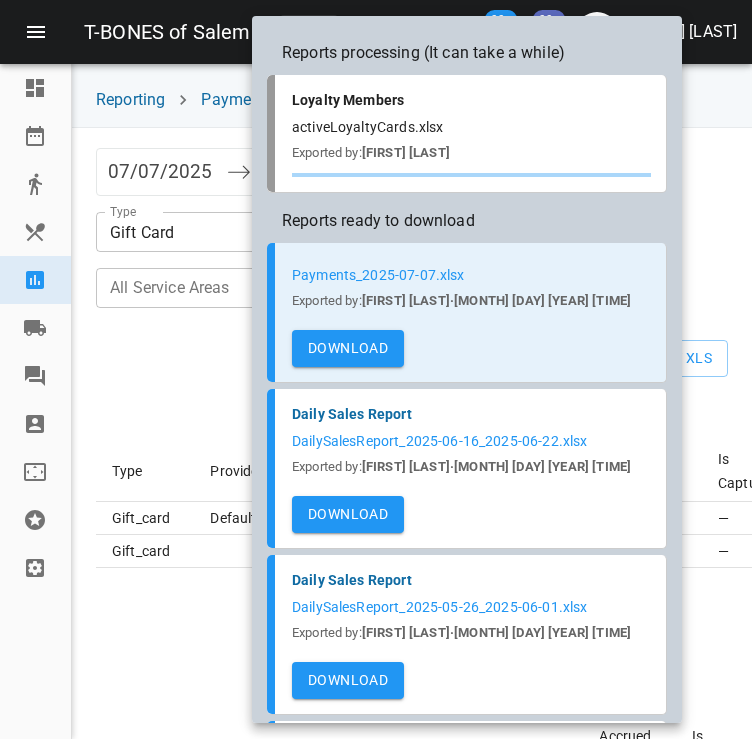 click on "Download" at bounding box center [348, 348] 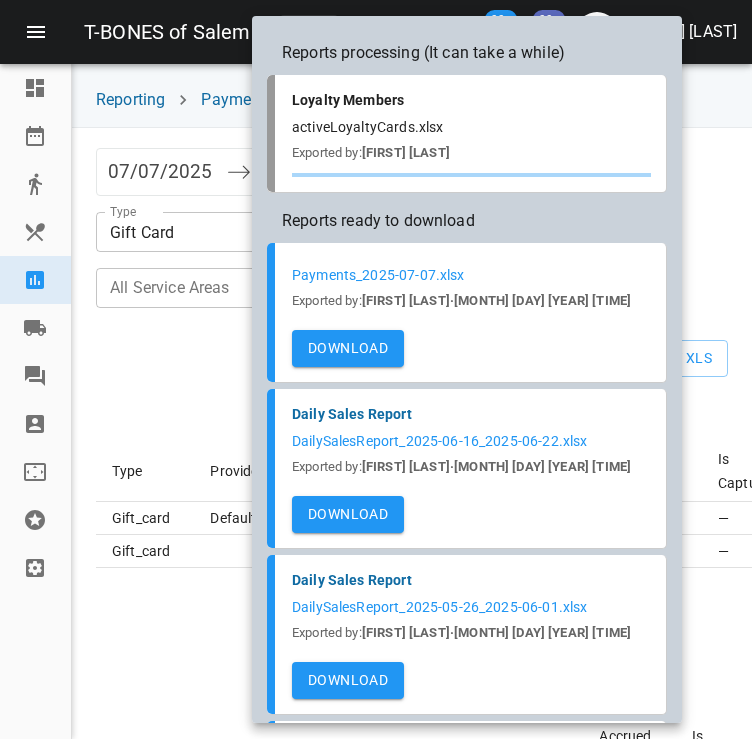 click at bounding box center (376, 369) 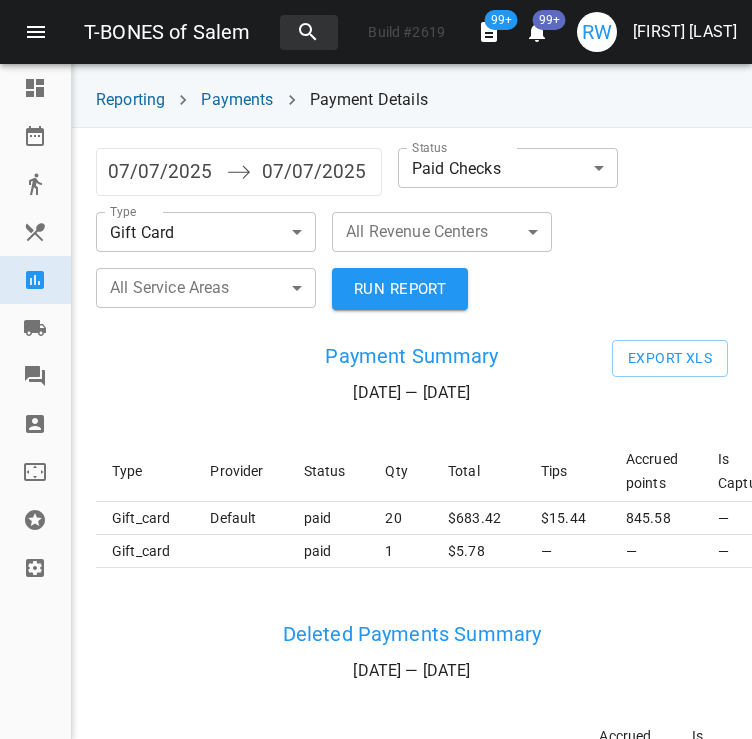 click on "[FIRST] [LAST]" at bounding box center [685, 32] 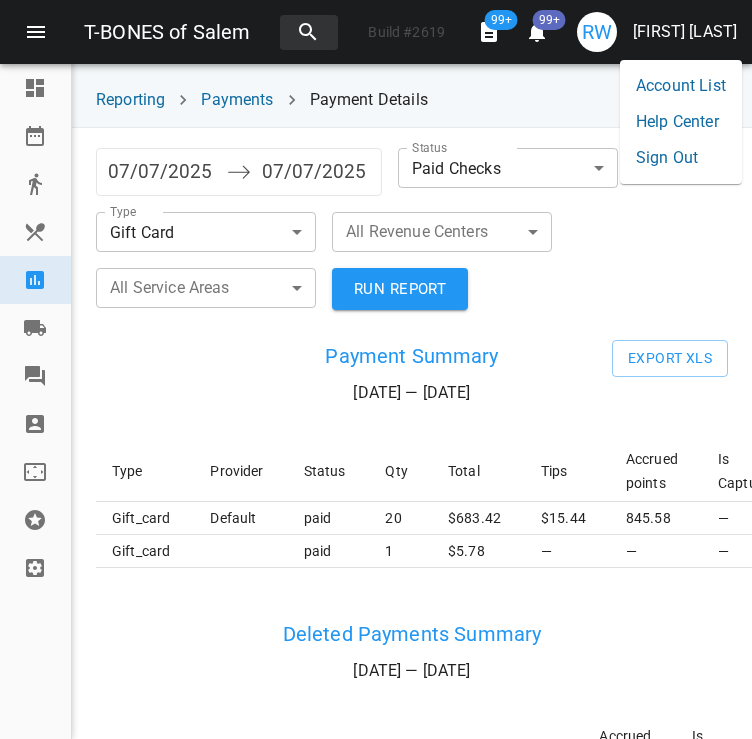 click on "Sign Out" at bounding box center (681, 158) 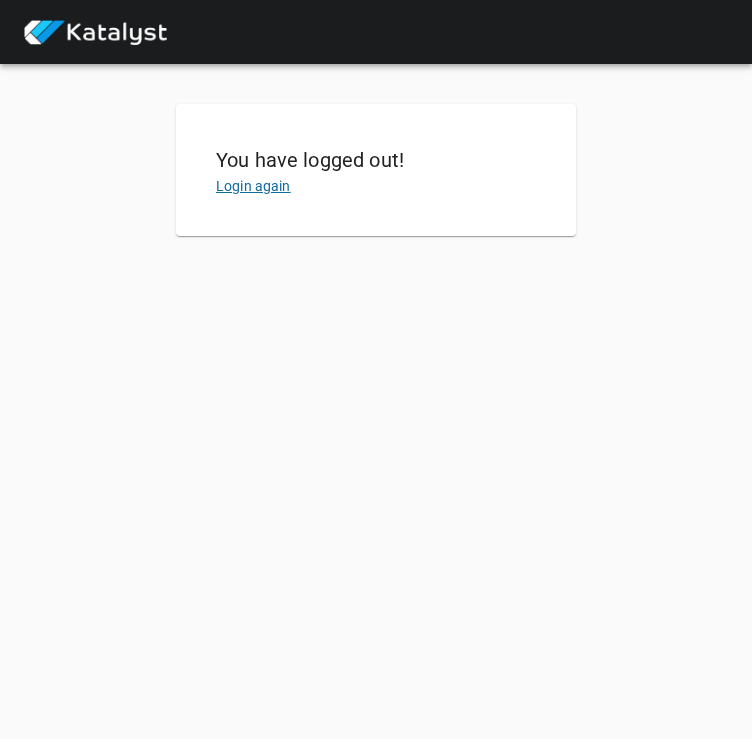 click on "Login again" at bounding box center [253, 186] 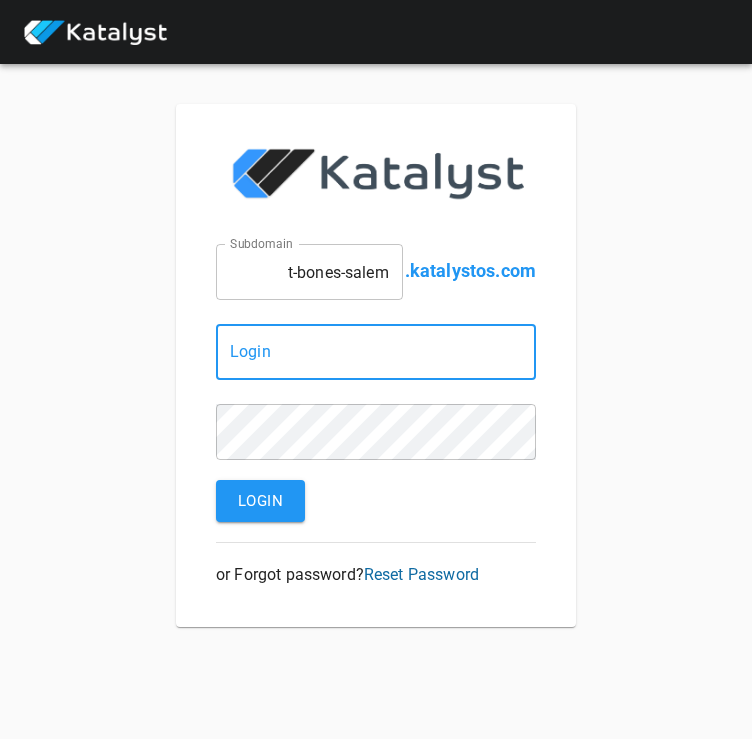 type on "[EMAIL]" 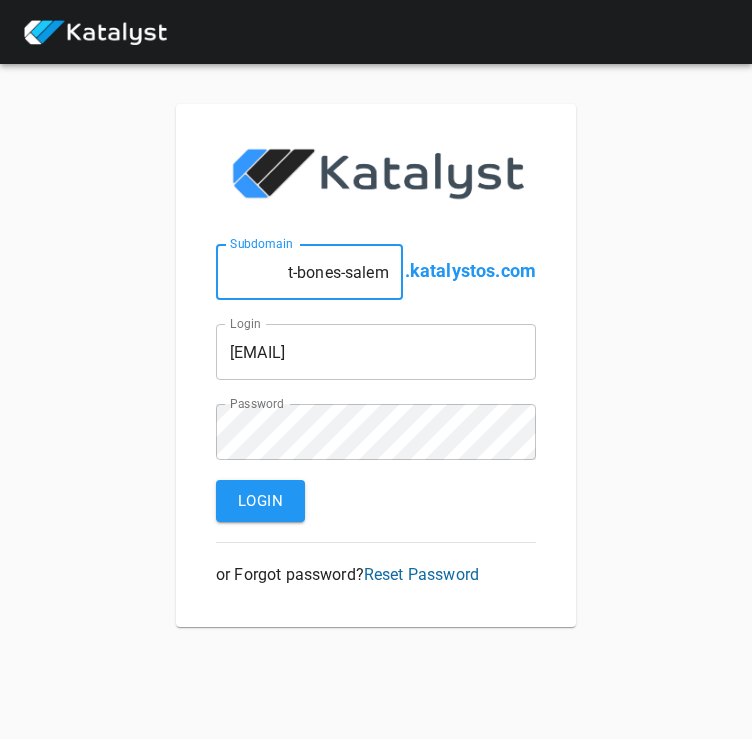 drag, startPoint x: 347, startPoint y: 271, endPoint x: 484, endPoint y: 280, distance: 137.2953 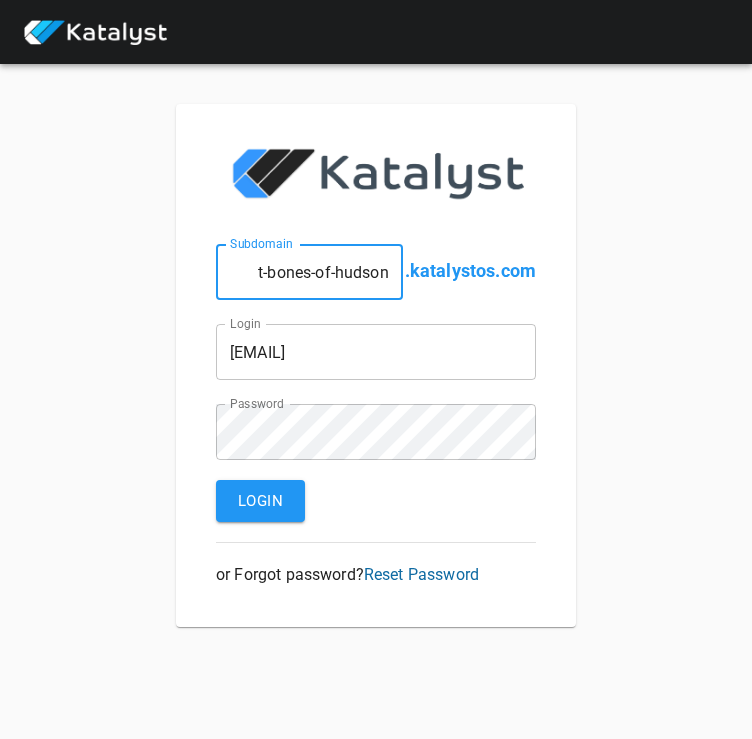 type on "t-bones-of-hudson" 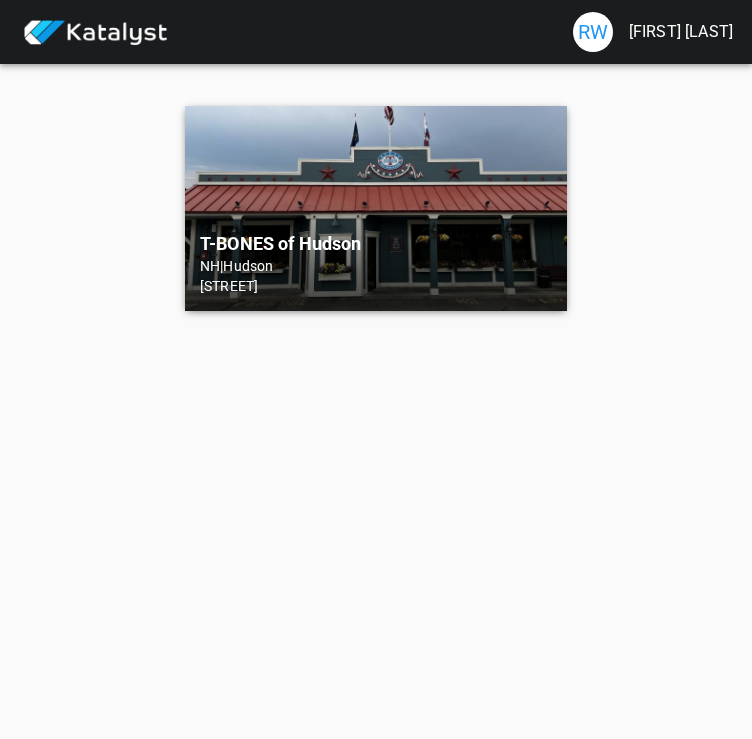 click on "T-BONES of Hudson NH  |  Hudson 77 Lowell Rd" at bounding box center [376, 208] 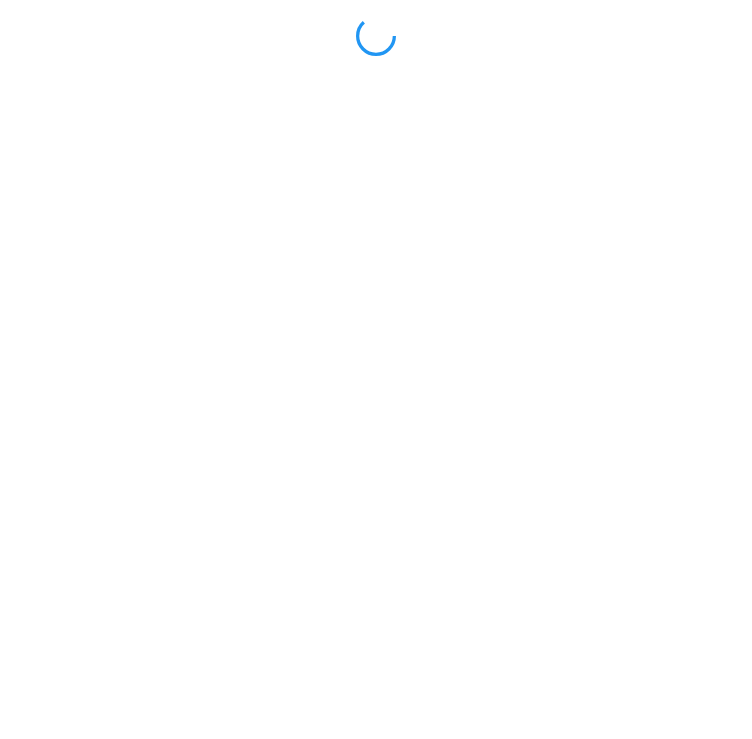 scroll, scrollTop: 0, scrollLeft: 0, axis: both 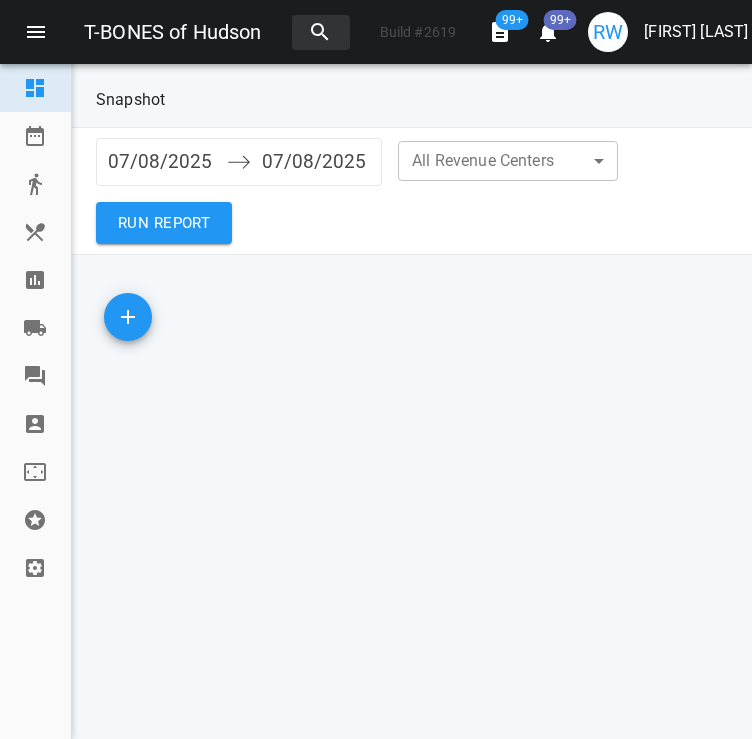 click on "Reporting" at bounding box center [35, 280] 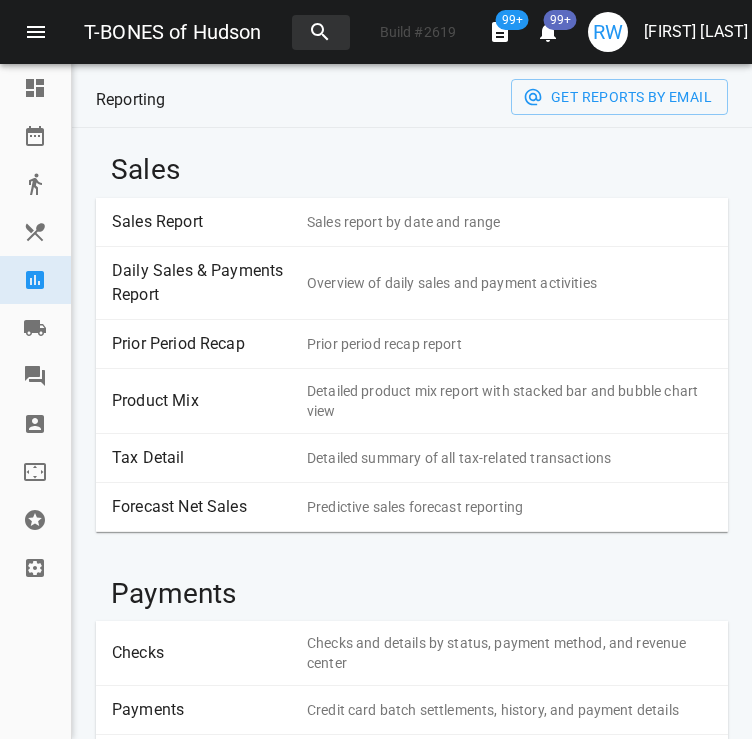 click on "Sales Report Sales report by date and range" at bounding box center [412, 222] 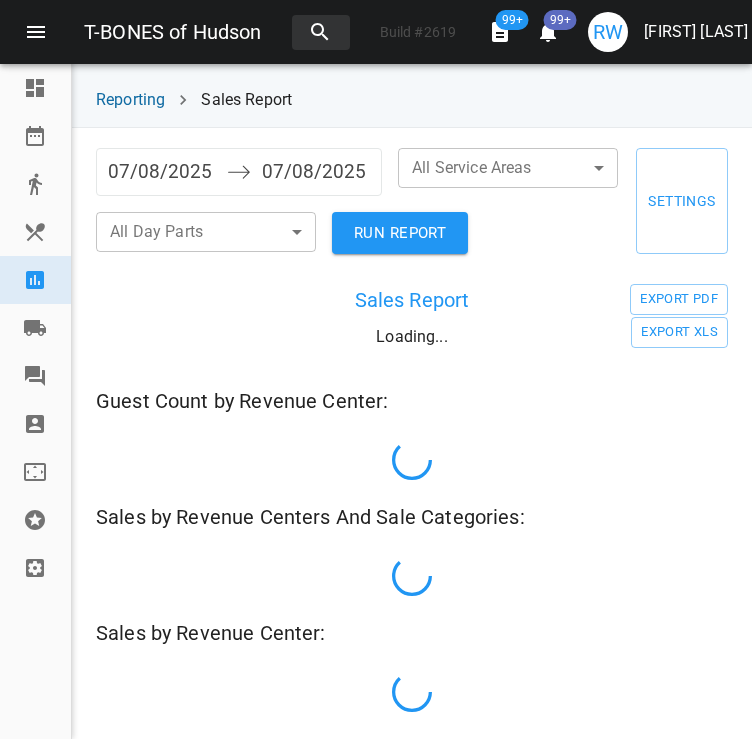 click on "07/08/2025" at bounding box center (162, 172) 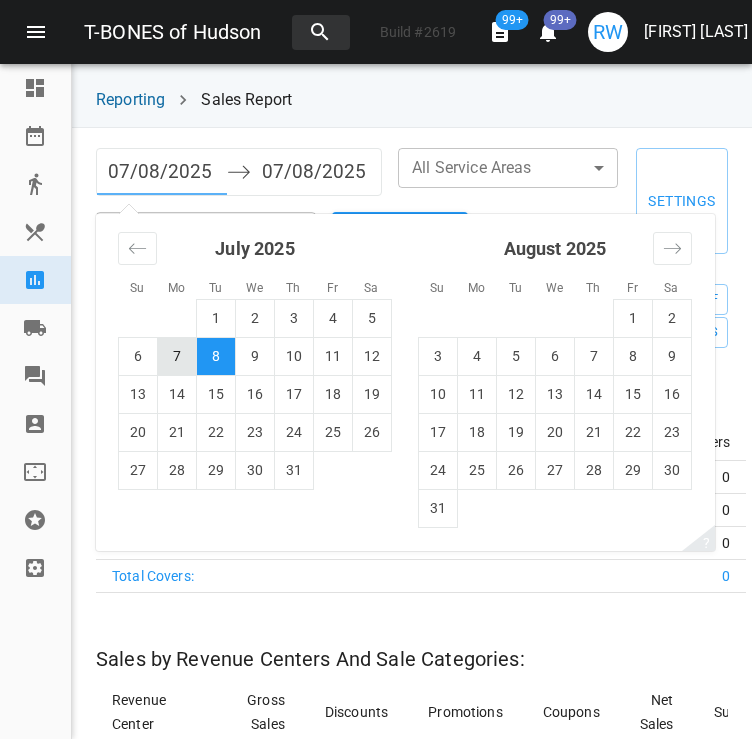 click on "7" at bounding box center [177, 356] 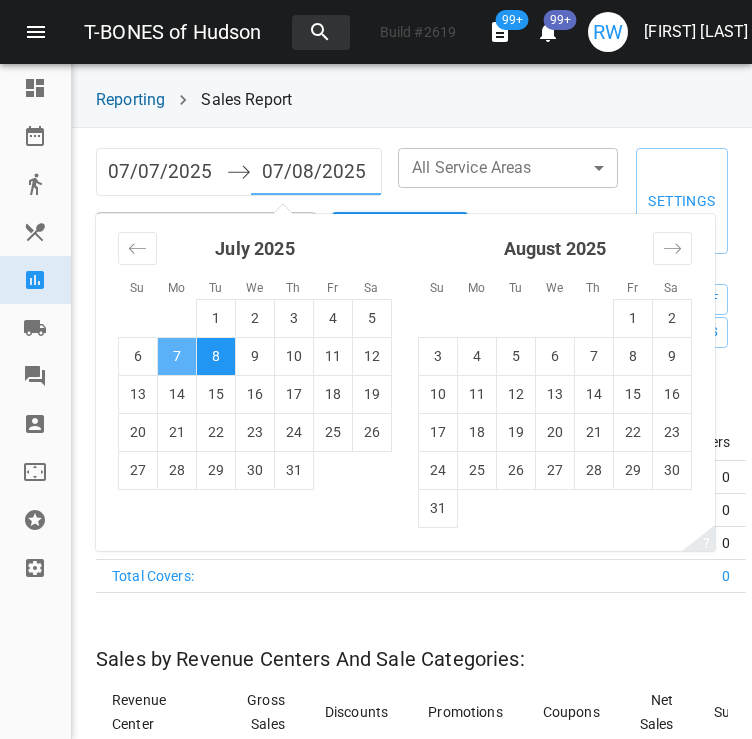 click on "7" at bounding box center [177, 356] 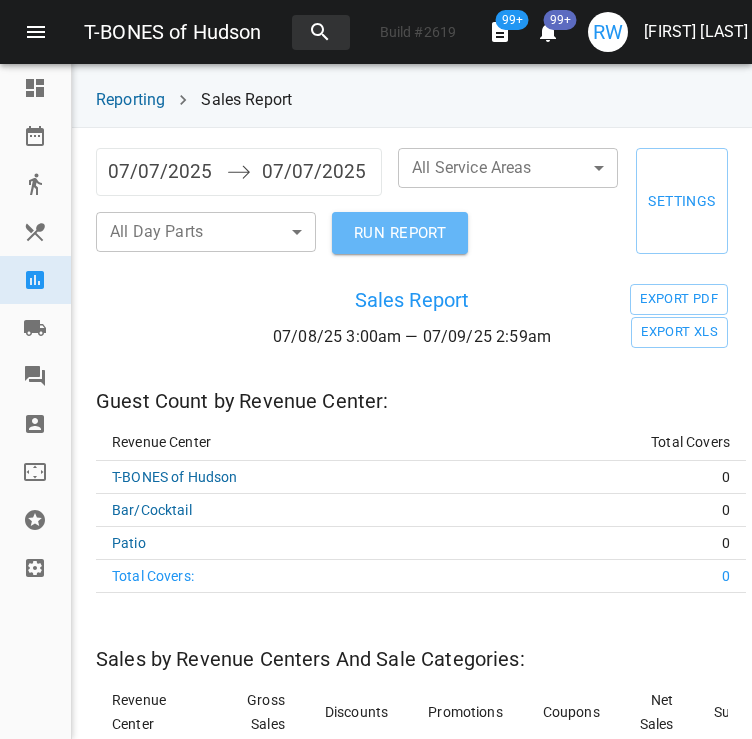 click on "RUN REPORT" at bounding box center [400, 233] 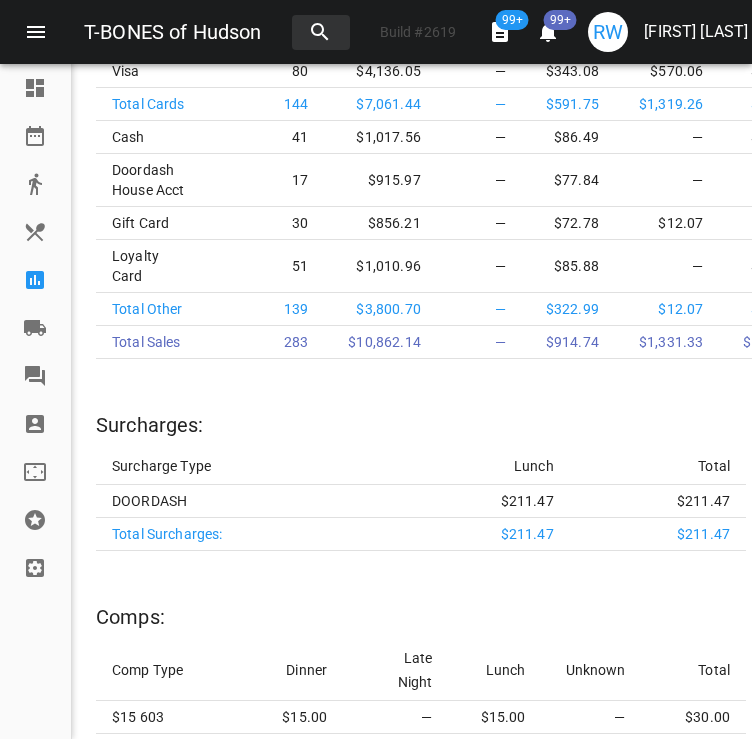 scroll, scrollTop: 4593, scrollLeft: 0, axis: vertical 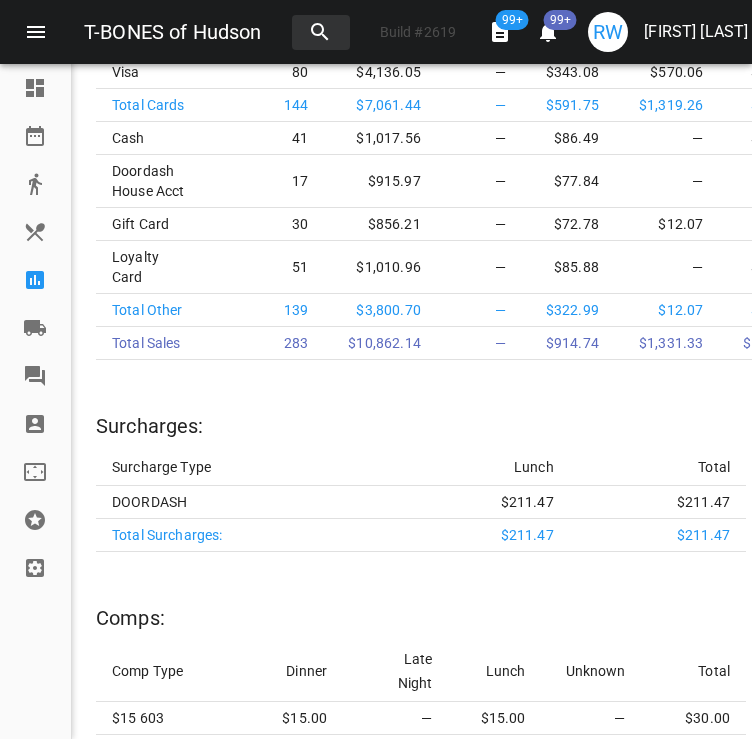 click at bounding box center (35, 280) 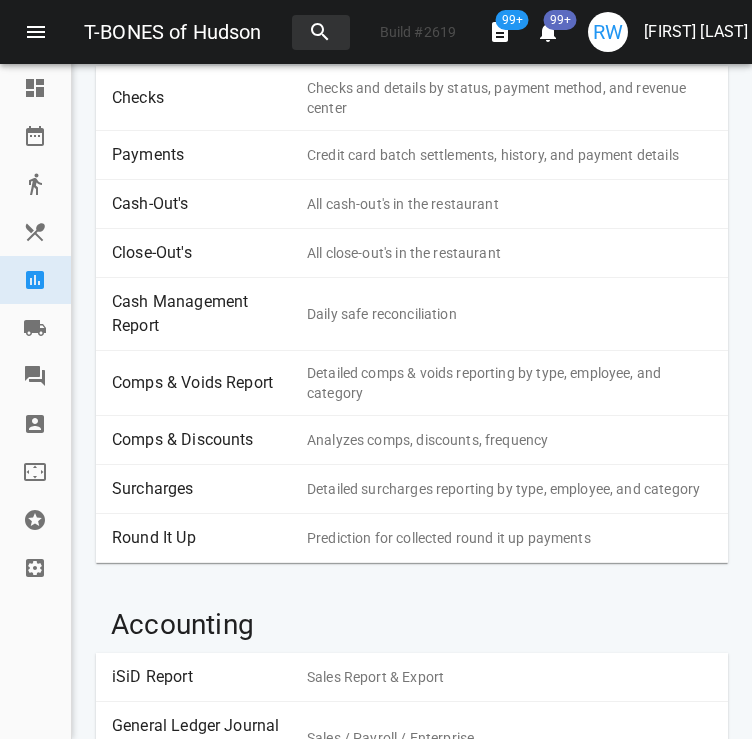 scroll, scrollTop: 469, scrollLeft: 0, axis: vertical 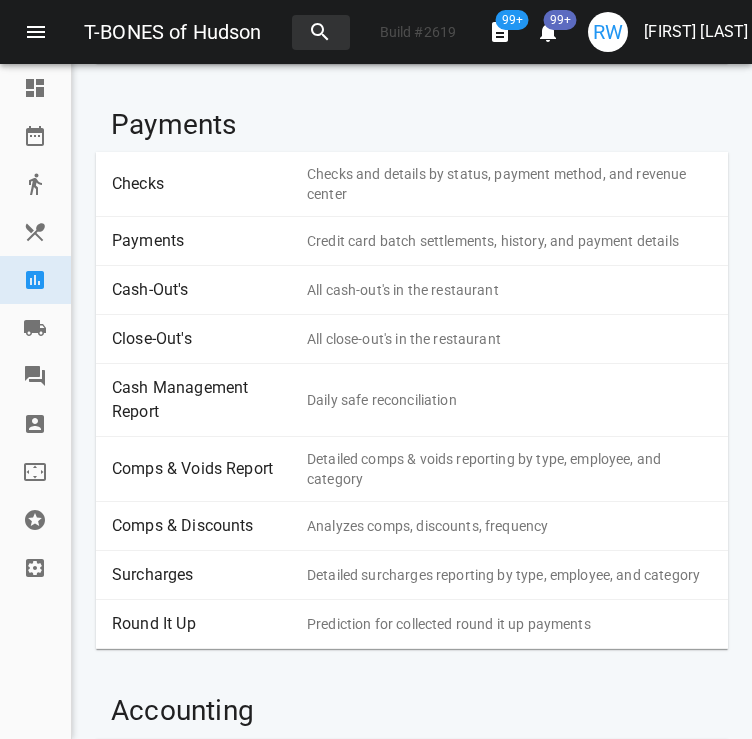 click on "Payments" at bounding box center (202, 241) 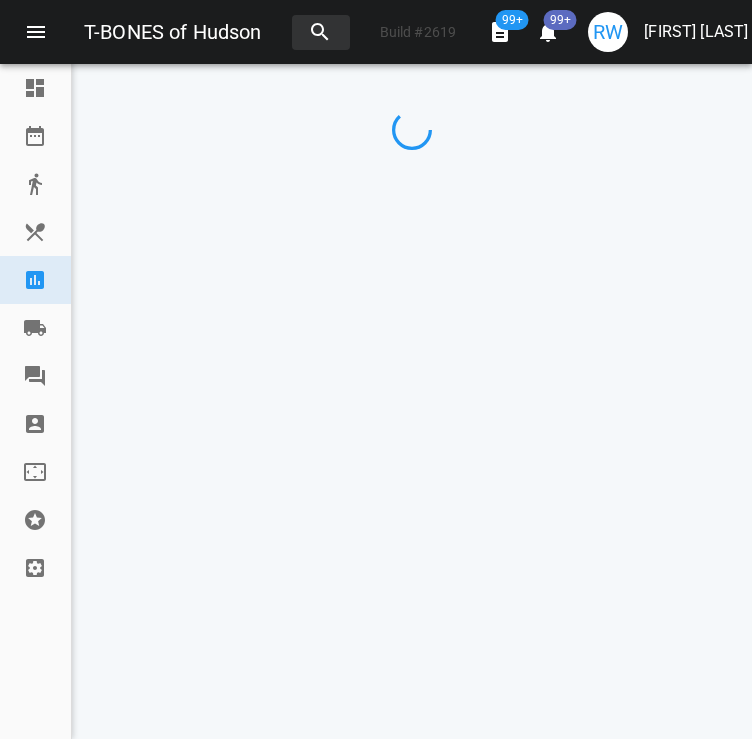scroll, scrollTop: 0, scrollLeft: 0, axis: both 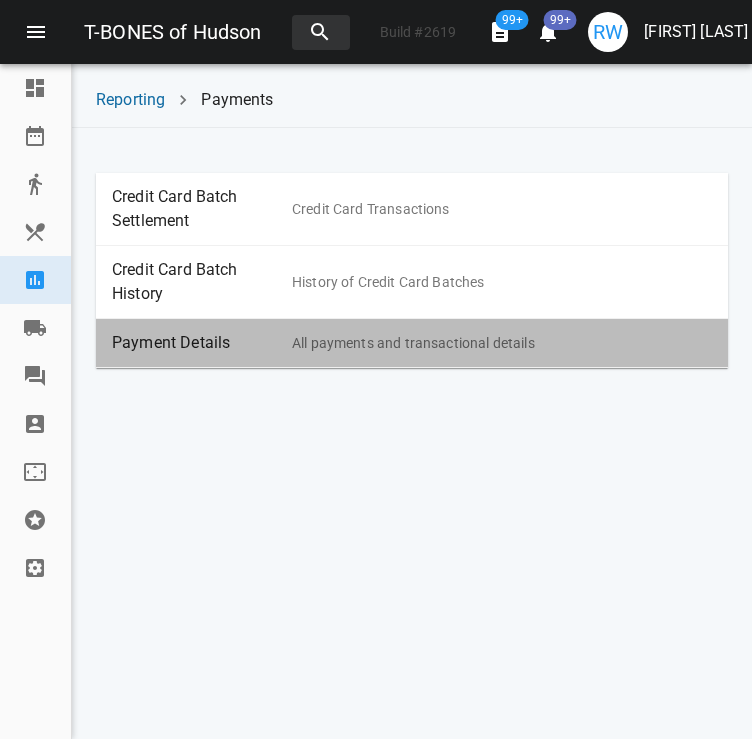 click on "Payment Details" at bounding box center (202, 343) 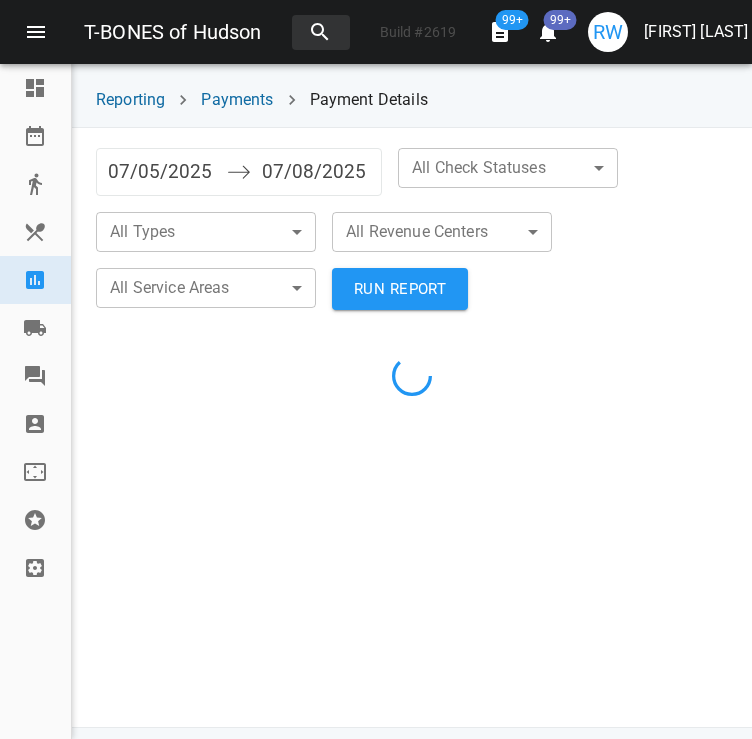 click on "07/05/2025" at bounding box center (162, 172) 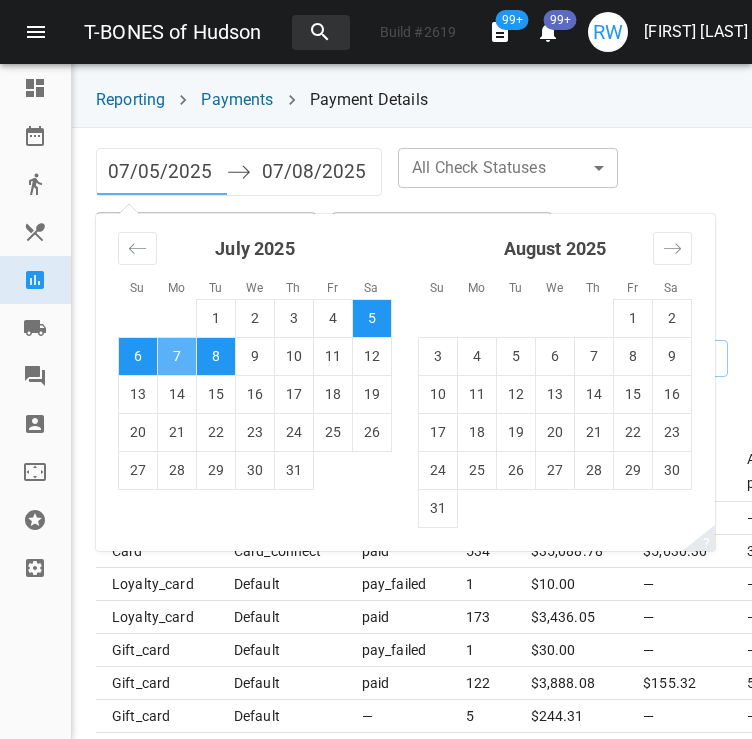 click on "7" at bounding box center [177, 356] 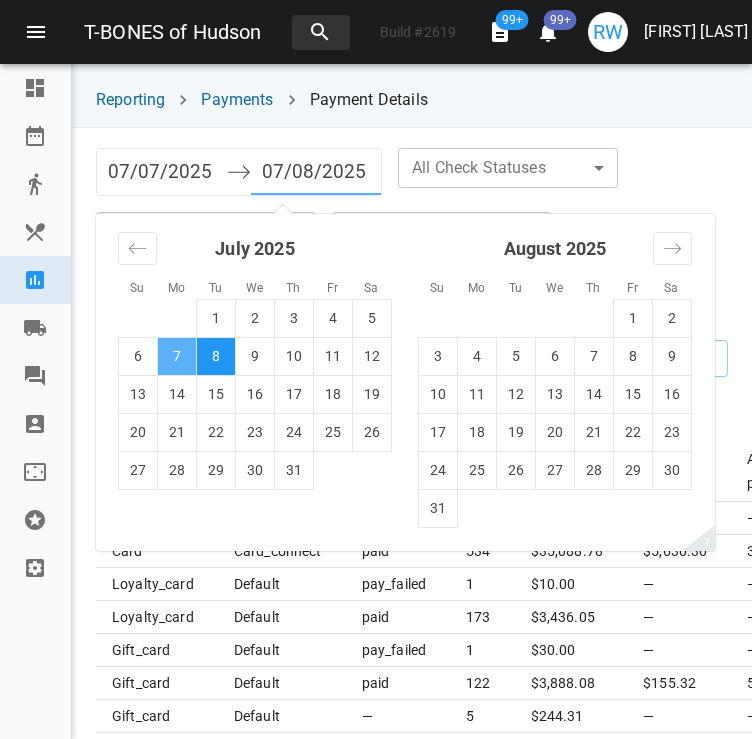 click on "7" at bounding box center [177, 356] 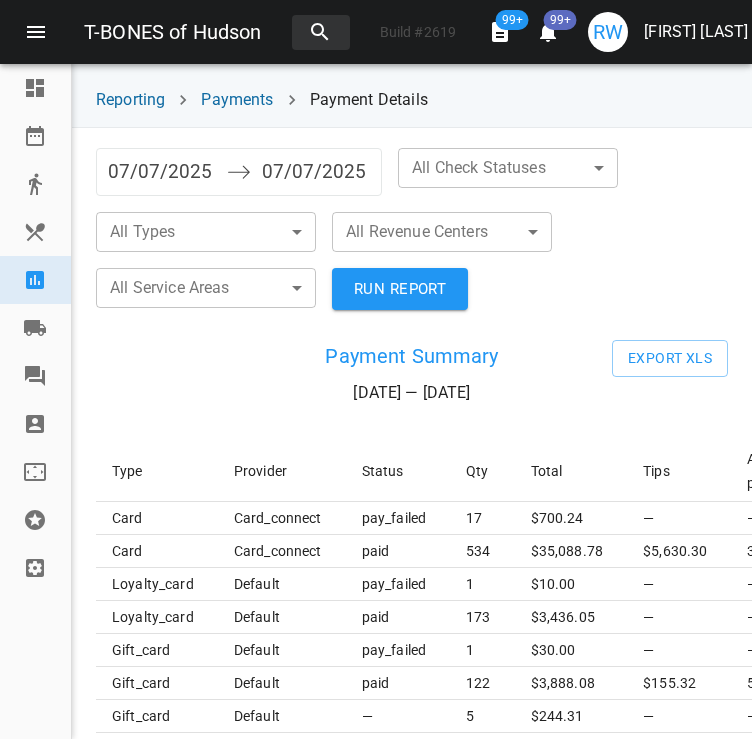 click on "T-BONES of Hudson Build #  2619 99+ 99+ RW Raquel Wojceshonek Dashboard Reservations Takeout Menu & Modifiers Reporting Vendors Reviews Staff Floorplan Referral Program Settings Reporting Payments Payment Details 07/07/2025 Navigate forward to interact with the calendar and select a date. Press the question mark key to get the keyboard shortcuts for changing dates. 07/07/2025 Navigate backward to interact with the calendar and select a date. Press the question mark key to get the keyboard shortcuts for changing dates. All Check Statuses ​ ​ All Types ​ ​ All Revenue Centers ​ ​ All Service Areas ​ ​ RUN REPORT   Payment Summary 07/07/25 — 07/07/25 Export XLS Type Provider Status Qty Total Tips Accrued points Is Captured card card_connect pay_failed 17 $ 700.24 — — No card card_connect paid 534 $ 35,088.78 $5,630.30 39053.32 Yes loyalty_card default pay_failed 1 $ 10.00 — — — loyalty_card default paid 173 $ 3,436.05 — — — gift_card default pay_failed 1 $ 30.00 — — — 122" at bounding box center [376, 369] 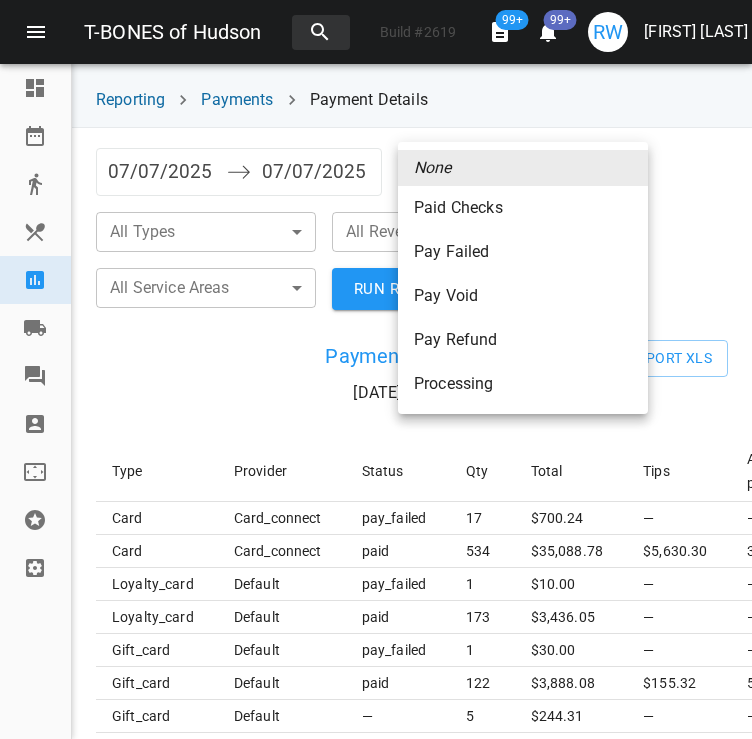 click on "Paid Checks" at bounding box center (523, 208) 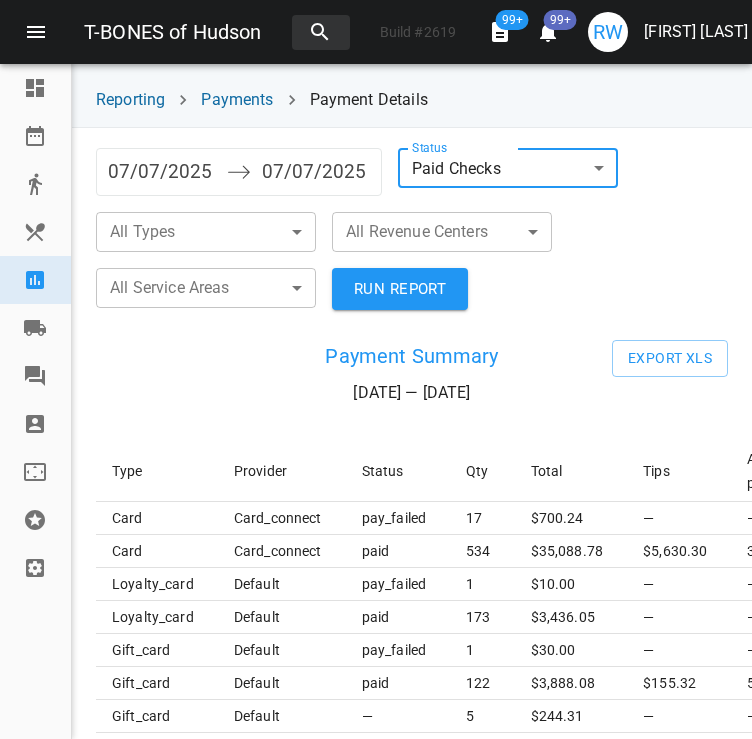click on "T-BONES of Hudson Build #  2619 99+ 99+ RW Raquel Wojceshonek Dashboard Reservations Takeout Menu & Modifiers Reporting Vendors Reviews Staff Floorplan Referral Program Settings Reporting Payments Payment Details 07/07/2025 Navigate forward to interact with the calendar and select a date. Press the question mark key to get the keyboard shortcuts for changing dates. 07/07/2025 Navigate backward to interact with the calendar and select a date. Press the question mark key to get the keyboard shortcuts for changing dates. Status Paid Checks paid ​ All Types ​ ​ All Revenue Centers ​ ​ All Service Areas ​ ​ RUN REPORT   Payment Summary 07/07/25 — 07/07/25 Export XLS Type Provider Status Qty Total Tips Accrued points Is Captured card card_connect pay_failed 17 $ 700.24 — — No card card_connect paid 534 $ 35,088.78 $5,630.30 39053.32 Yes loyalty_card default pay_failed 1 $ 10.00 — — — loyalty_card default paid 173 $ 3,436.05 — — — gift_card default pay_failed 1 $ 30.00 — — — $" at bounding box center [376, 369] 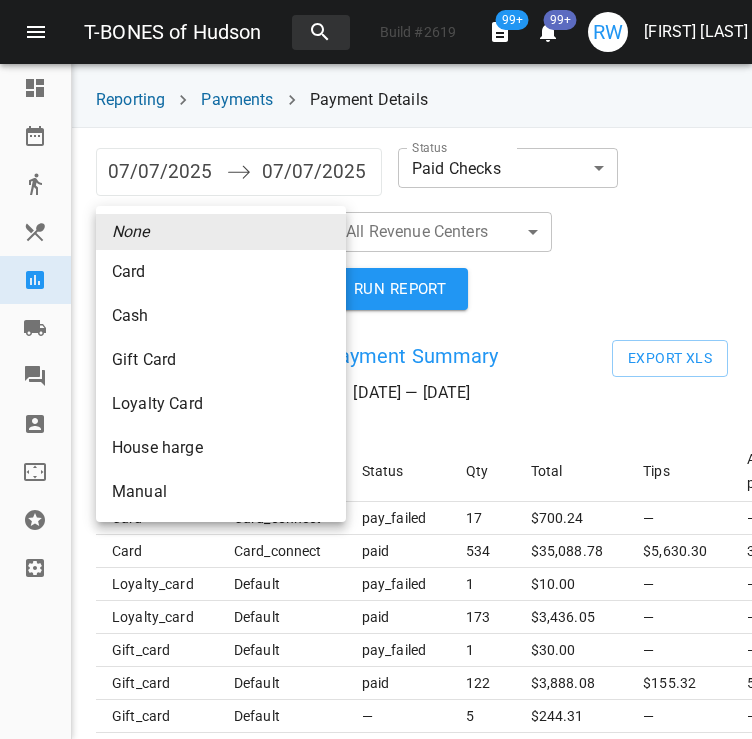 click on "Gift Card" at bounding box center (221, 272) 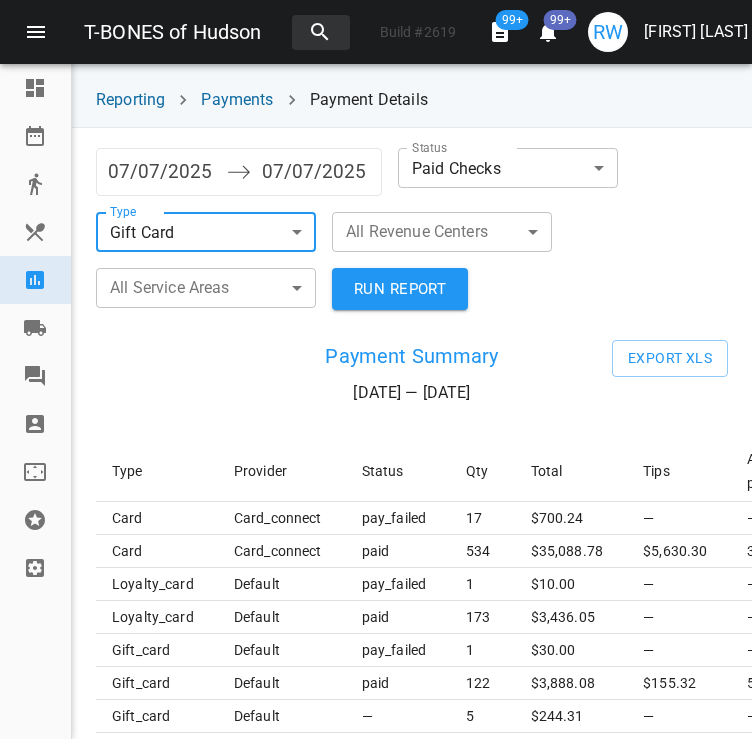 click on "RUN REPORT" at bounding box center [400, 289] 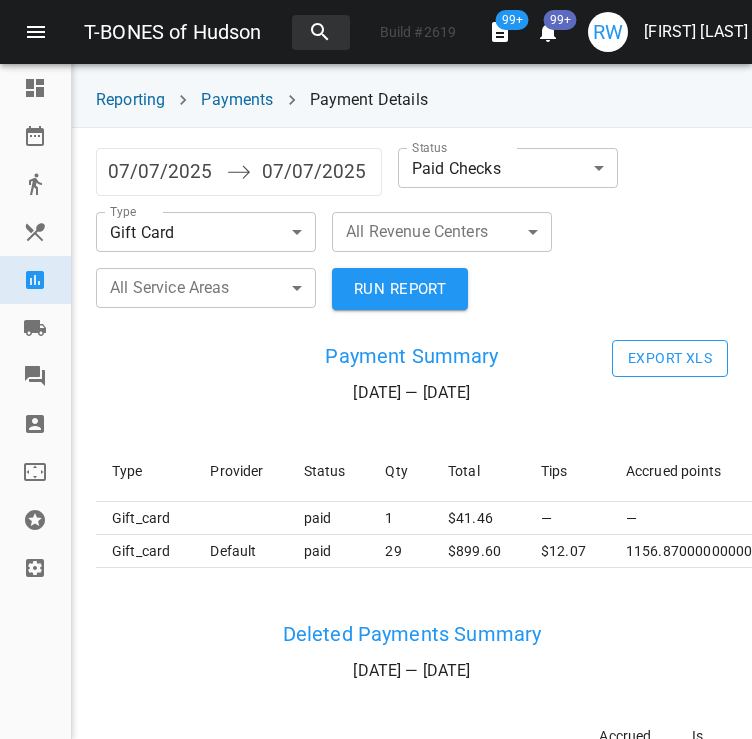 click on "Export XLS" at bounding box center (670, 358) 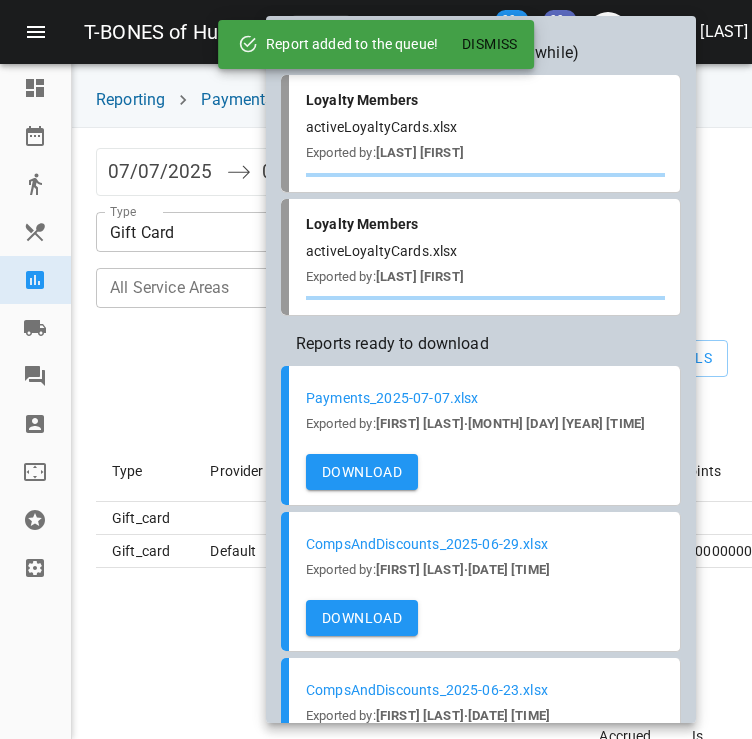 click on "Dismiss" at bounding box center (490, 44) 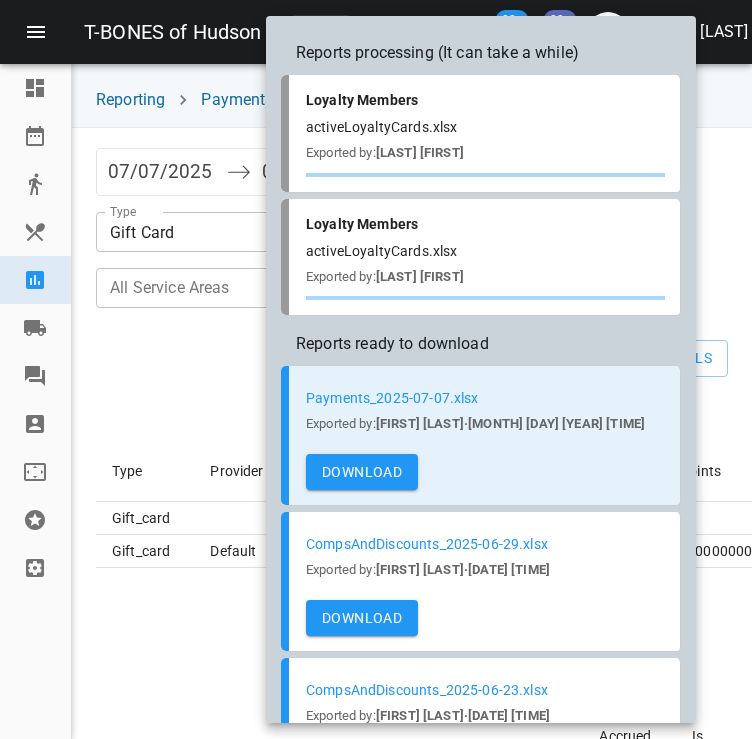 click on "Download" at bounding box center [362, 472] 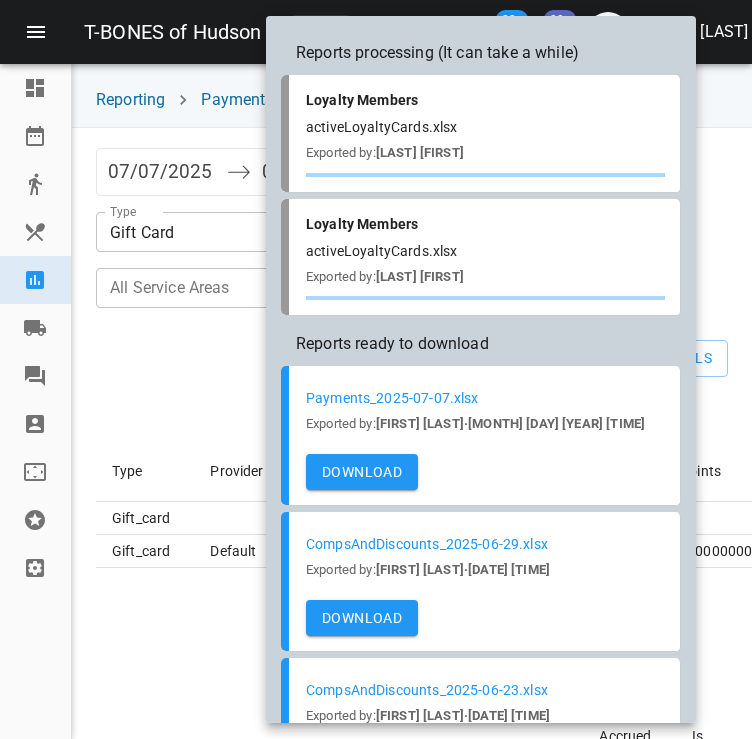 click at bounding box center [376, 369] 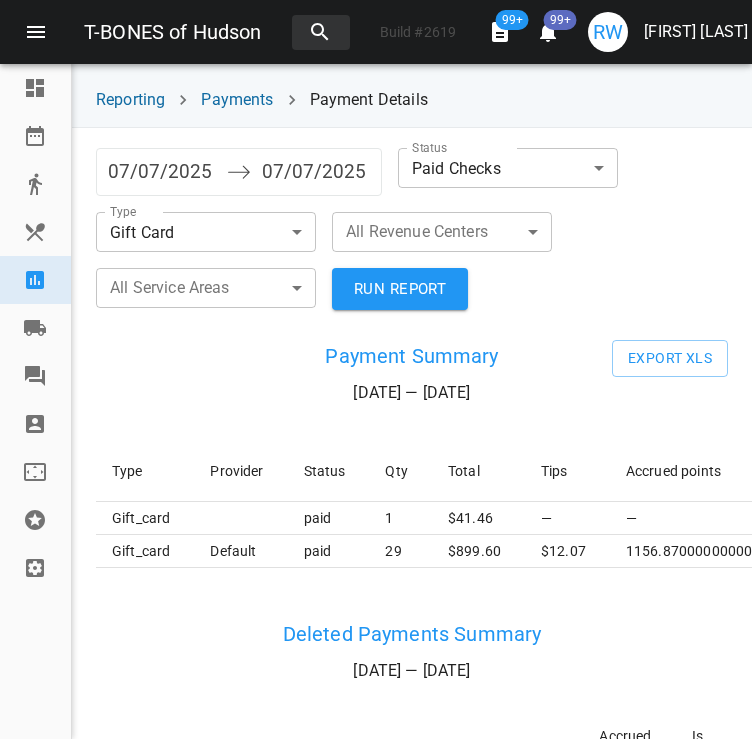 click on "[FIRST] [LAST]" at bounding box center (696, 32) 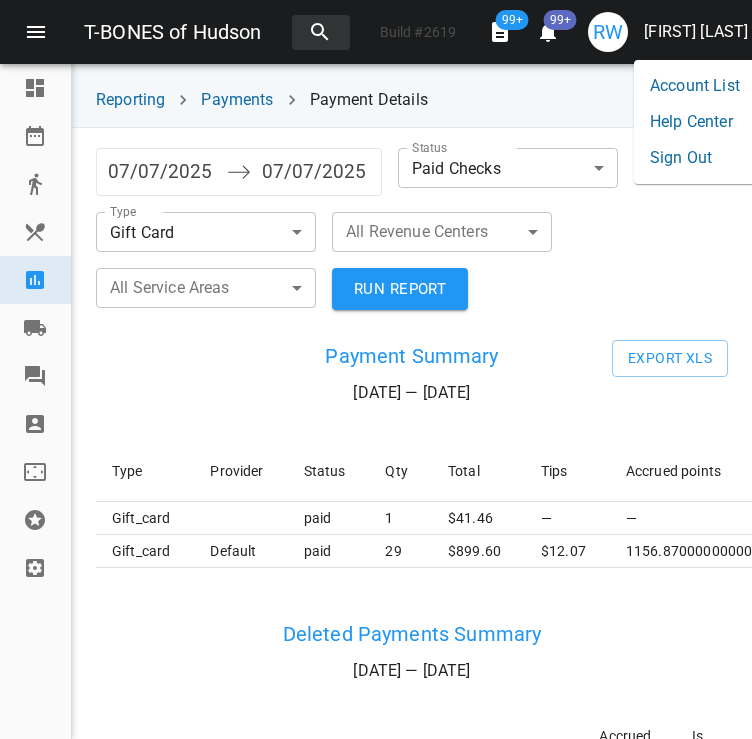 click on "Sign Out" at bounding box center [695, 158] 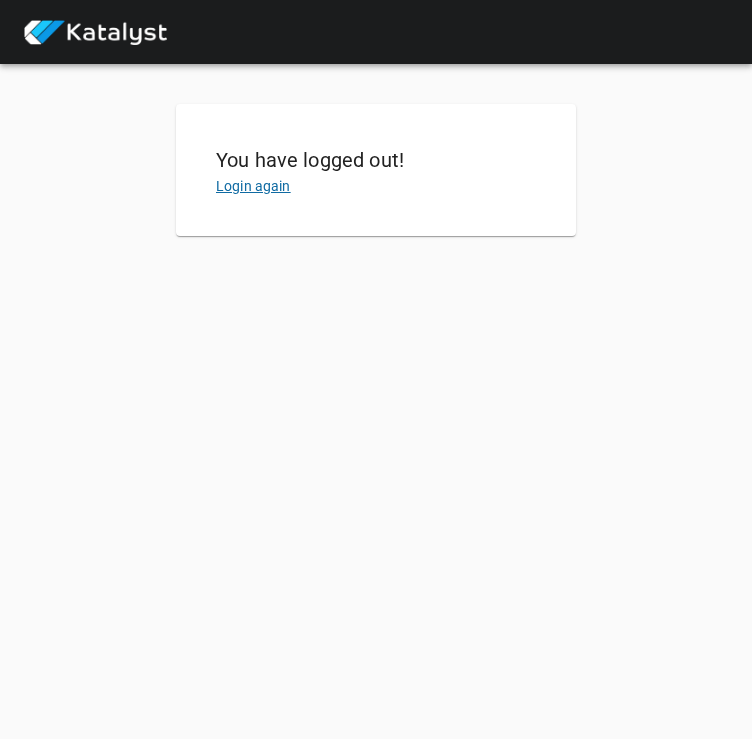 click on "Login again" at bounding box center (253, 186) 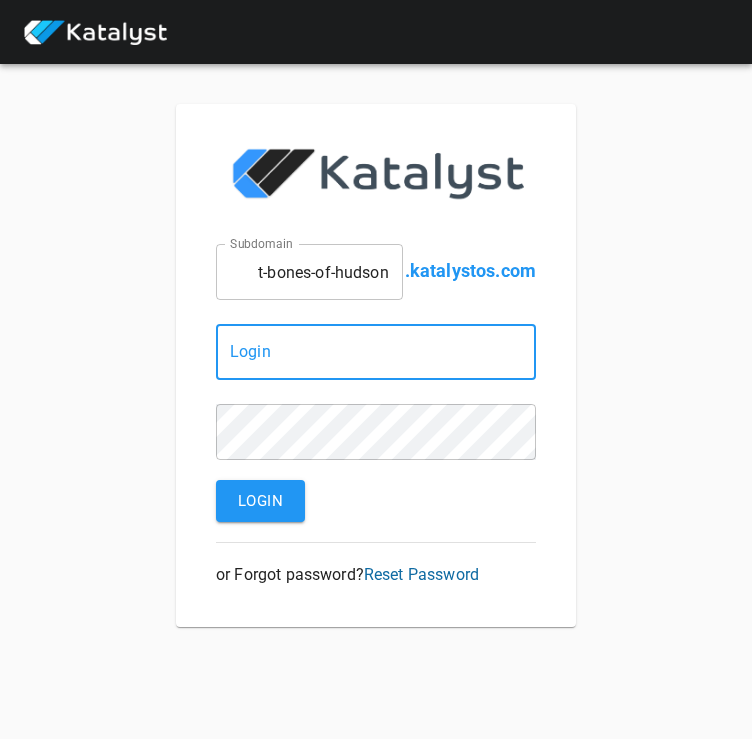 type on "[EMAIL]" 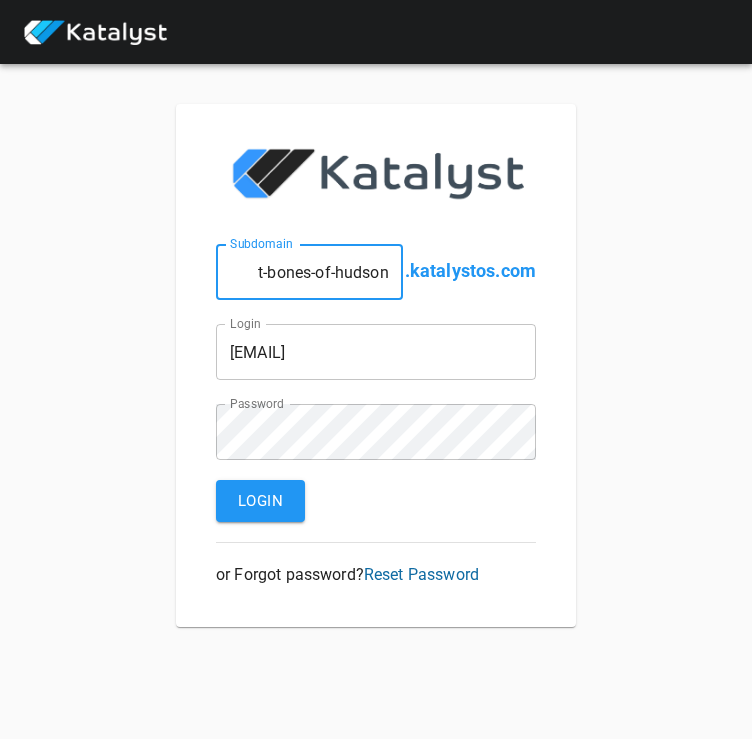 drag, startPoint x: 317, startPoint y: 275, endPoint x: 462, endPoint y: 287, distance: 145.4957 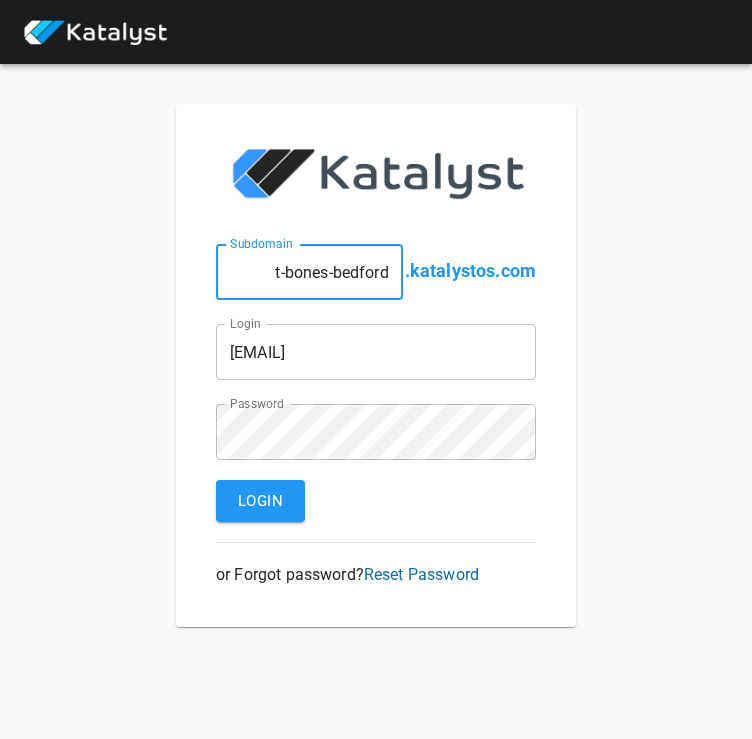 type on "t-bones-bedford" 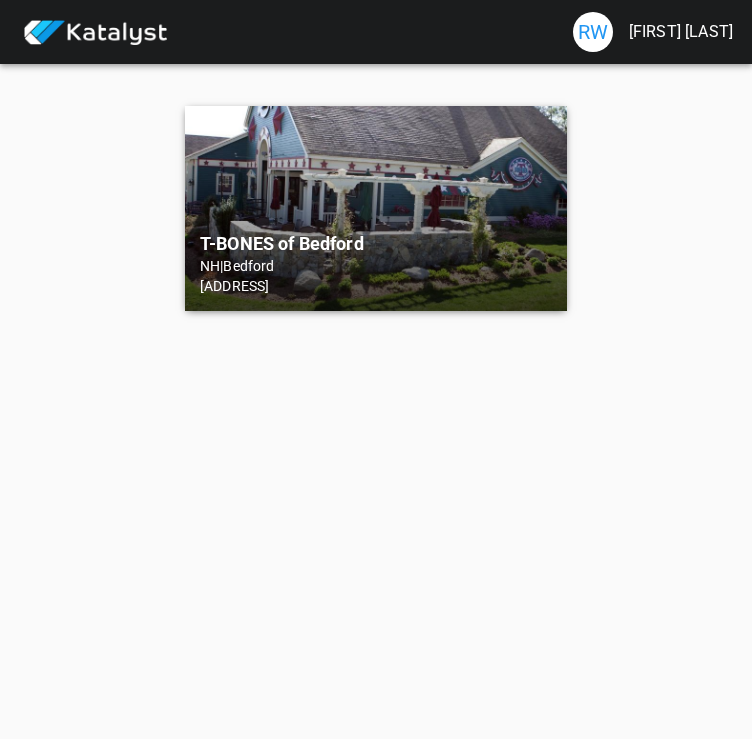 click on "T-BONES of Bedford" at bounding box center (376, 244) 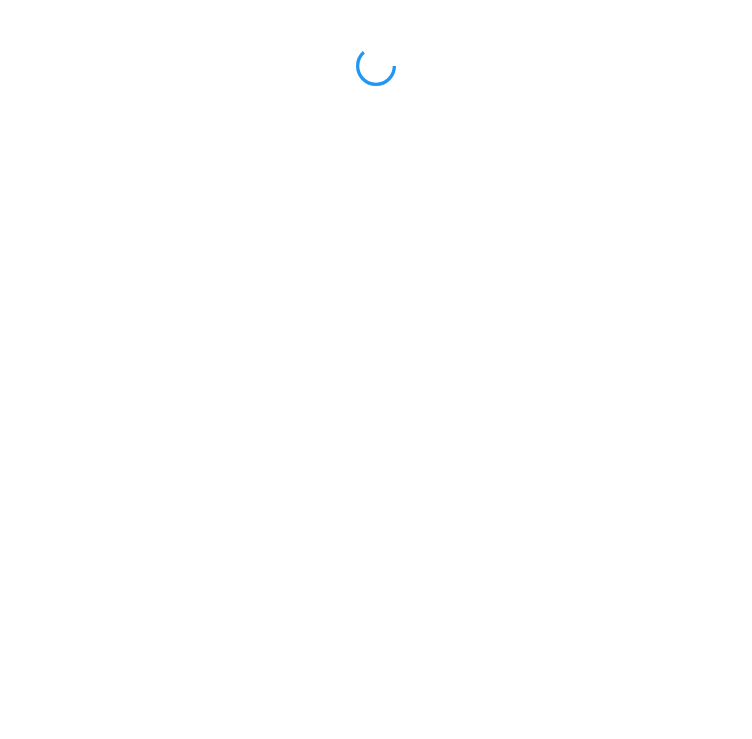 scroll, scrollTop: 0, scrollLeft: 0, axis: both 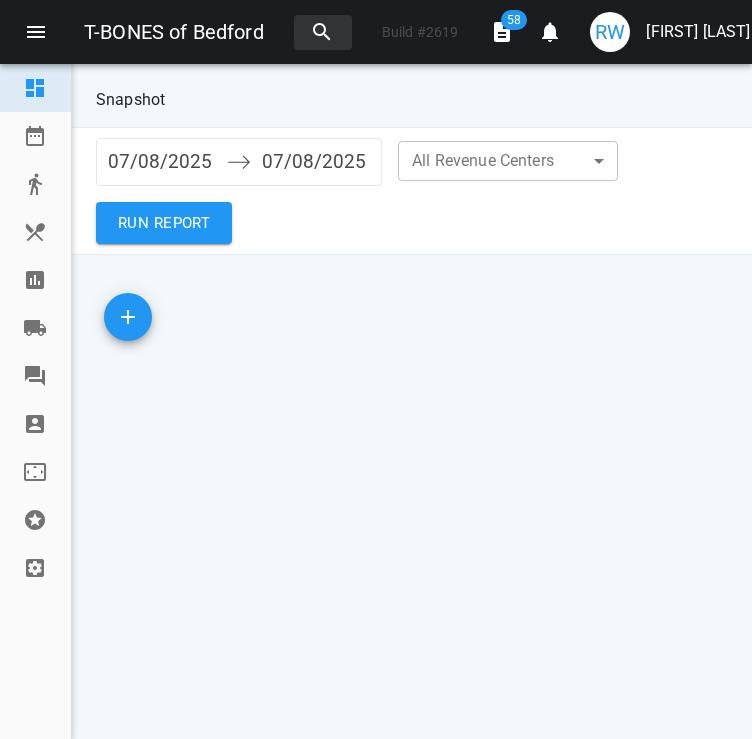 click on "Reporting" at bounding box center (35, 280) 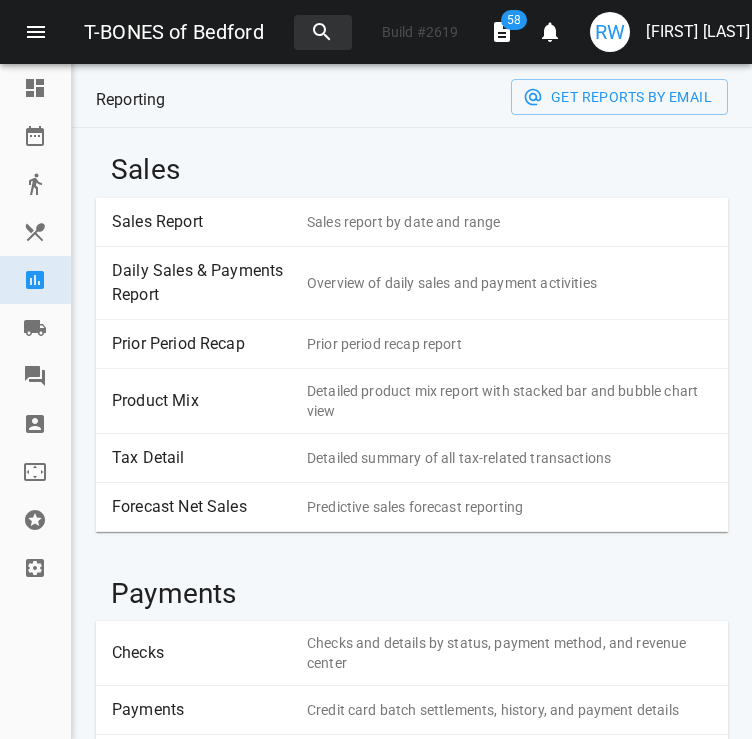 click on "Sales Report" at bounding box center [202, 222] 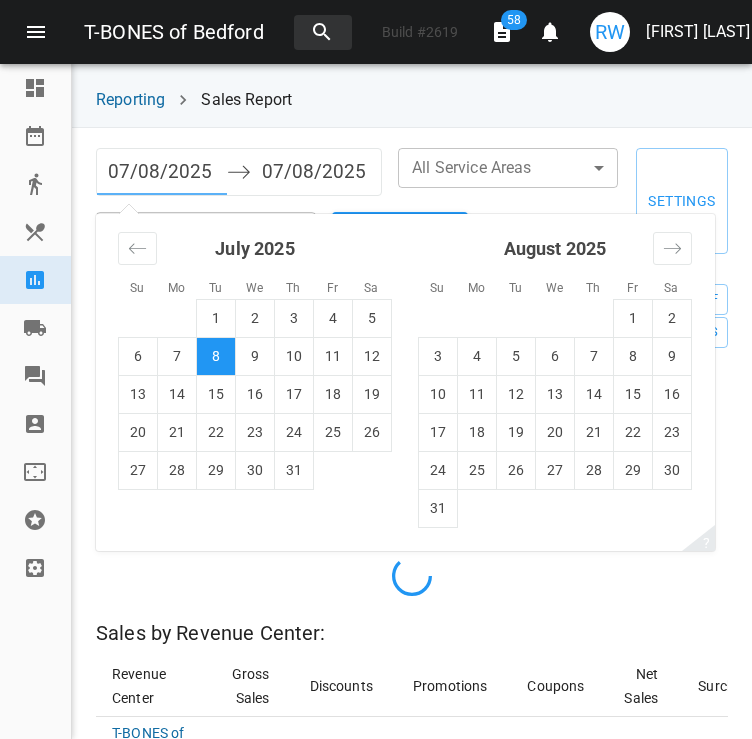 click on "07/08/2025" at bounding box center [162, 172] 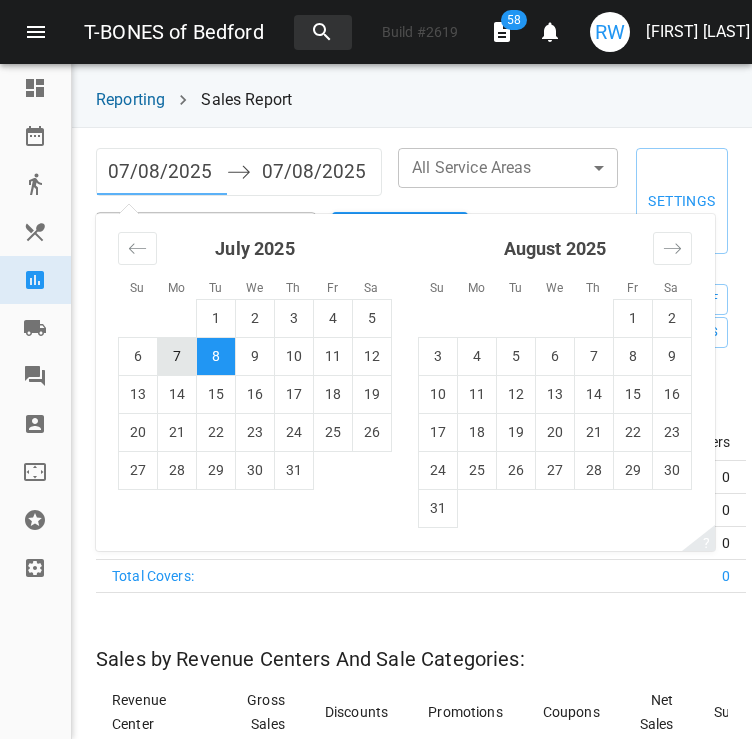 click on "7" at bounding box center [177, 356] 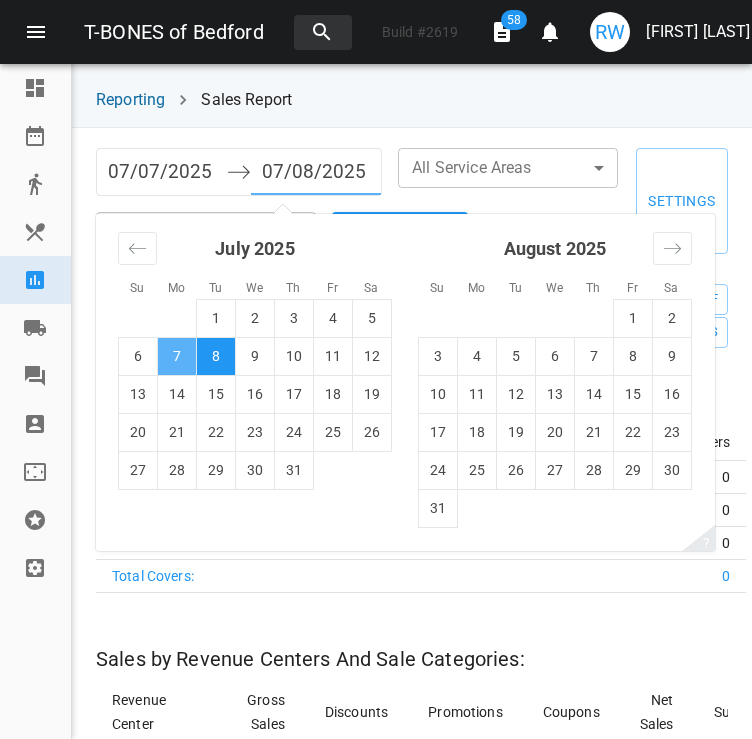 click on "7" at bounding box center (177, 356) 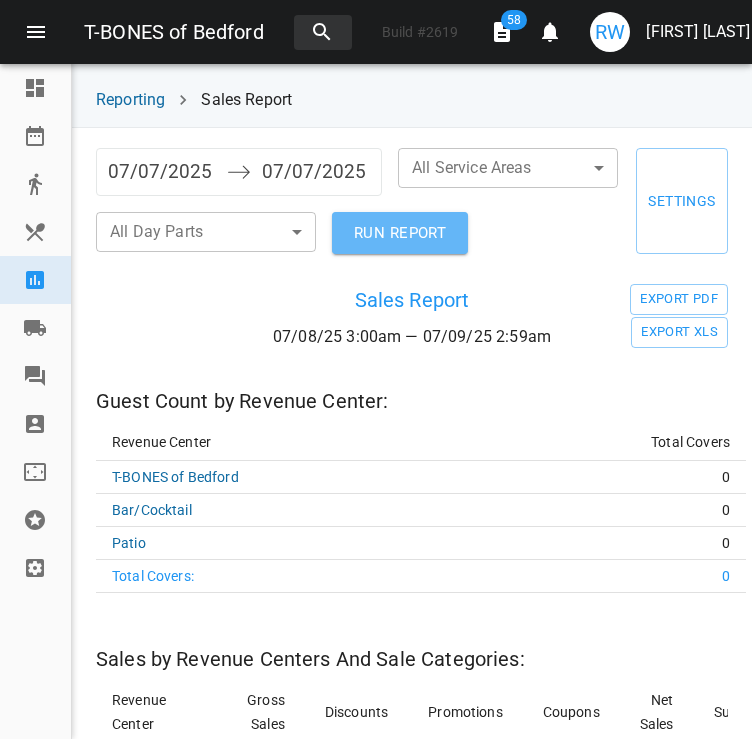 click on "RUN REPORT" at bounding box center (400, 233) 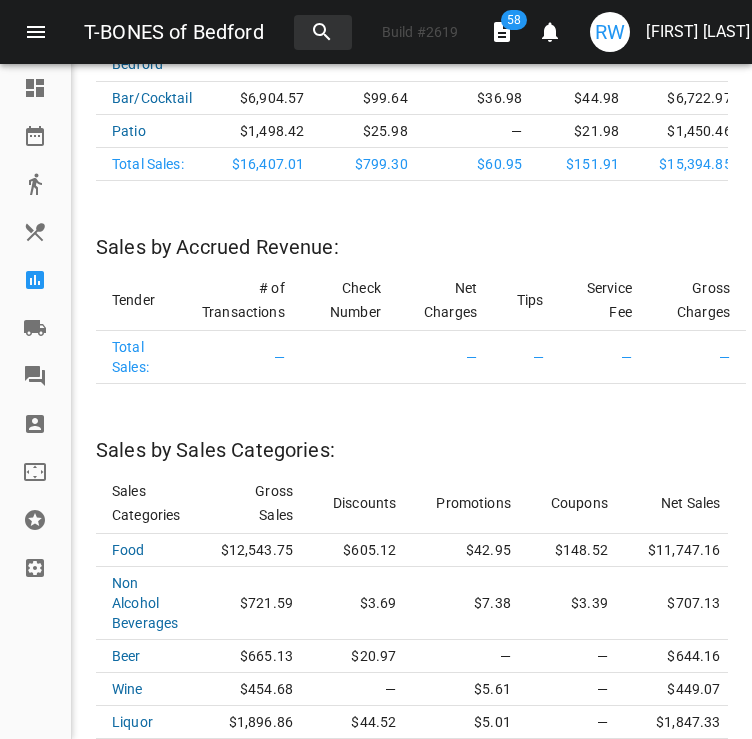 scroll, scrollTop: 2273, scrollLeft: 0, axis: vertical 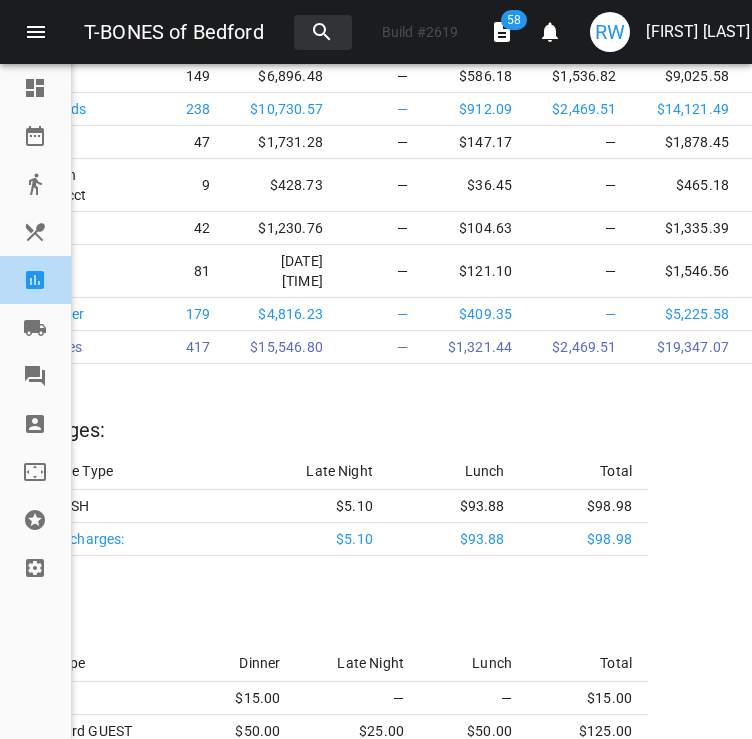 click on "Reporting" at bounding box center (35, 280) 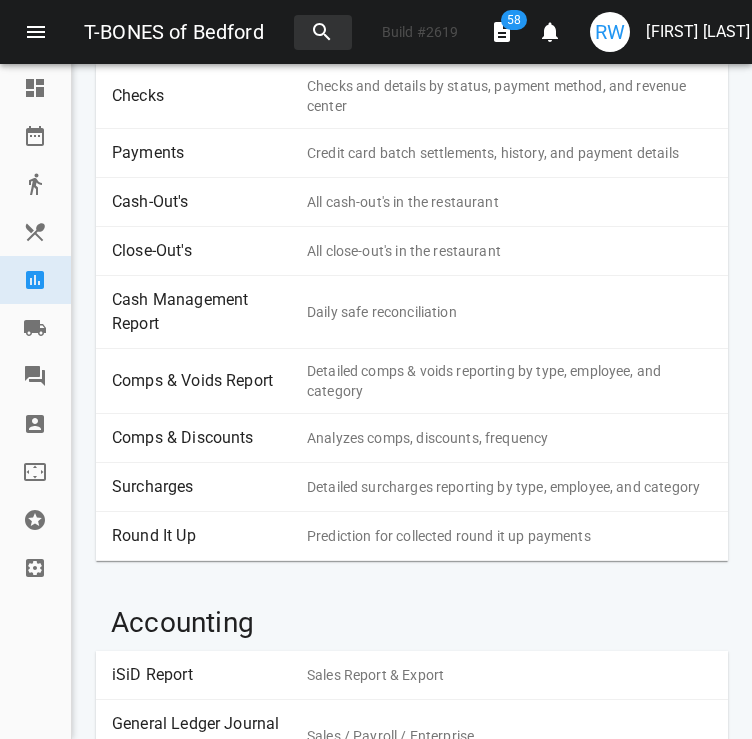 scroll, scrollTop: 439, scrollLeft: 0, axis: vertical 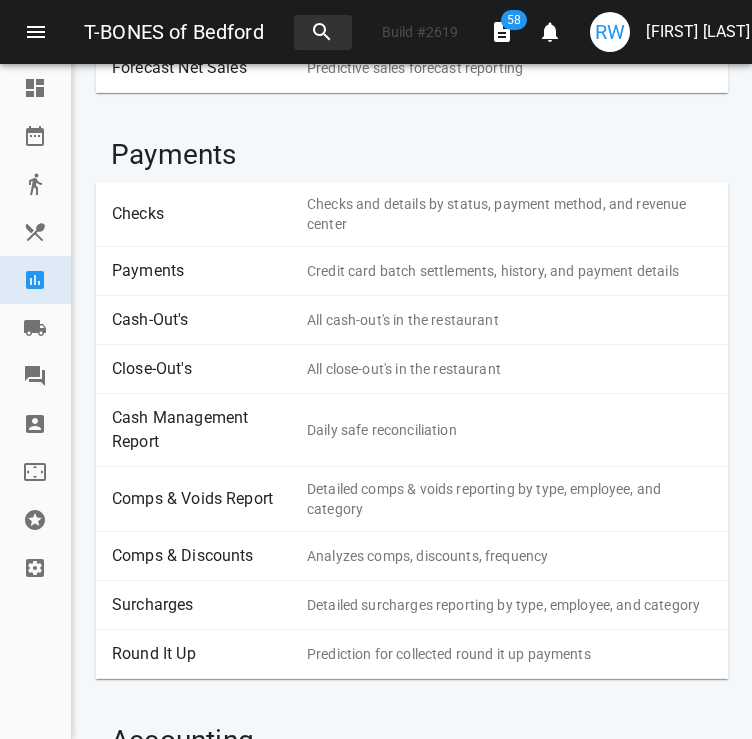 click on "Payments" at bounding box center (202, 271) 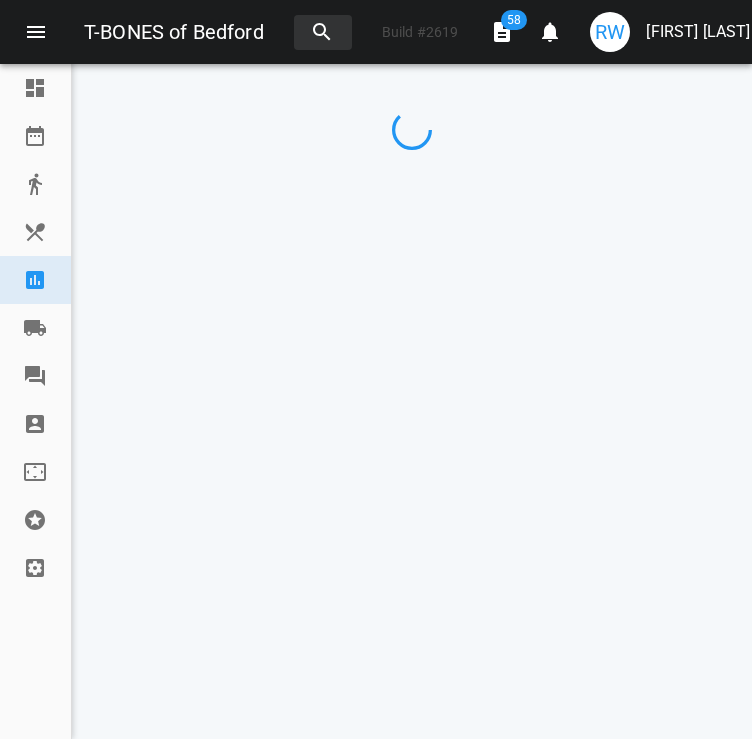 scroll, scrollTop: 0, scrollLeft: 0, axis: both 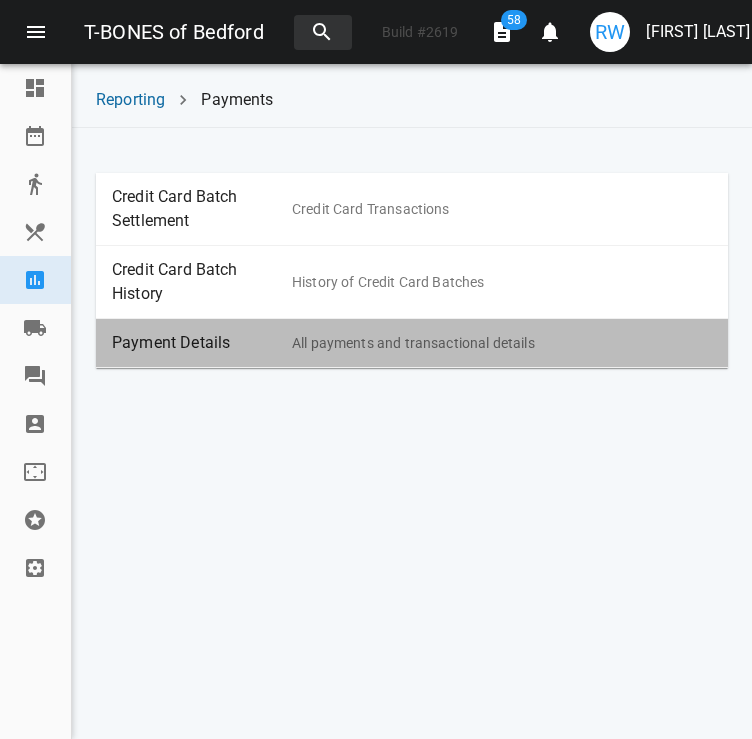 click on "Payment Details" at bounding box center [202, 343] 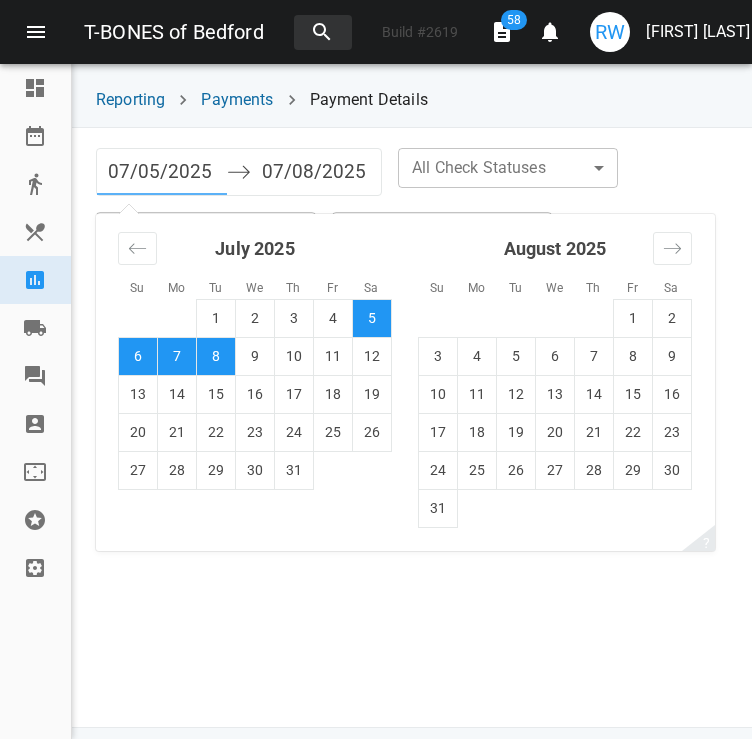 click on "07/05/2025" at bounding box center [162, 172] 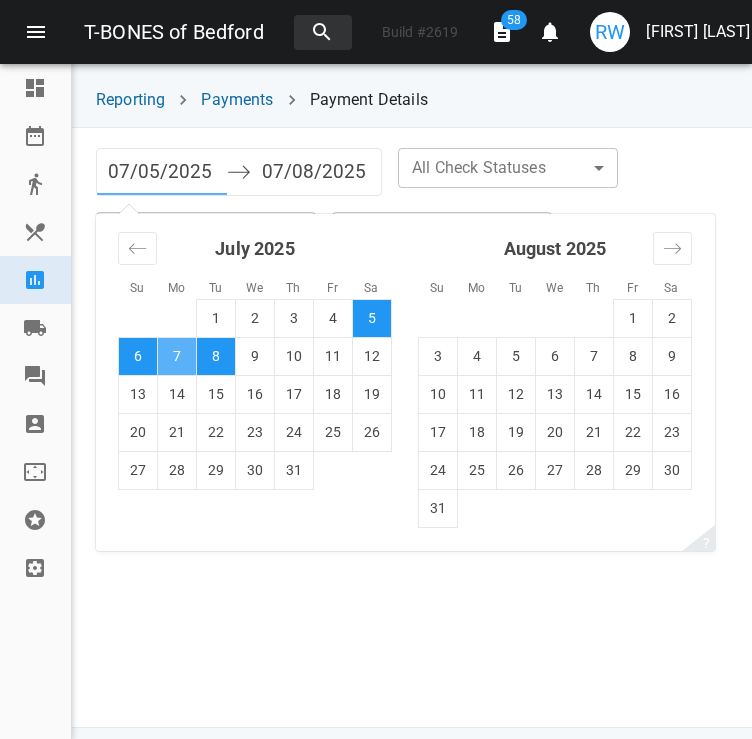 click on "7" at bounding box center (177, 356) 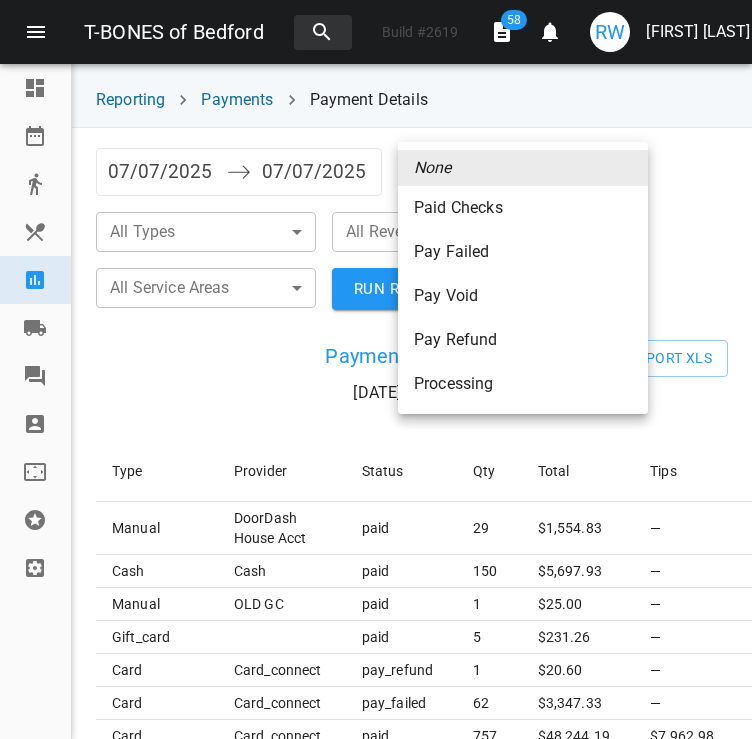 click on "T-BONES of Bedford Build # 2619 58 0 RW [FIRST] [LAST] Dashboard Reservations Takeout Menu & Modifiers Reporting Vendors Reviews Staff Floorplan Referral Program Settings Reporting Payments Payment Details [DATE] Navigate forward to interact with the calendar and select a date. Press the question mark key to get the keyboard shortcuts for changing dates. [DATE] Navigate backward to interact with the calendar and select a date. Press the question mark key to get the keyboard shortcuts for changing dates. All Check Statuses ​​ All Types ​​ All Revenue Centers ​​ All Service Areas ​​ RUN REPORT   Payment Summary [DATE] — [DATE] Export XLS Type Provider Status Qty Total Tips Accrued points Is Captured manual DoorDash House Acct paid 29 $ 1,554.83 — — — cash cash paid 150 $ 5,697.93 — 6819.95 — manual OLD GC paid 1 $ 25.00 — — — gift_card paid 5 $ 231.26 — — — card card_connect pay_refund 1 $ 20.60 — — No card card_connect pay_failed 62 $ 3,347.33 $" at bounding box center (376, 369) 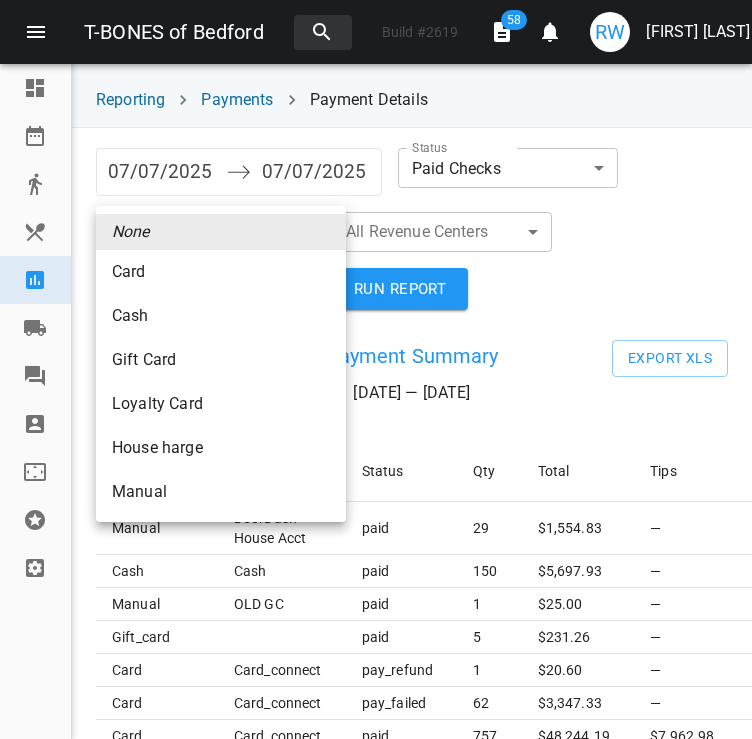 click on "T-BONES of Bedford Build #  2619 58 0 RW Raquel Wojceshonek Dashboard Reservations Takeout Menu & Modifiers Reporting Vendors Reviews Staff Floorplan Referral Program Settings Reporting Payments Payment Details 07/07/2025 Navigate forward to interact with the calendar and select a date. Press the question mark key to get the keyboard shortcuts for changing dates. 07/07/2025 Navigate backward to interact with the calendar and select a date. Press the question mark key to get the keyboard shortcuts for changing dates. Status Paid Checks paid ​ All Types ​ ​ All Revenue Centers ​ ​ All Service Areas ​ ​ RUN REPORT   Payment Summary 07/07/25 — 07/07/25 Export XLS Type Provider Status Qty Total Tips Accrued points Is Captured manual DoorDash House Acct paid 29 $ 1,554.83 — — — cash cash paid 150 $ 5,697.93 — 6819.95 — manual OLD GC paid 1 $ 25.00 — — — gift_card paid 5 $ 231.26 — — — card card_connect pay_refund 1 $ 20.60 — — No card card_connect pay_failed 62 $ 3,347.33" at bounding box center [376, 369] 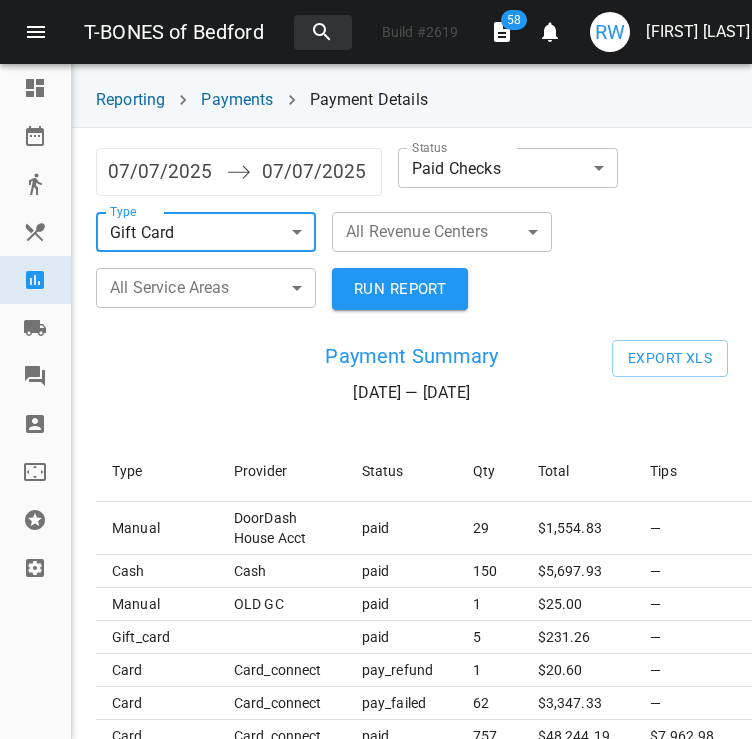 click on "RUN REPORT" at bounding box center (400, 289) 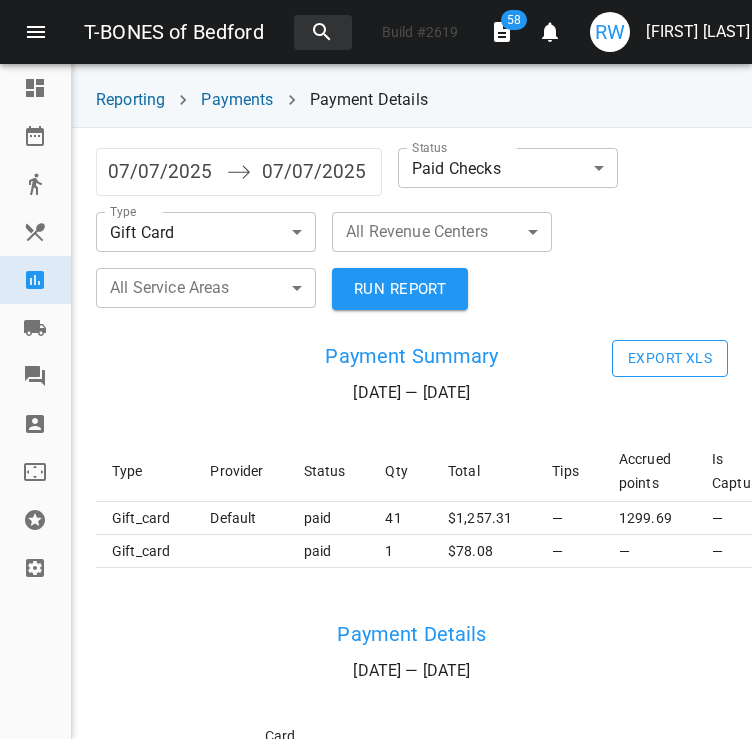 click on "Export XLS" at bounding box center [670, 358] 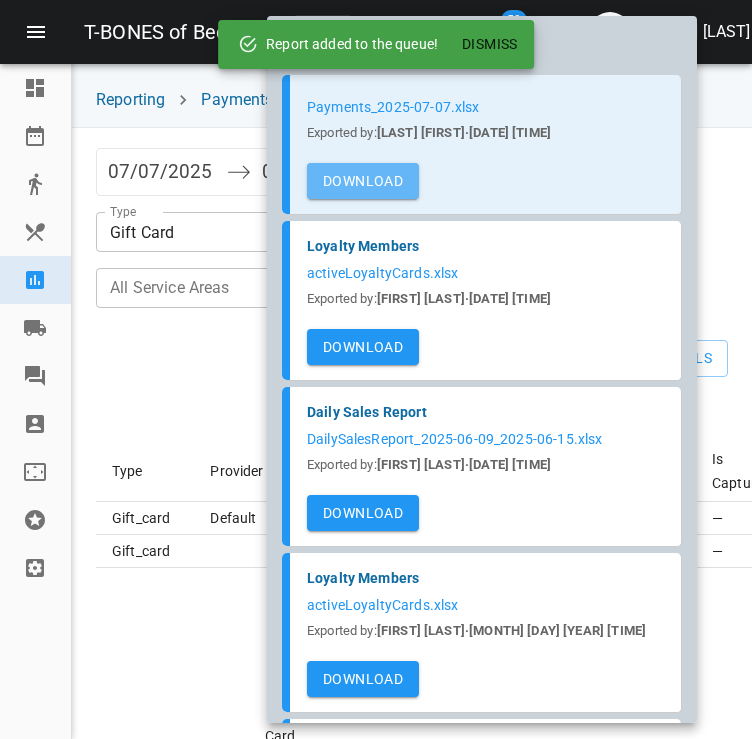 click on "Download" at bounding box center [363, 181] 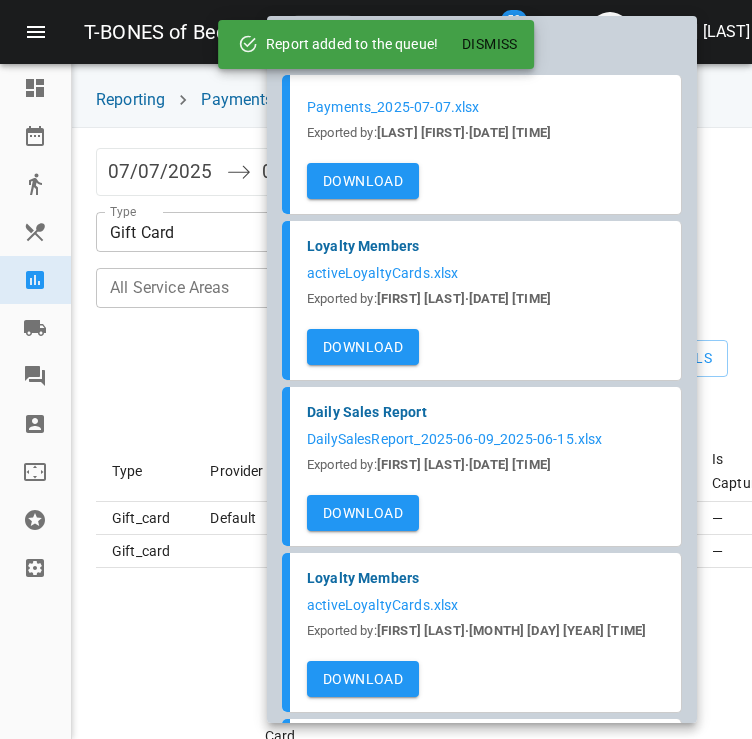 click at bounding box center [376, 369] 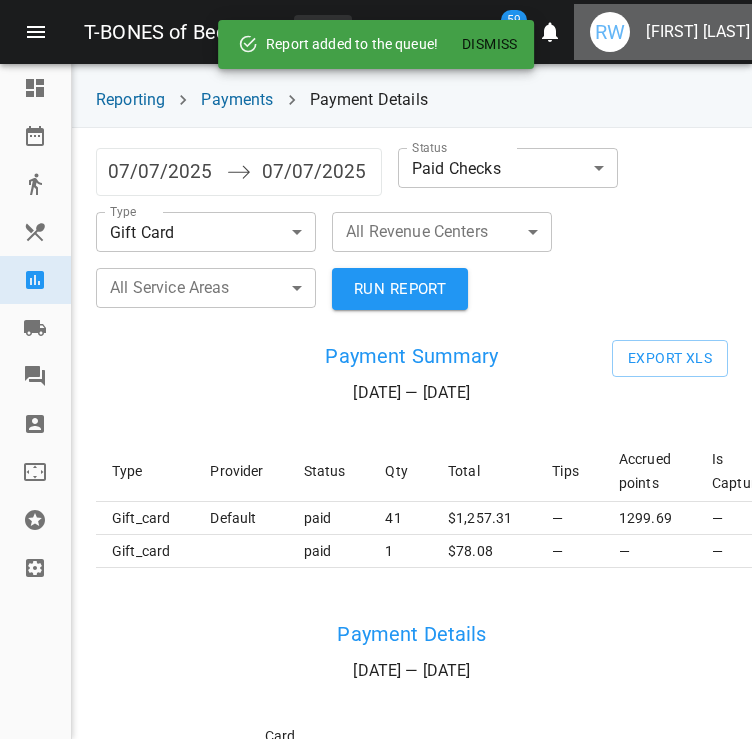 click on "[FIRST] [LAST]" at bounding box center [698, 32] 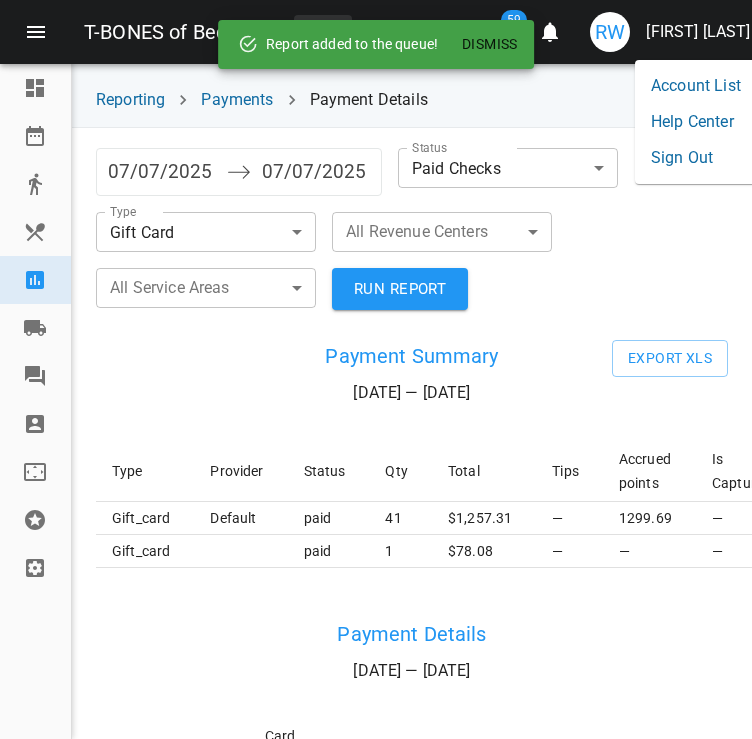 click on "Sign Out" at bounding box center (696, 158) 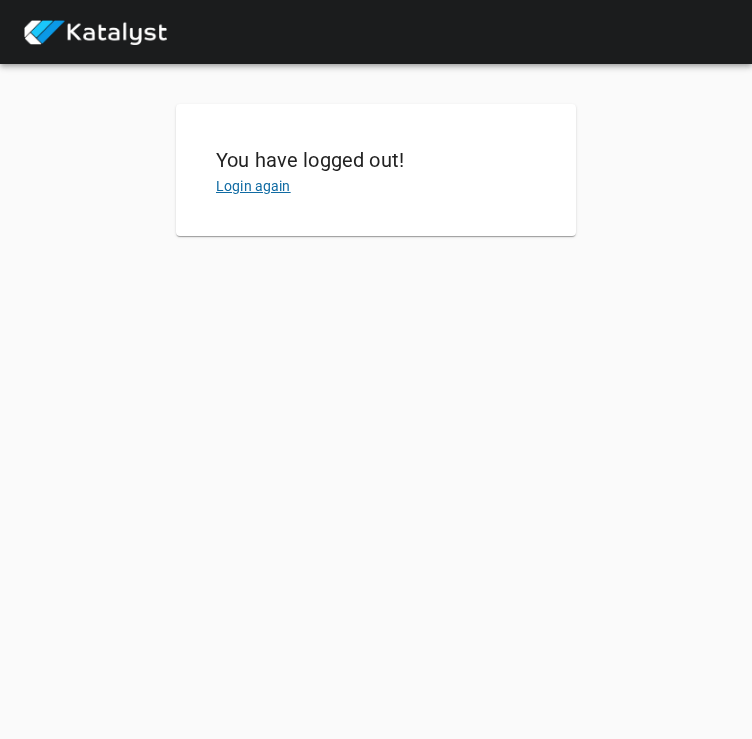 click on "Login again" at bounding box center [253, 186] 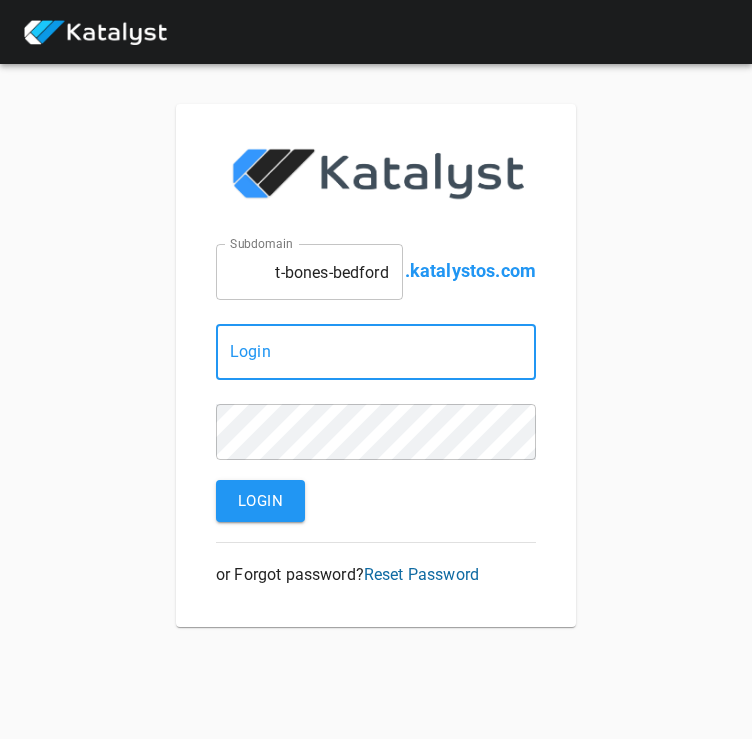 type on "[EMAIL]" 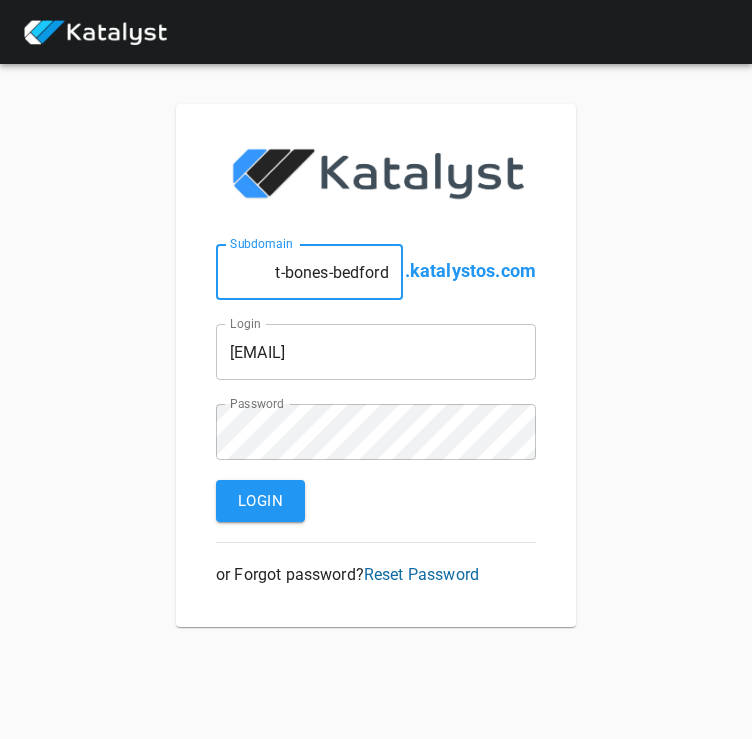 drag, startPoint x: 334, startPoint y: 275, endPoint x: 466, endPoint y: 297, distance: 133.82077 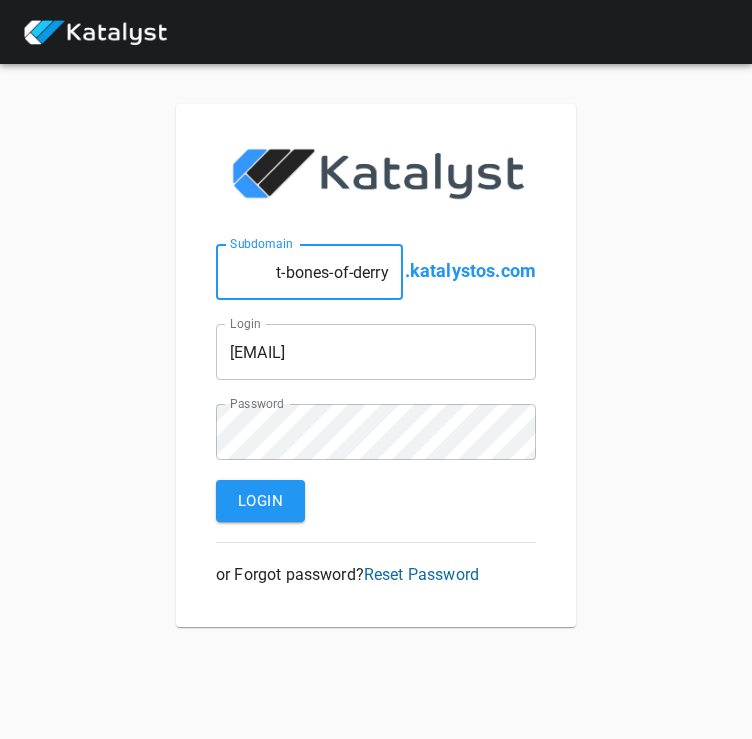 type on "t-bones-of-derry" 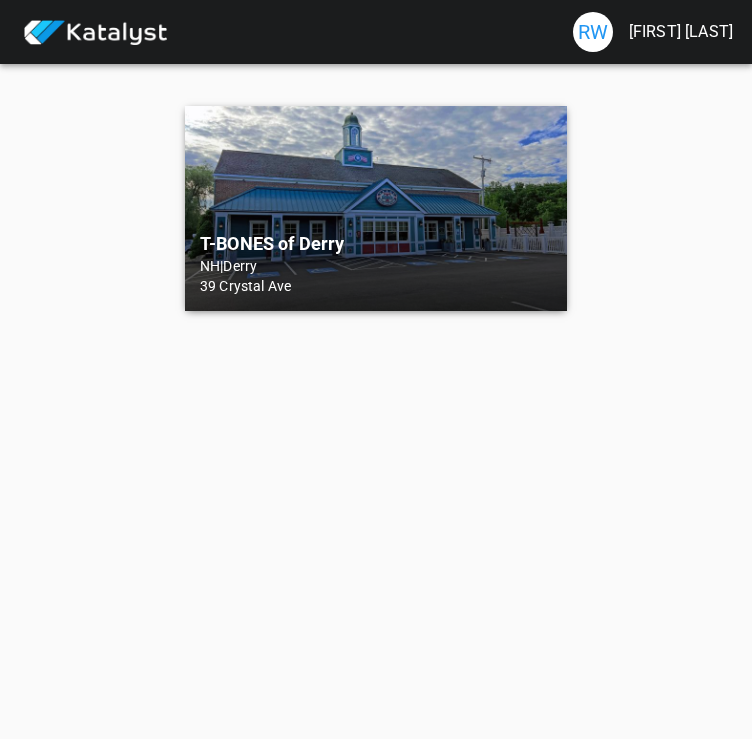 click on "T-BONES of Derry" at bounding box center [376, 244] 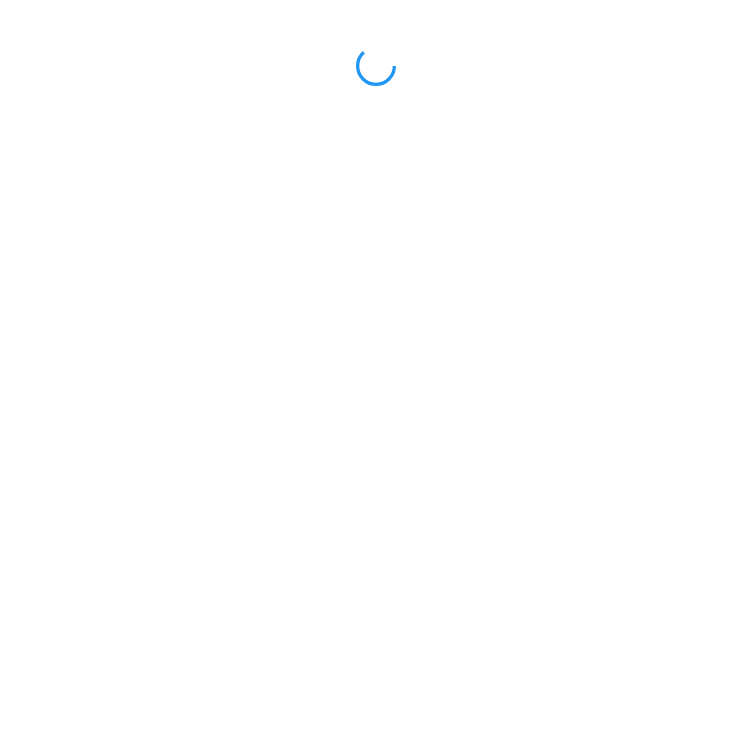 scroll, scrollTop: 0, scrollLeft: 0, axis: both 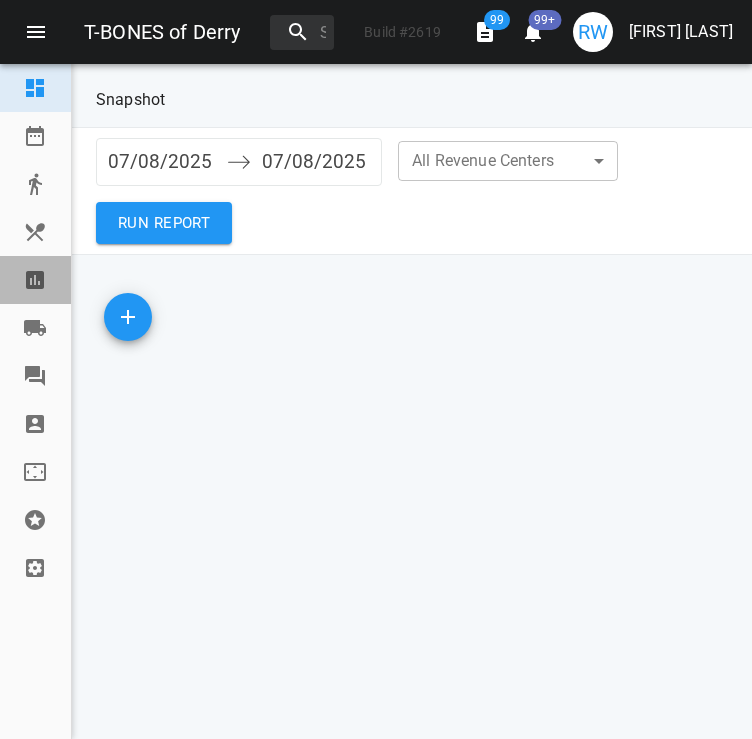 click at bounding box center (35, 280) 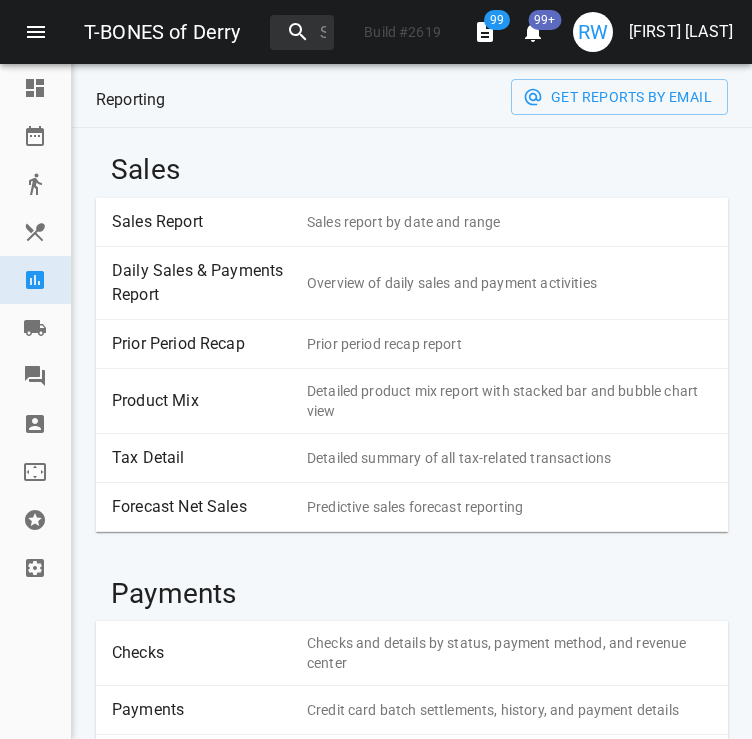 click on "Sales Report" at bounding box center [202, 222] 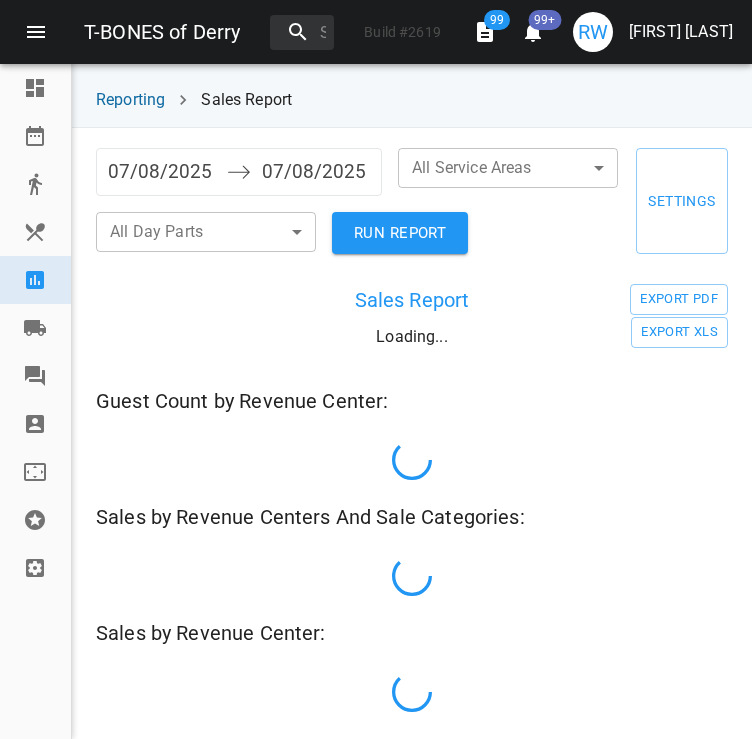click on "07/08/2025" at bounding box center [162, 172] 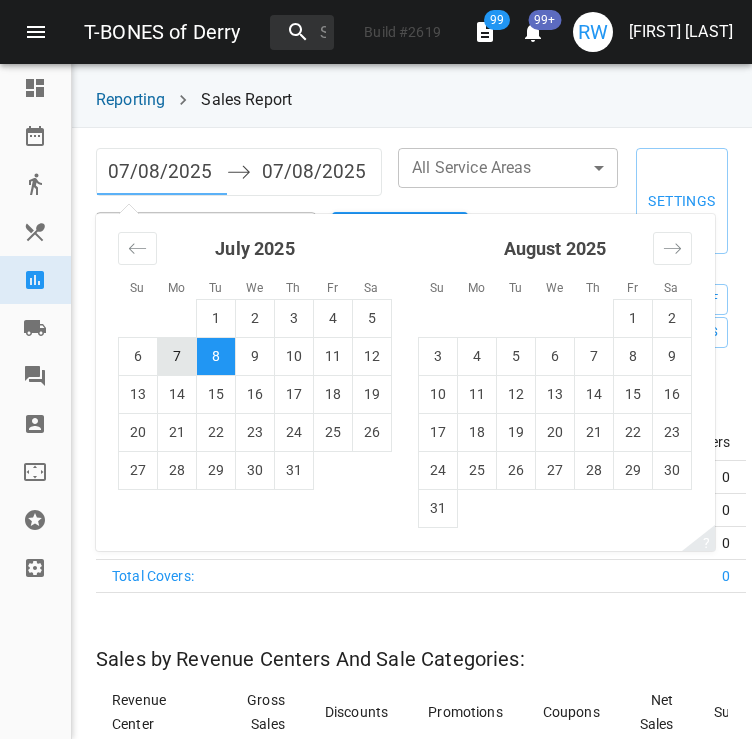 click on "7" at bounding box center [177, 356] 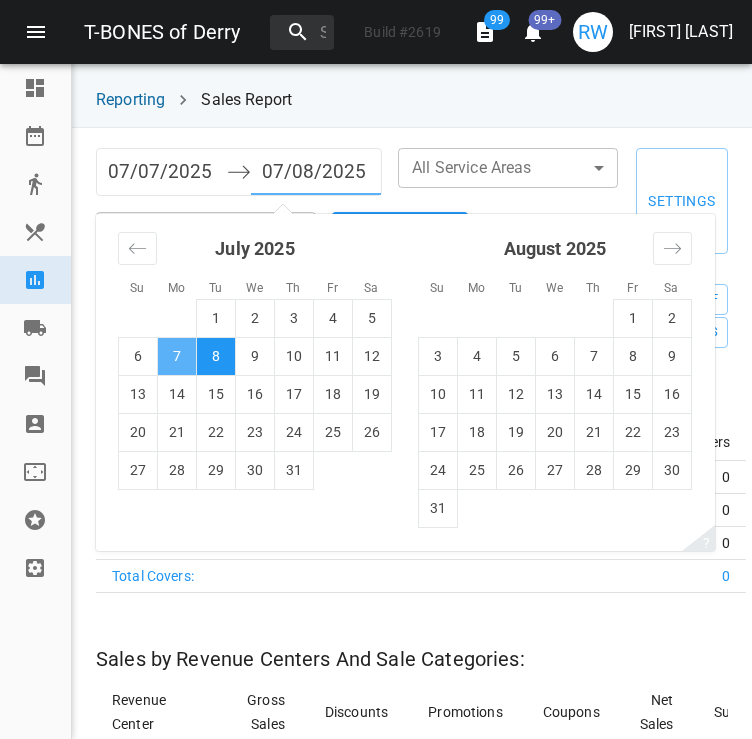 click on "7" at bounding box center [177, 356] 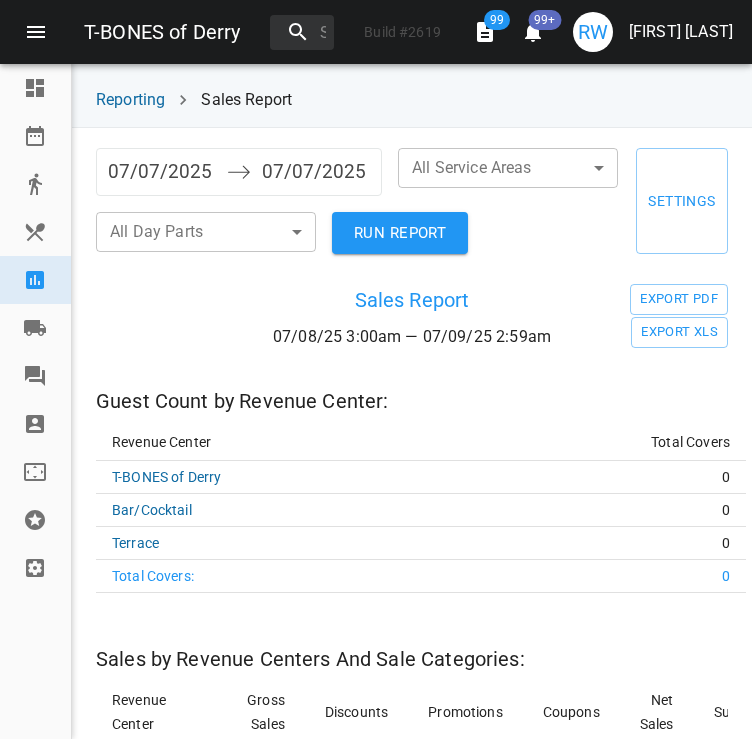 click on "RUN REPORT" at bounding box center (400, 233) 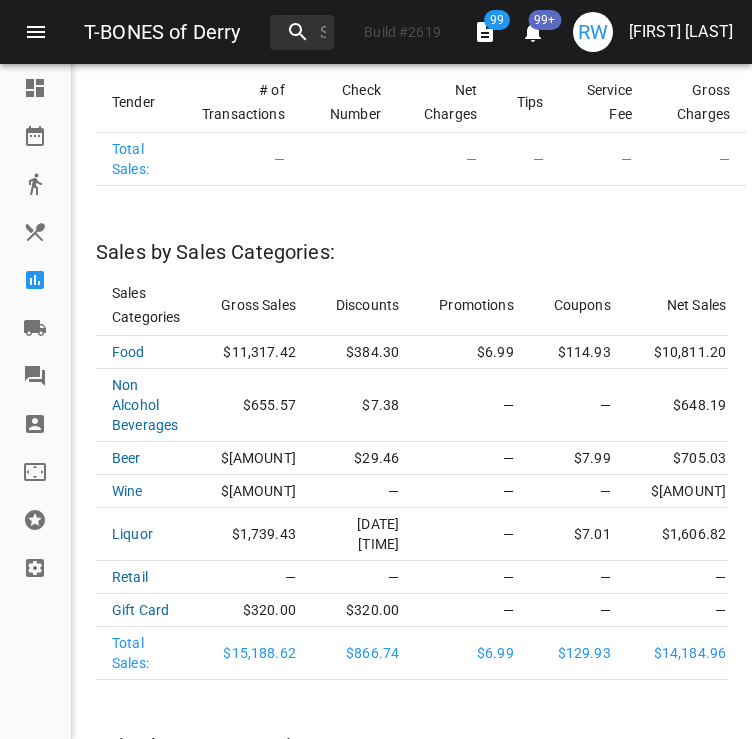 scroll, scrollTop: 2247, scrollLeft: 0, axis: vertical 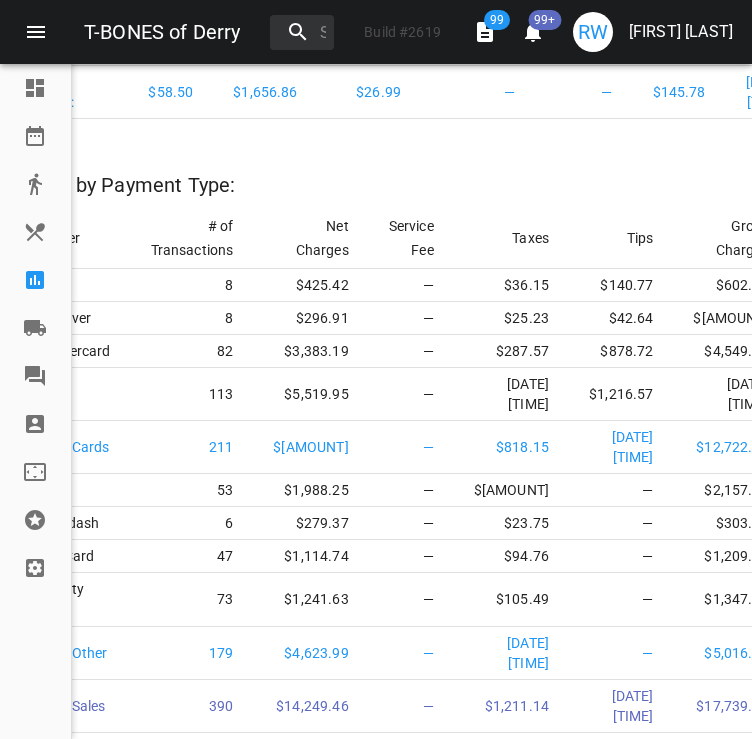 click at bounding box center [44, 280] 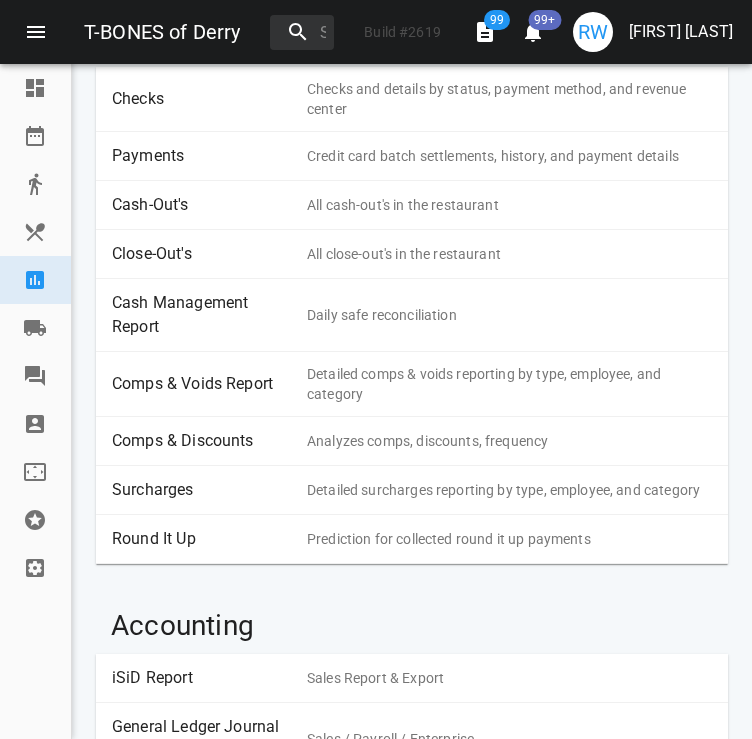scroll, scrollTop: 284, scrollLeft: 0, axis: vertical 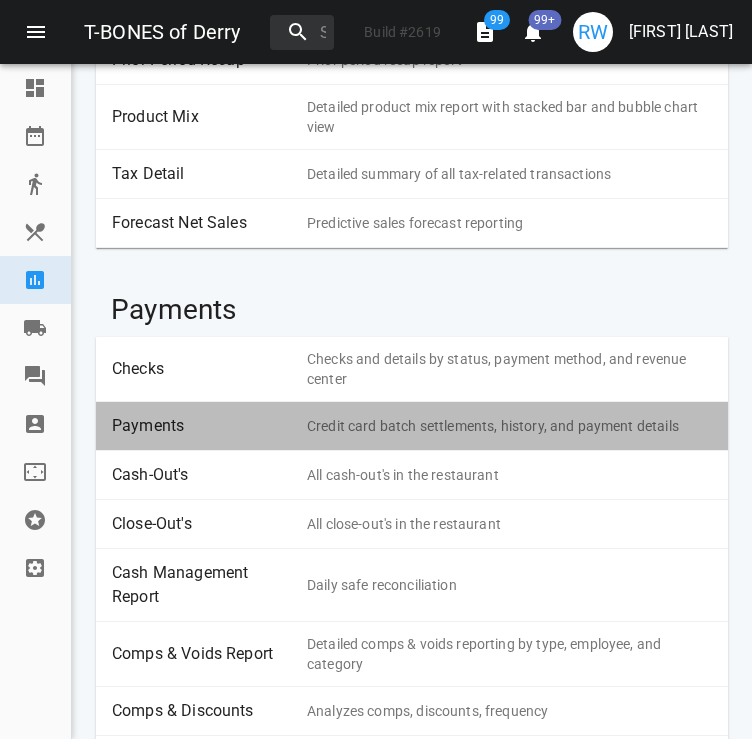 click on "Payments" at bounding box center (202, 426) 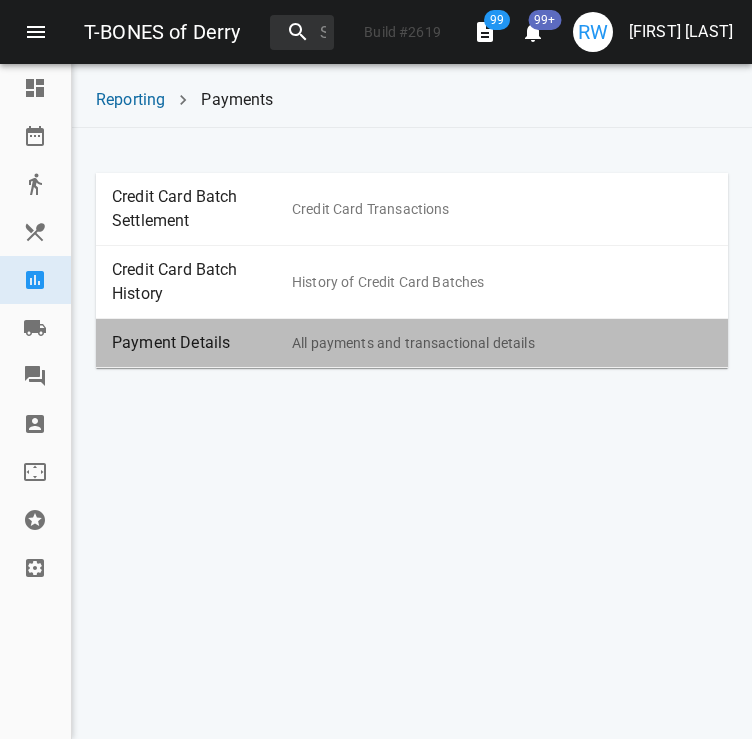click on "Payment Details" at bounding box center [202, 343] 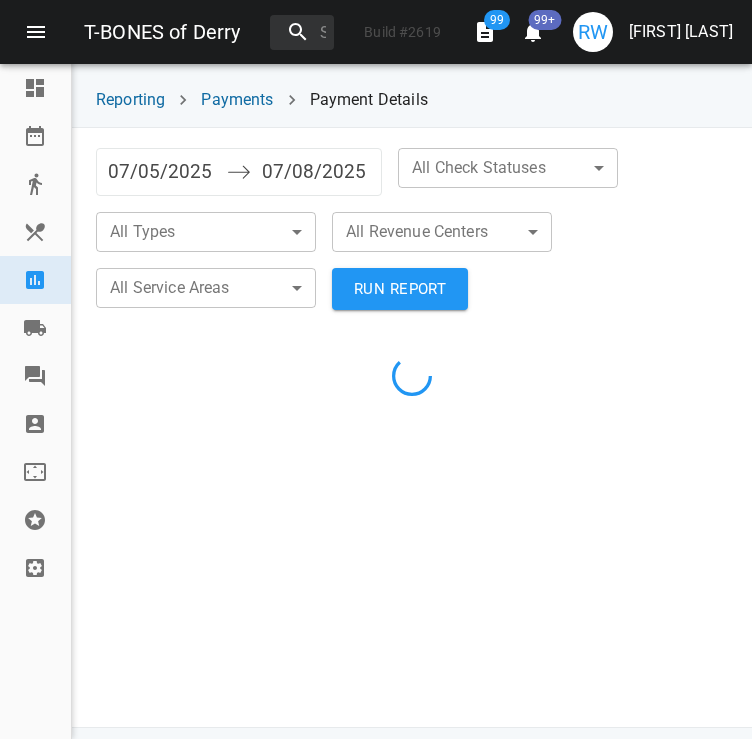 click on "07/05/2025" at bounding box center (162, 172) 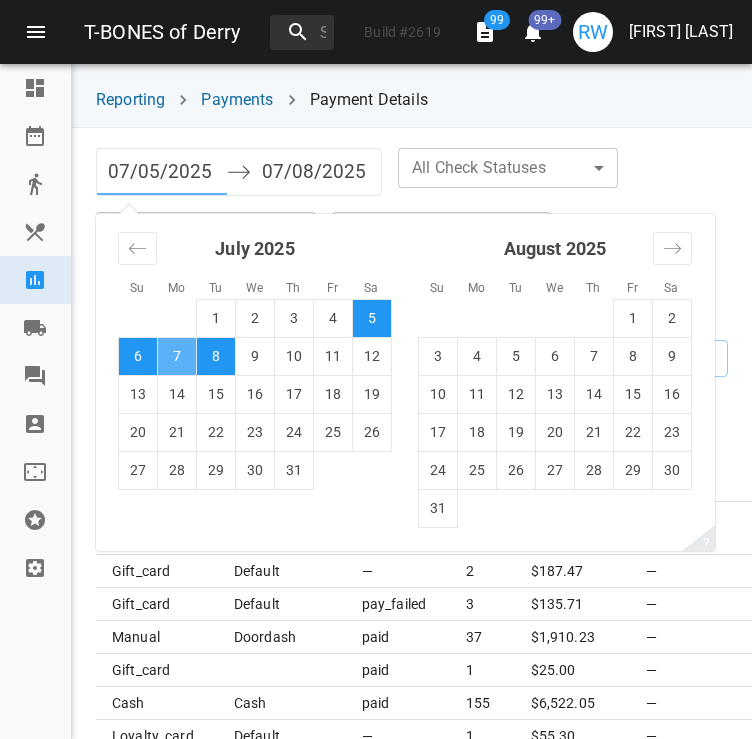 click on "7" at bounding box center [177, 356] 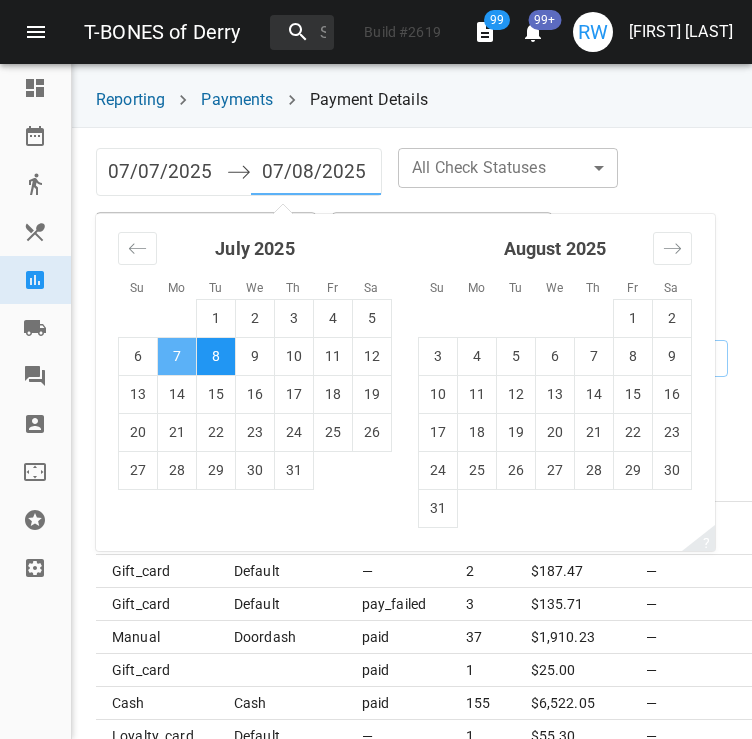 click on "7" at bounding box center [177, 356] 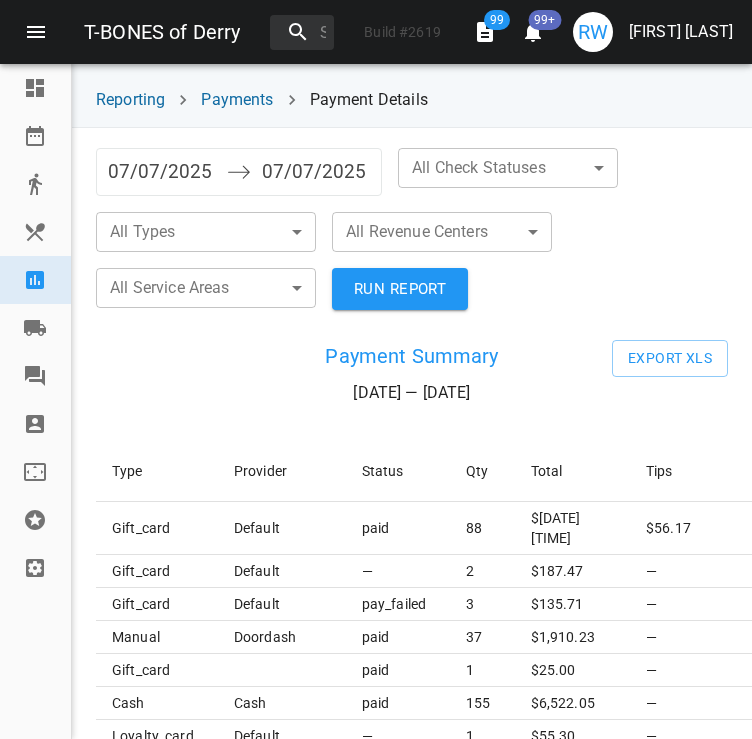 click on "T-BONES of Derry Build #  2619 99 99+ RW [FIRST] [LAST] Dashboard Reservations Takeout Menu  & Modifiers Reporting Vendors Reviews Staff Floorplan Referral Program Settings Reporting Payments Payment Details 07/07/2025 Navigate forward to interact with the calendar and select a date. Press the question mark key to get the keyboard shortcuts for changing dates. 07/07/2025 Navigate backward to interact with the calendar and select a date. Press the question mark key to get the keyboard shortcuts for changing dates. All Check Statuses    All Types    All Revenue Centers    All Service Areas    RUN REPORT   Payment Summary 07/07/25 — 07/07/25 Export XLS Type Provider Status Qty Total Tips Accrued points Is Captured gift_card default paid 88 $ 2,658.28 $56.17 4471.63 — gift_card default — 2 $ 187.47 — — — gift_card default pay_failed 3 $ 135.71 — — — manual Doordash paid 37 $ 1,910.23 — — — gift_card paid 1 $ 25.00 — — — cash cash paid 155 $ 6,522.05 — — 1" at bounding box center [376, 369] 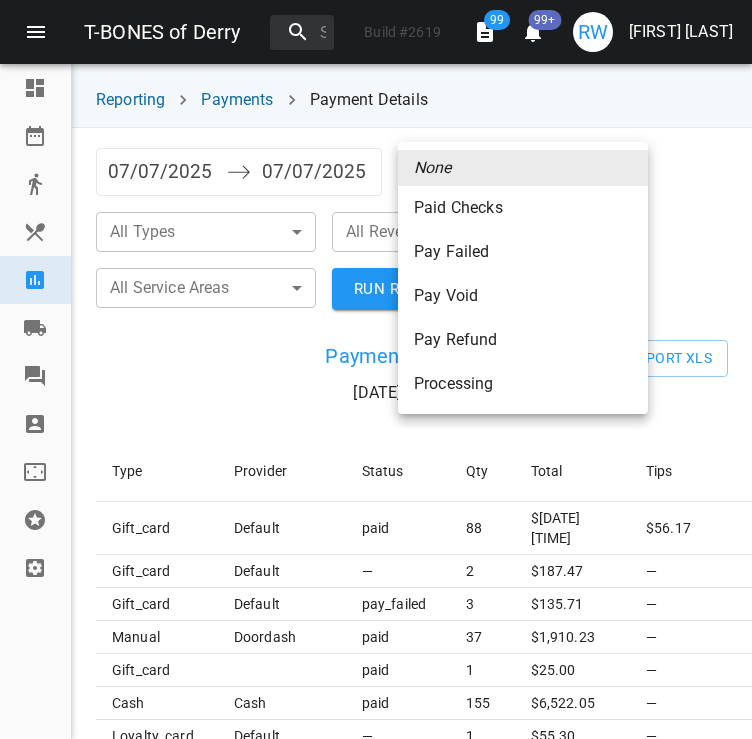 click on "Paid Checks" at bounding box center [523, 208] 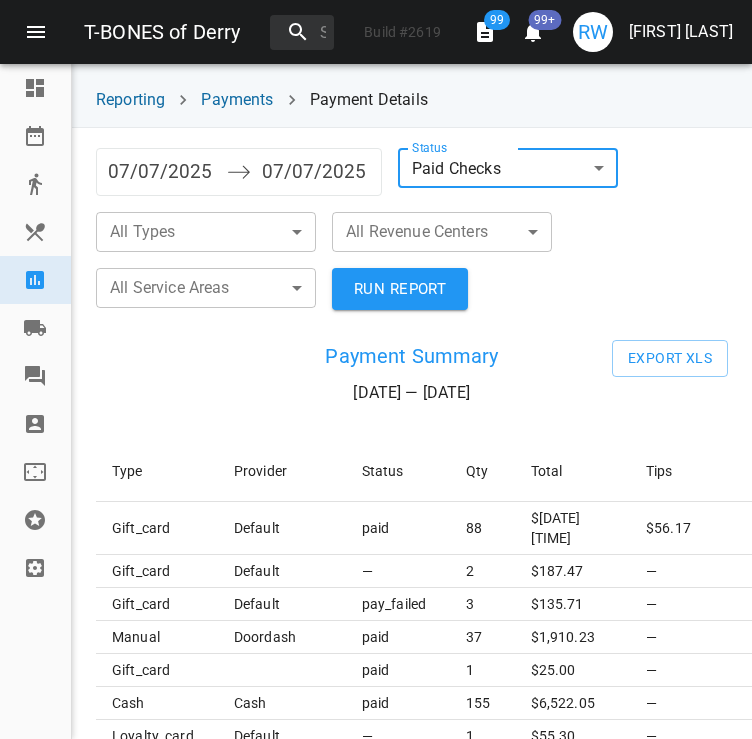 click on "[LAST] [FIRST] Dashboard Reservations Takeout Menu & Modifiers Reporting Vendors Reviews Staff Floorplan Referral Program Settings Reporting Payments Payment Details [DATE] Navigate forward to interact with the calendar and select a date. Press the question mark key to get the keyboard shortcuts for changing dates. [DATE] Navigate backward to interact with the calendar and select a date. Press the question mark key to get the keyboard shortcuts for changing dates. Status Paid Checks paid ​​ All Types ​​ All Revenue Centers ​​ All Service Areas ​​ RUN REPORT   Payment Summary [DATE] — [DATE] Export XLS Type Provider Status Qty Total Tips Accrued points Is Captured gift_card default paid 88 $ [AMOUNT] $ [AMOUNT] [AMOUNT] — gift_card default — 2 $ [AMOUNT] — — — gift_card default pay_failed 3 $ [AMOUNT] — — — manual Doordash paid 37 $ [AMOUNT] — — — gift_card paid 1 $ [AMOUNT] — — — cash cash paid 155 $ [AMOUNT] — — 1" at bounding box center [376, 369] 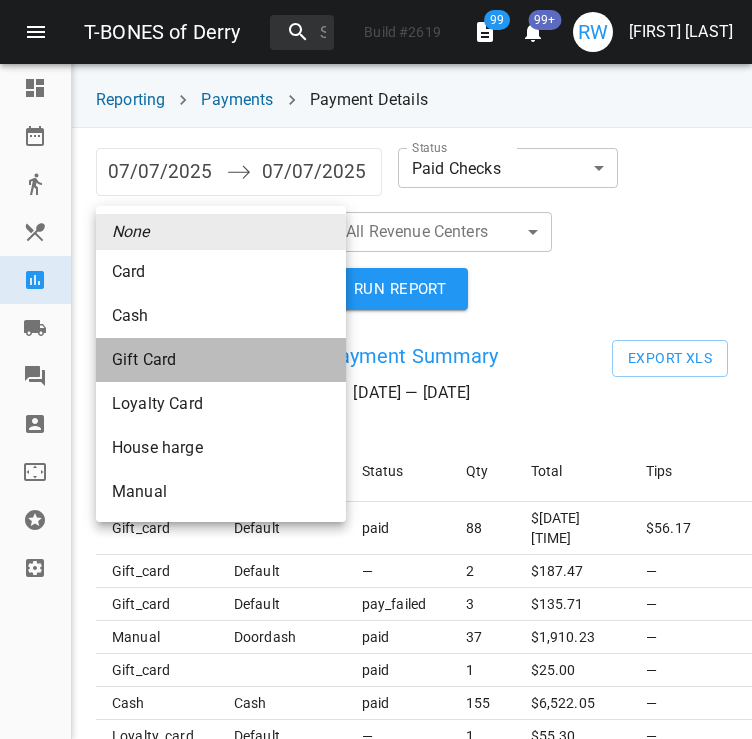 click on "Gift Card" at bounding box center [221, 272] 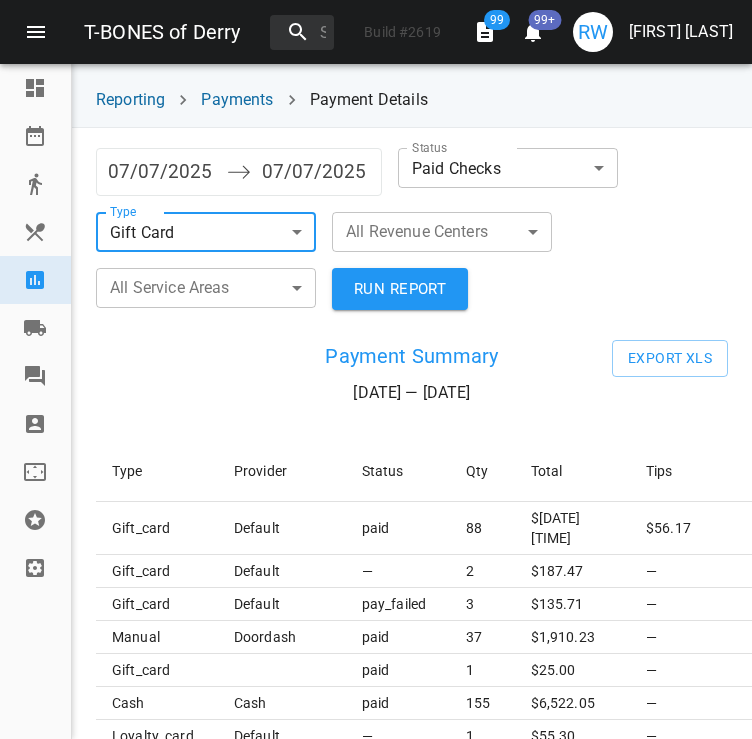 click on "RUN REPORT" at bounding box center (400, 289) 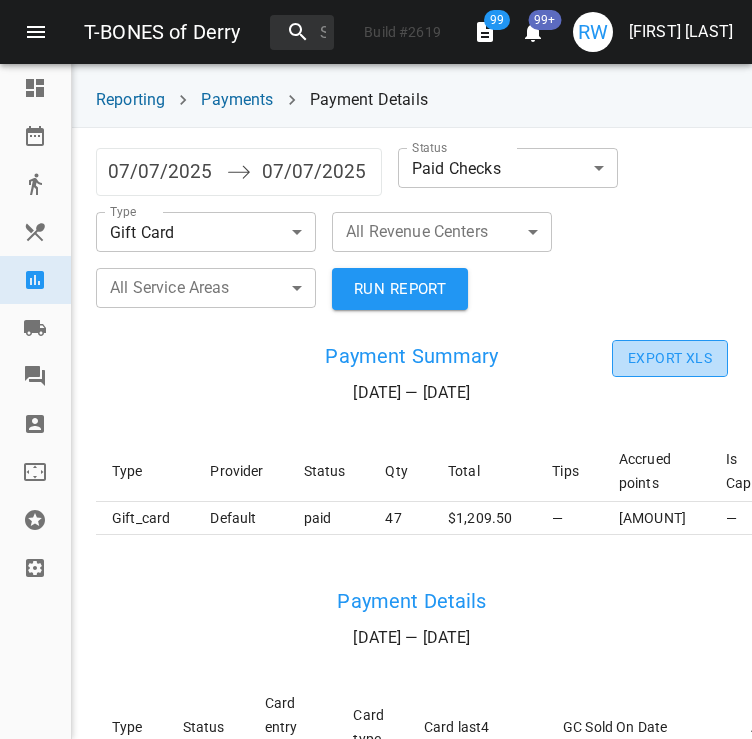 click on "Export XLS" at bounding box center [670, 358] 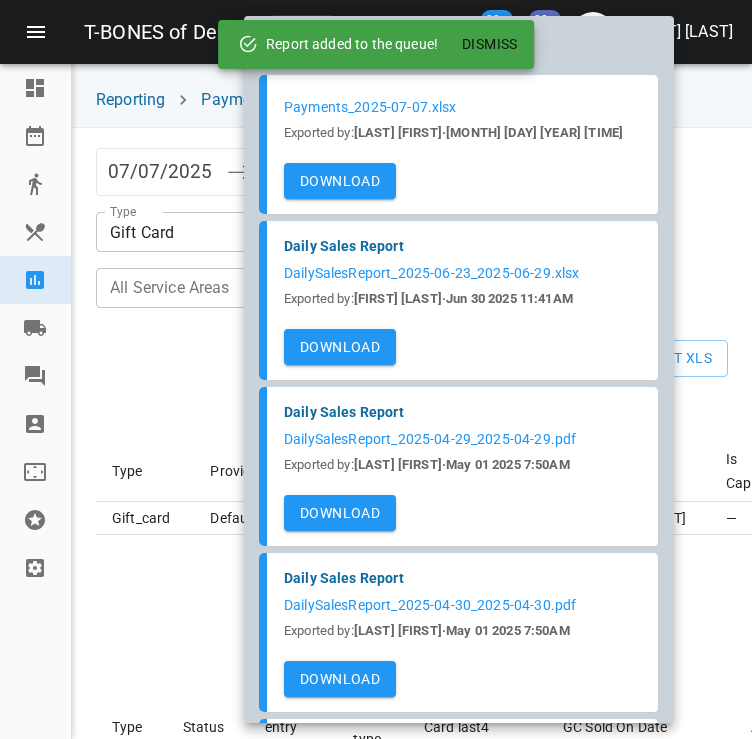 click on "Dismiss" at bounding box center (490, 44) 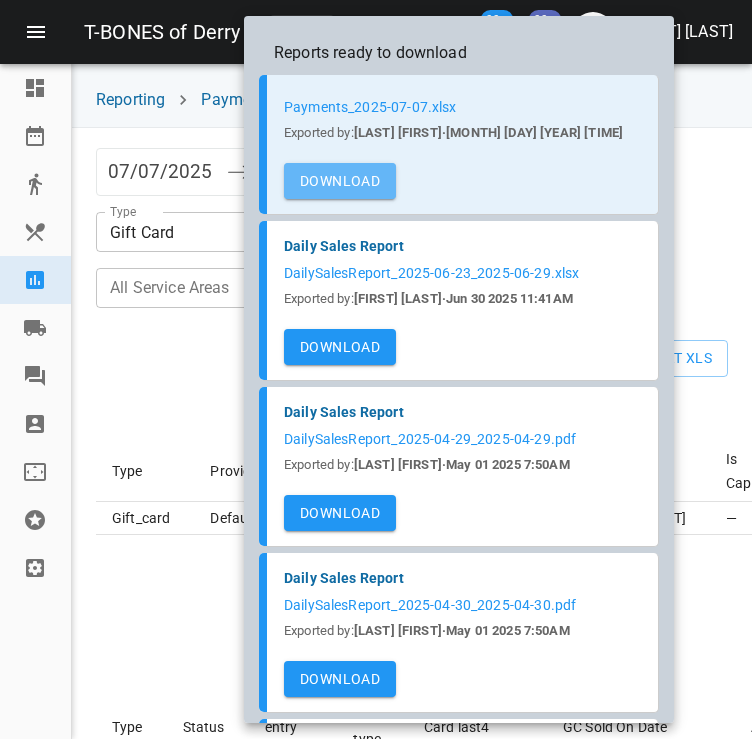 click on "Download" at bounding box center [340, 181] 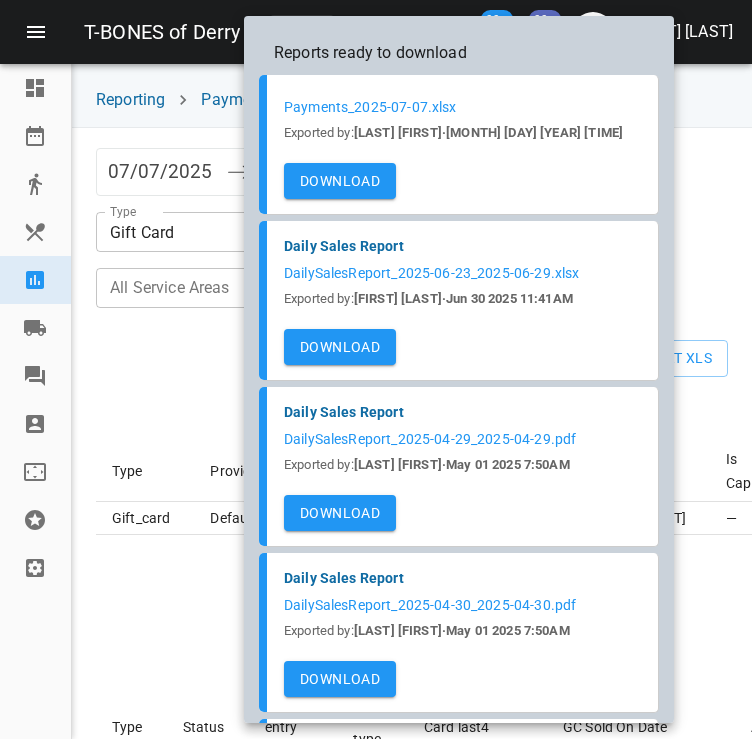 click at bounding box center (376, 369) 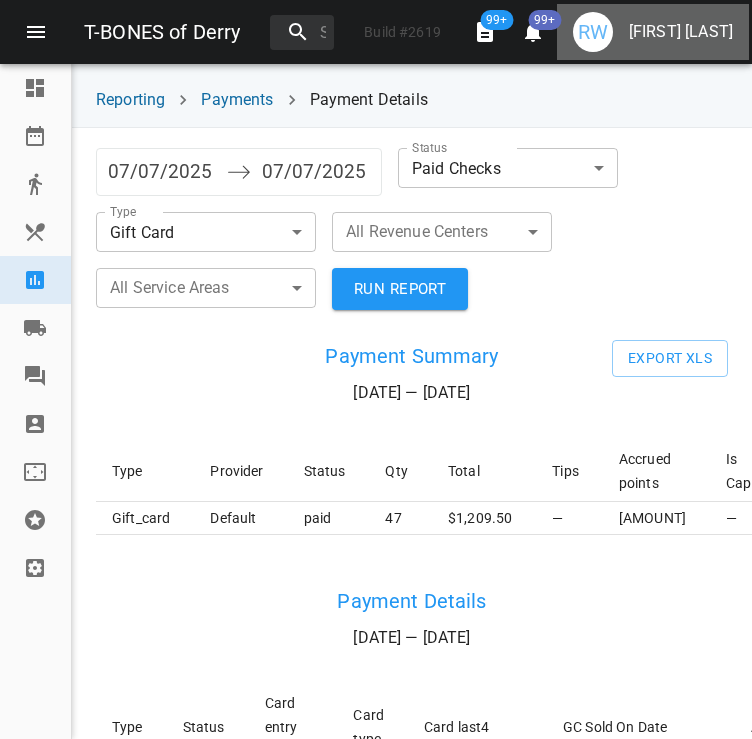 click on "[INITIALS] [FIRST] [LAST]" at bounding box center (653, 32) 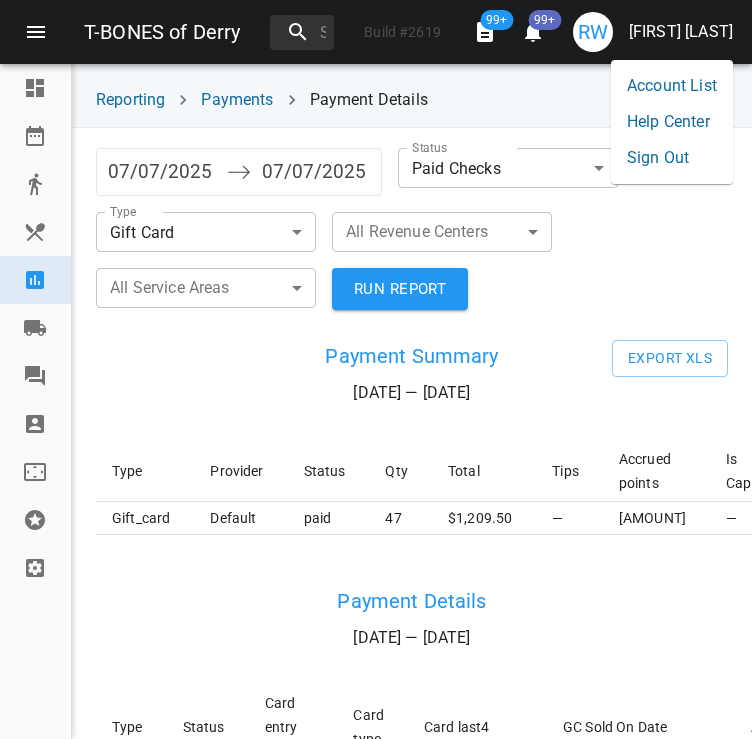 click on "Sign Out" at bounding box center (672, 158) 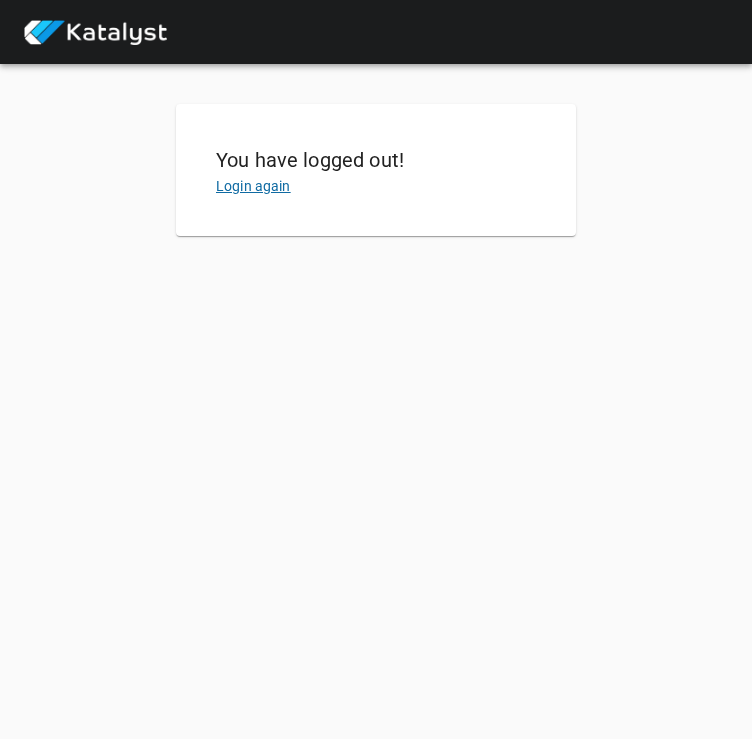 click on "Login again" at bounding box center (253, 186) 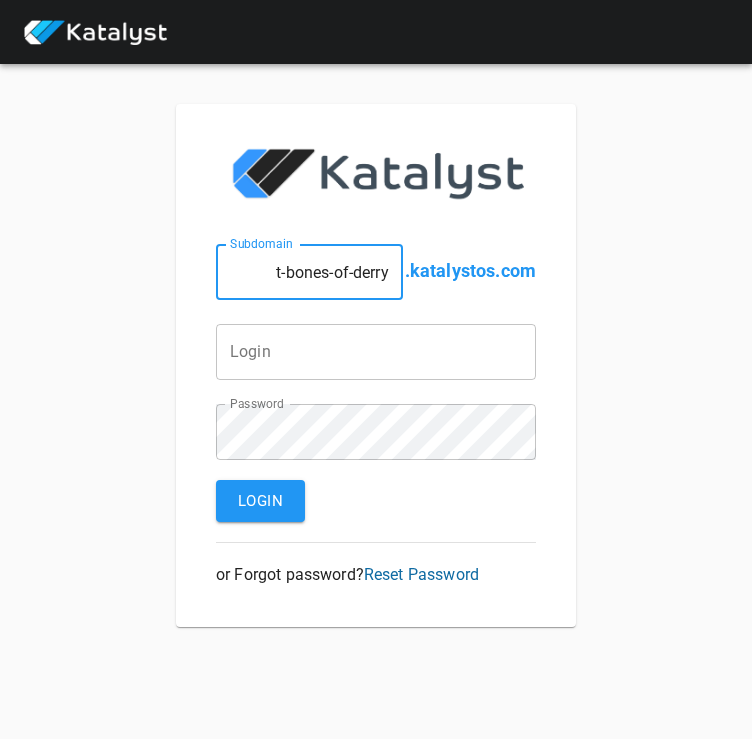 click on "t-bones-of-derry" at bounding box center [309, 272] 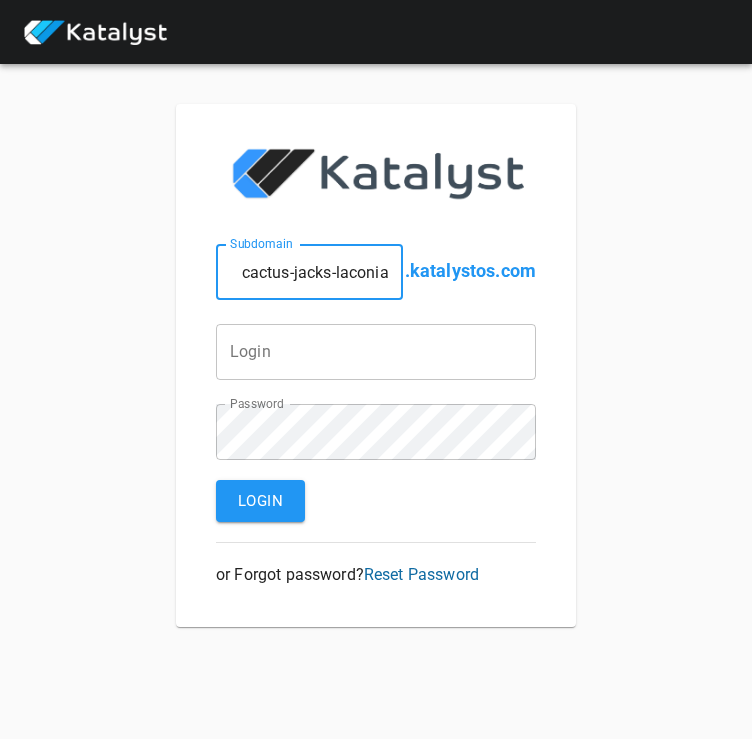 click at bounding box center [309, 272] 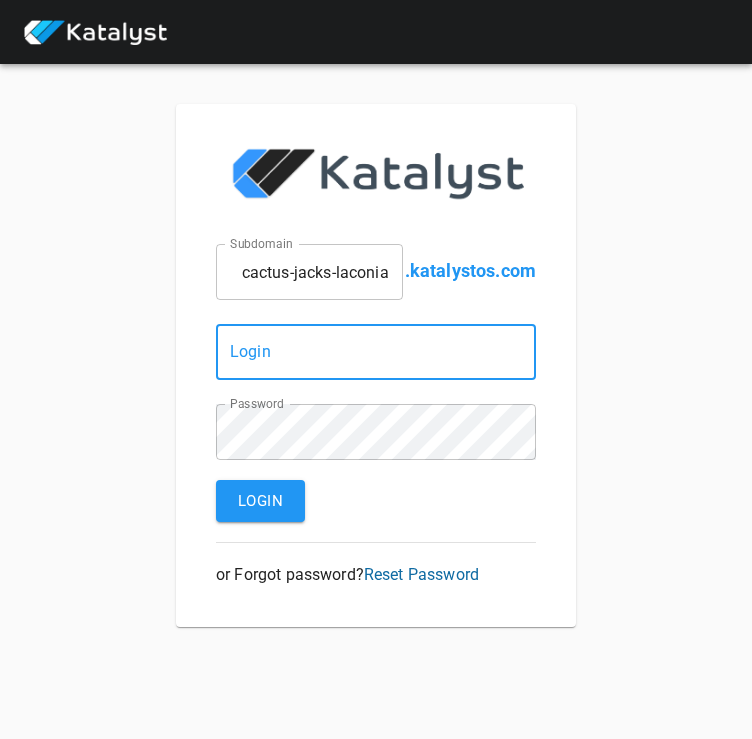 type on "[EMAIL]" 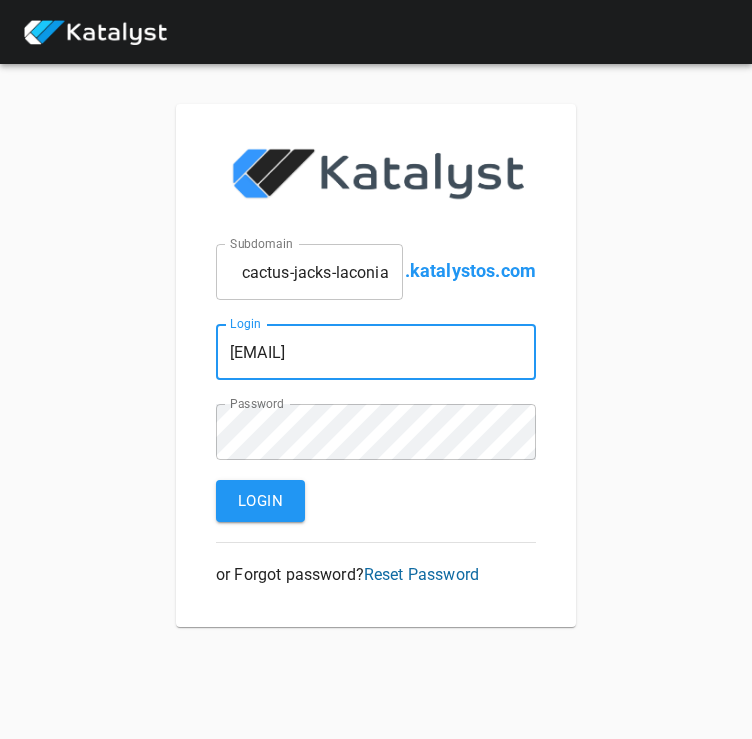 click on "Login" at bounding box center [260, 501] 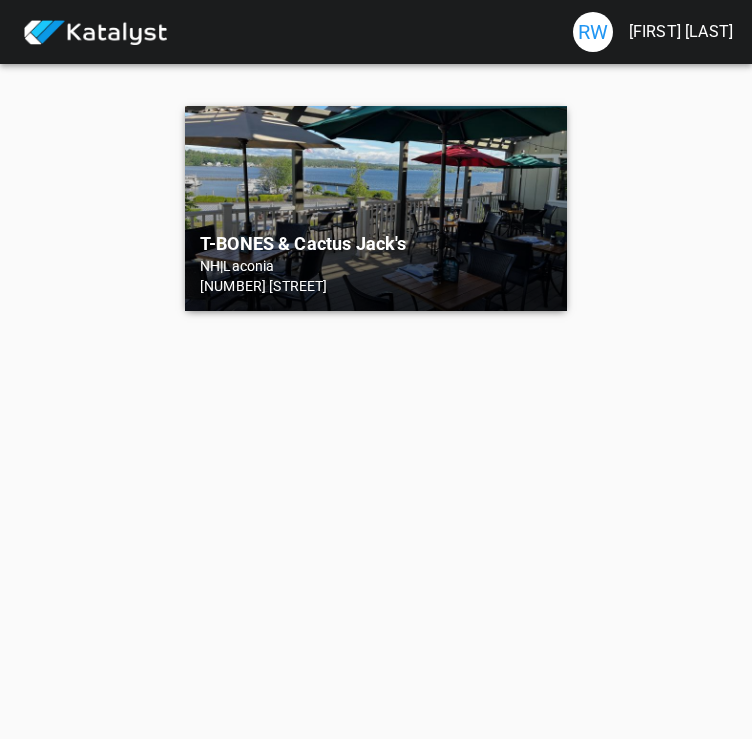 click on "NH  |  Laconia" at bounding box center (376, 266) 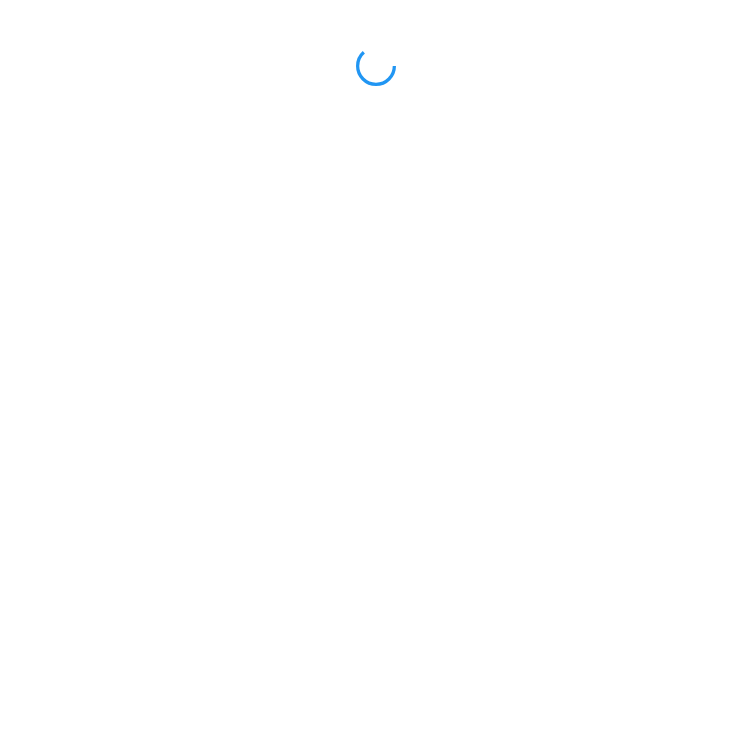 scroll, scrollTop: 0, scrollLeft: 0, axis: both 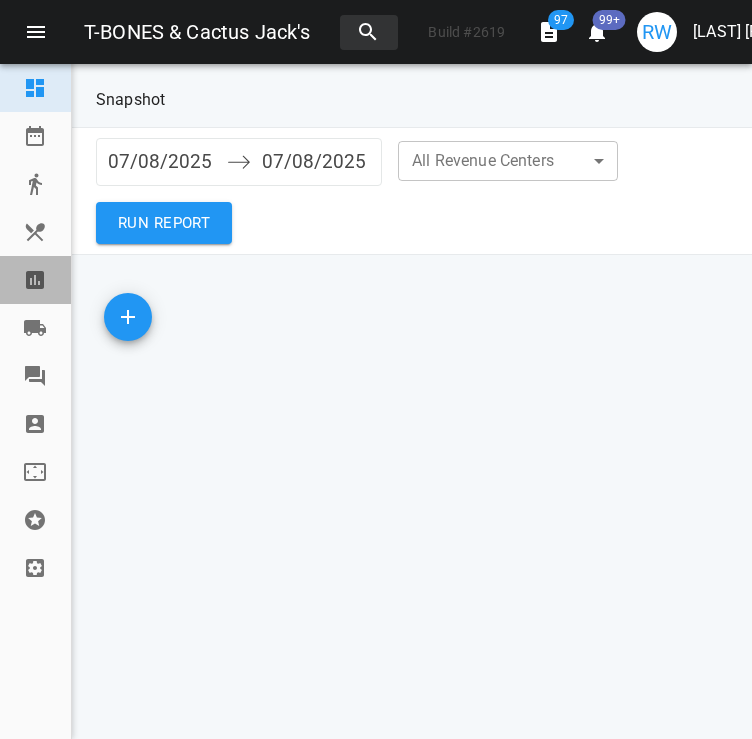 click at bounding box center (35, 280) 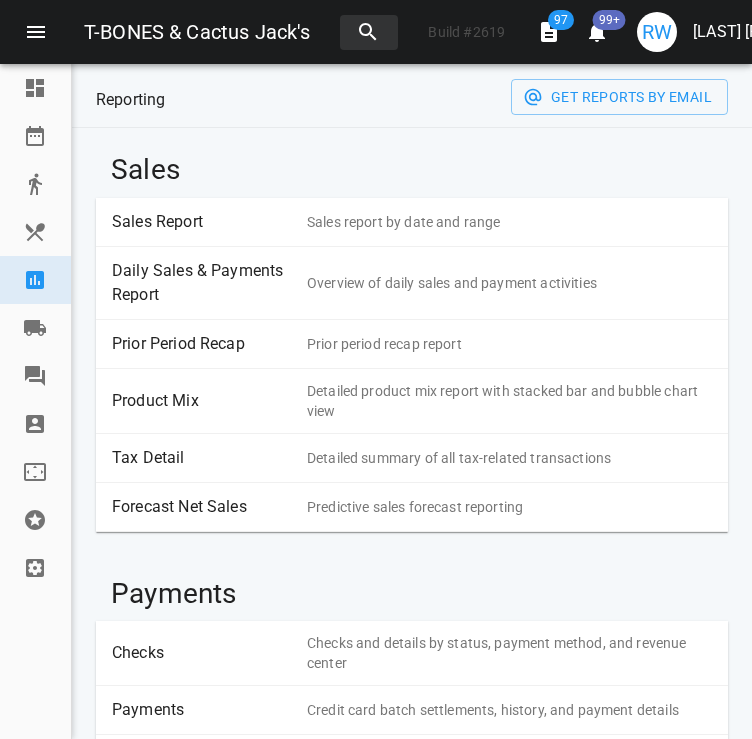 click on "Sales Report" at bounding box center [202, 222] 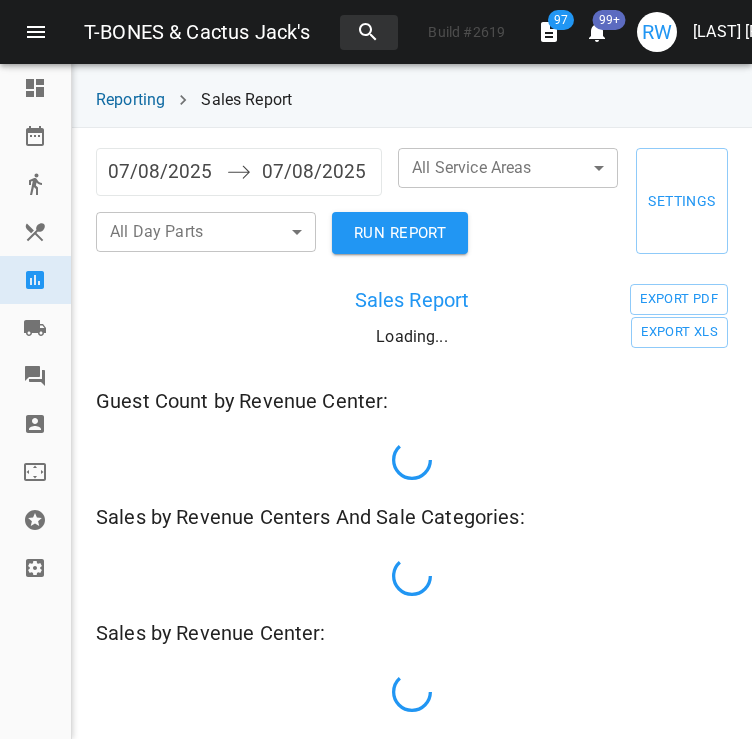 click on "07/08/2025" at bounding box center [162, 172] 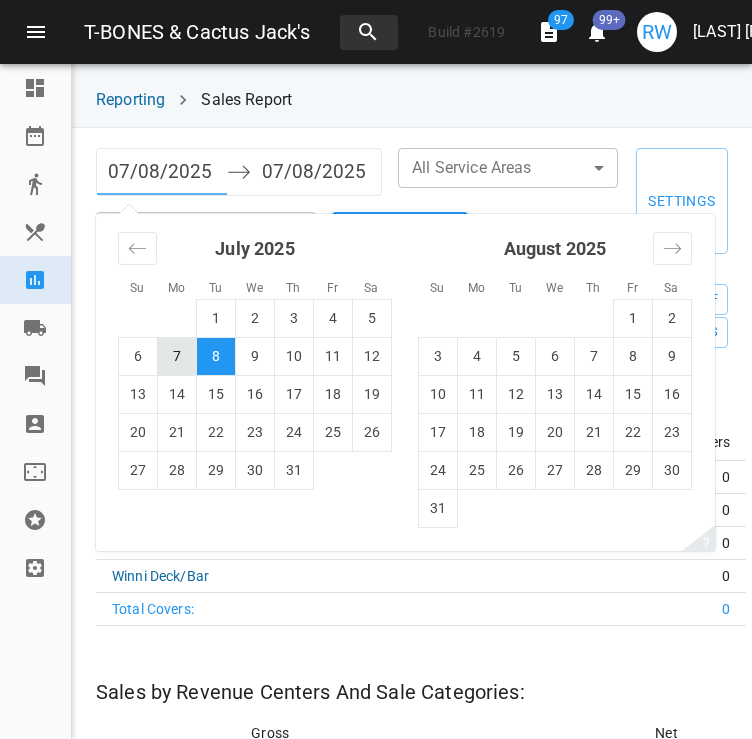 click on "7" at bounding box center (177, 356) 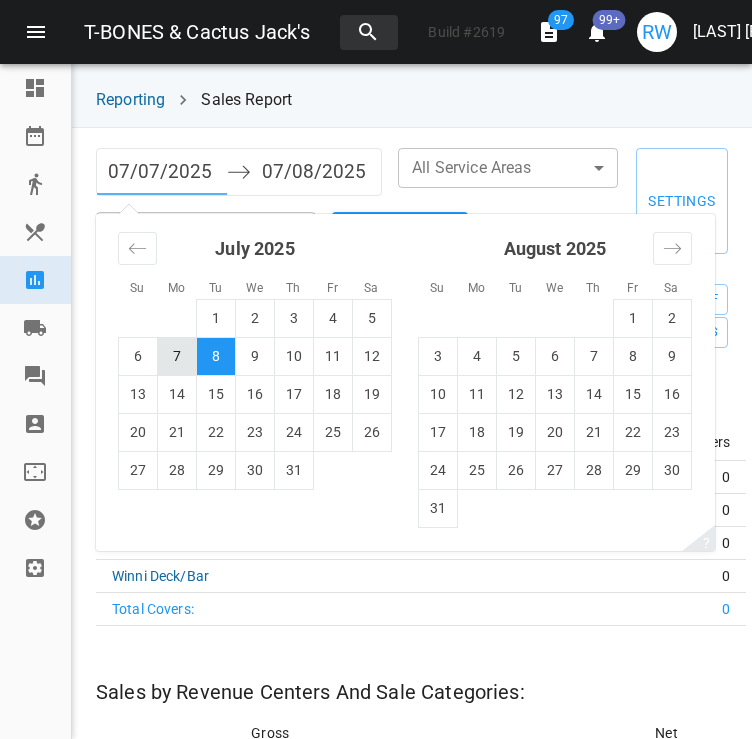 click on "7" at bounding box center (177, 356) 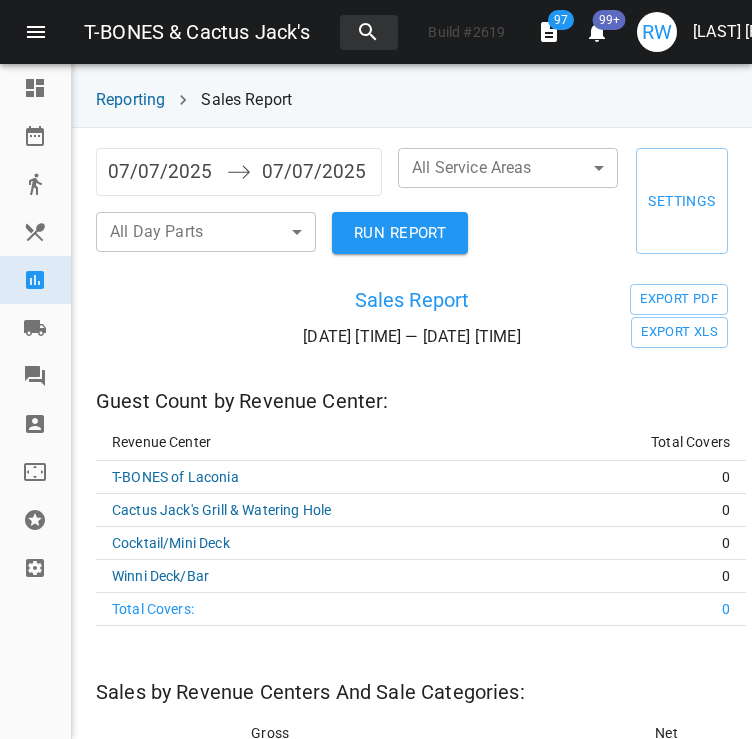 click on "RUN REPORT" at bounding box center [400, 233] 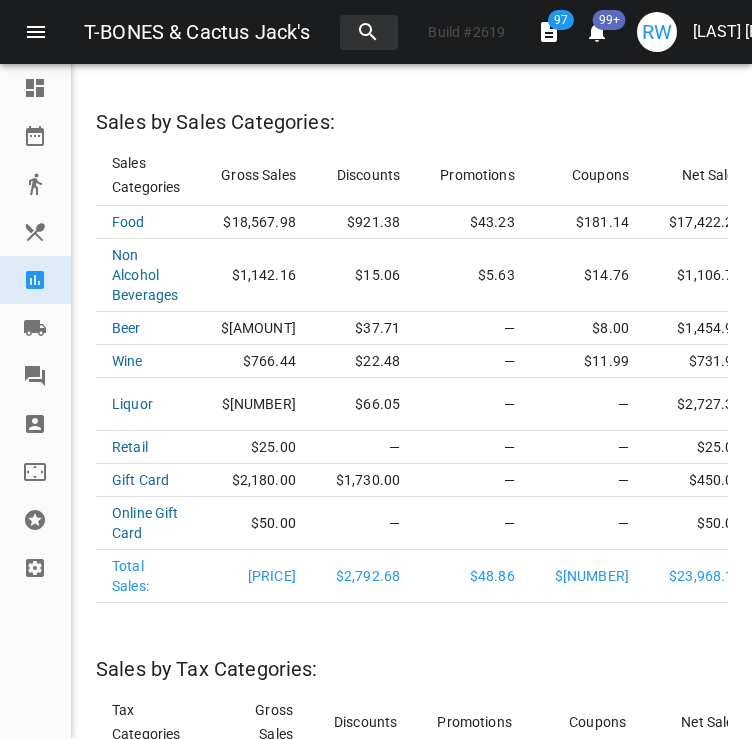 scroll, scrollTop: 2920, scrollLeft: 0, axis: vertical 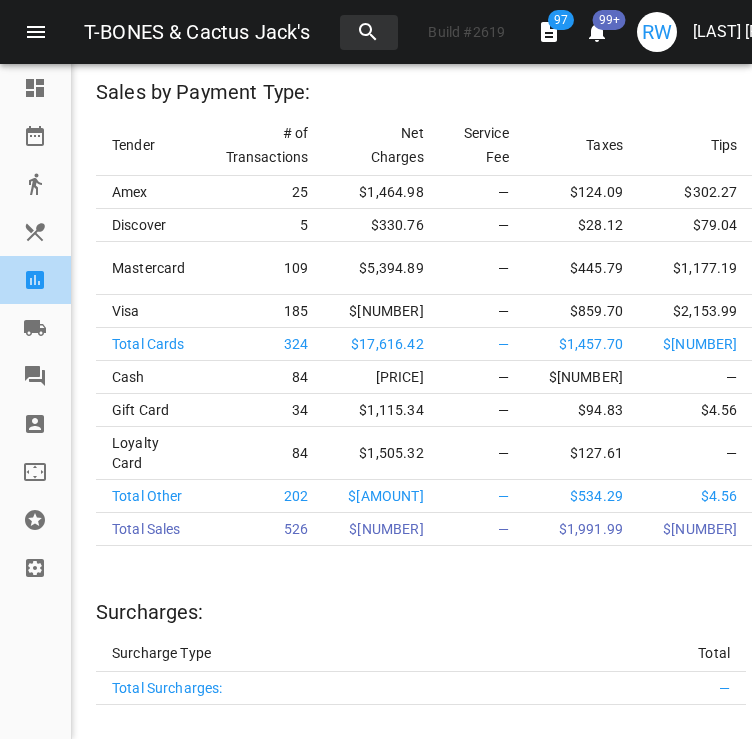click at bounding box center (44, 280) 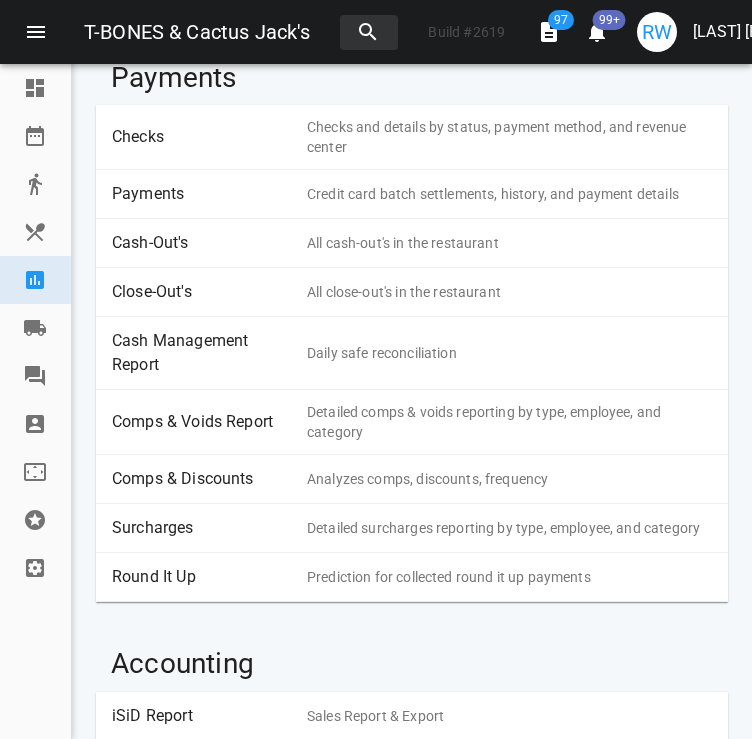 scroll, scrollTop: 413, scrollLeft: 0, axis: vertical 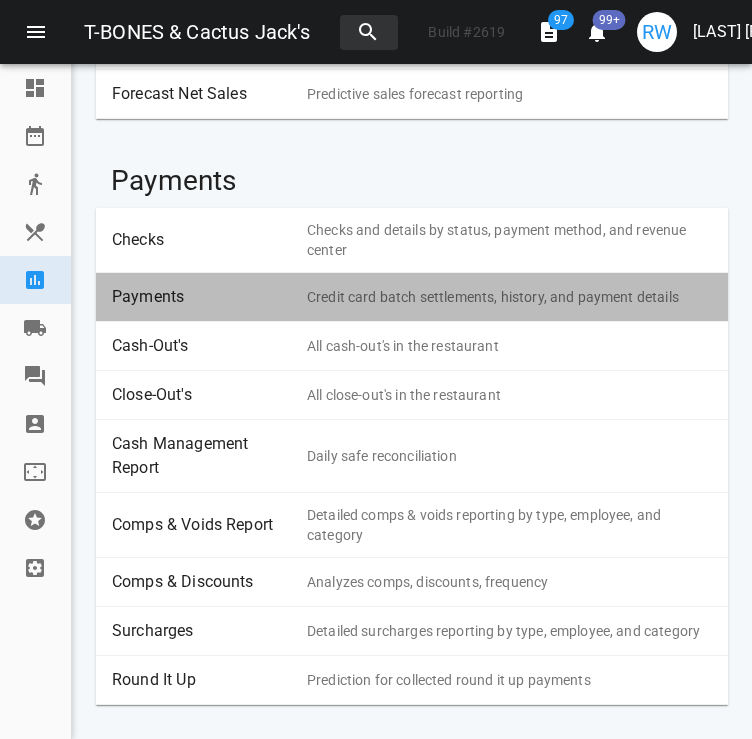 click on "Payments" at bounding box center [202, 297] 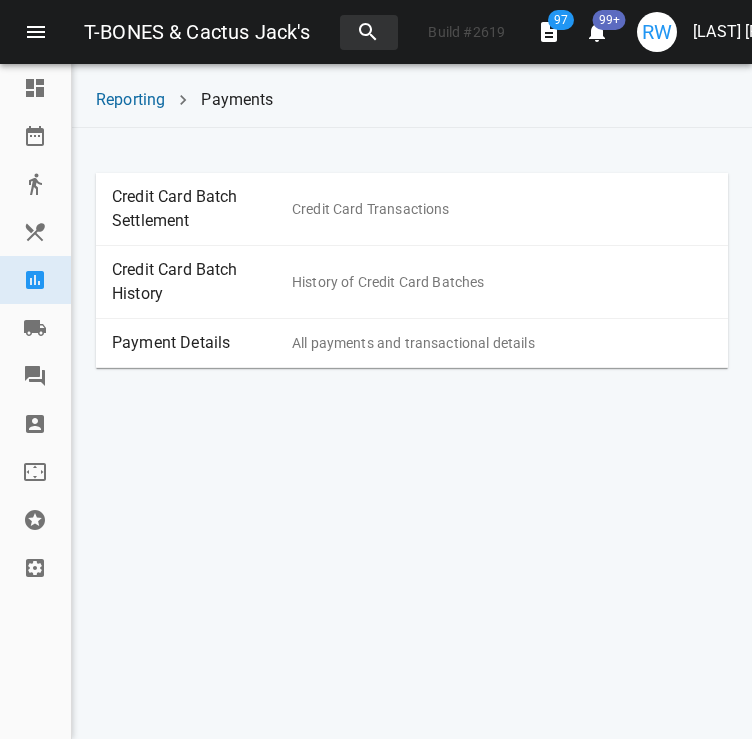 click on "Payment Details" at bounding box center (202, 343) 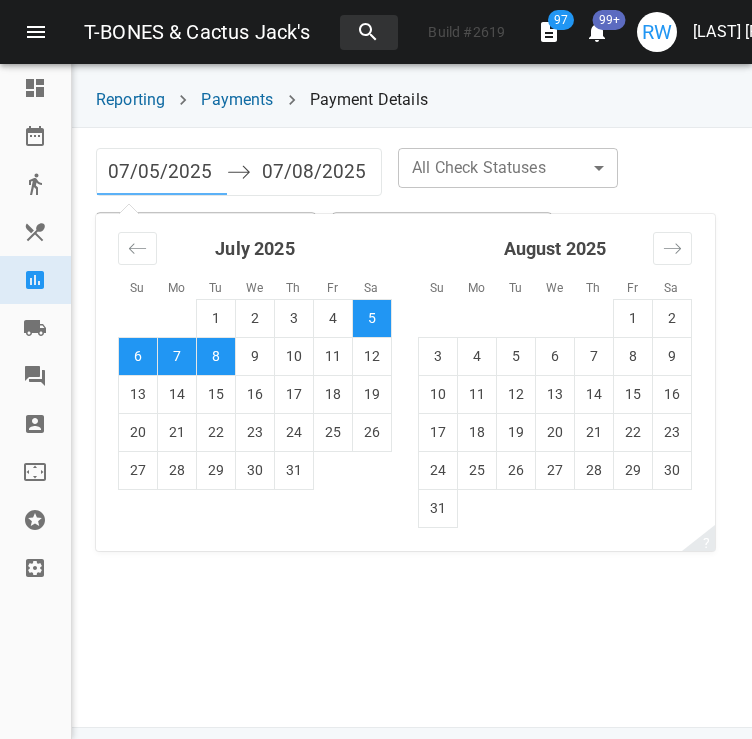 click on "07/05/2025" at bounding box center (162, 172) 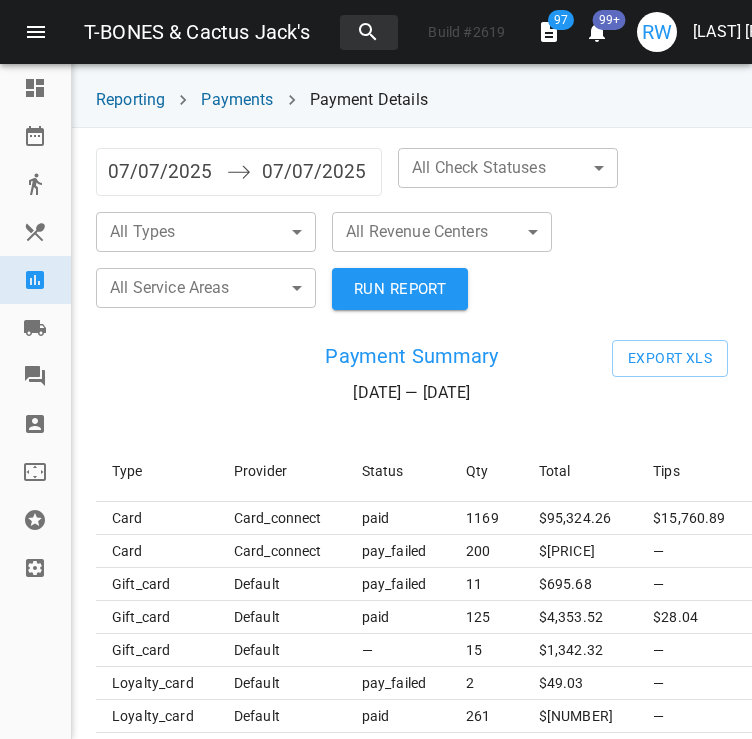 click on "T-BONES & Cactus Jack's Build # 2619 97 99+ RW [LAST] [LAST] Dashboard Reservations Takeout Menu & Modifiers Reporting Vendors Reviews Staff Floorplan Referral Program Settings Reporting Payments Payment Details [DATE] Navigate forward to interact with the calendar and select a date. Press the question mark key to get the keyboard shortcuts for changing dates. [DATE] Navigate backward to interact with the calendar and select a date. Press the question mark key to get the keyboard shortcuts for changing dates. All Check Statuses ​ ​ All Types ​ ​ All Revenue Centers ​ ​ All Service Areas ​ ​ RUN REPORT Payment Summary [DATE] — [DATE] Export XLS Type Provider Status Qty Total Tips Accrued points Is Captured card card_connect paid 1169 $ 95,324.26 $15,760.89 39767.49 Yes card card_connect pay_failed 200 $ 15,037.41 — — No gift_card default pay_failed 11 $ 695.68 — — — gift_card default paid 125 $ 4,353.52 $28.04 3572.9 — gift_card default — 15 $ 1,342.32 —" at bounding box center [376, 369] 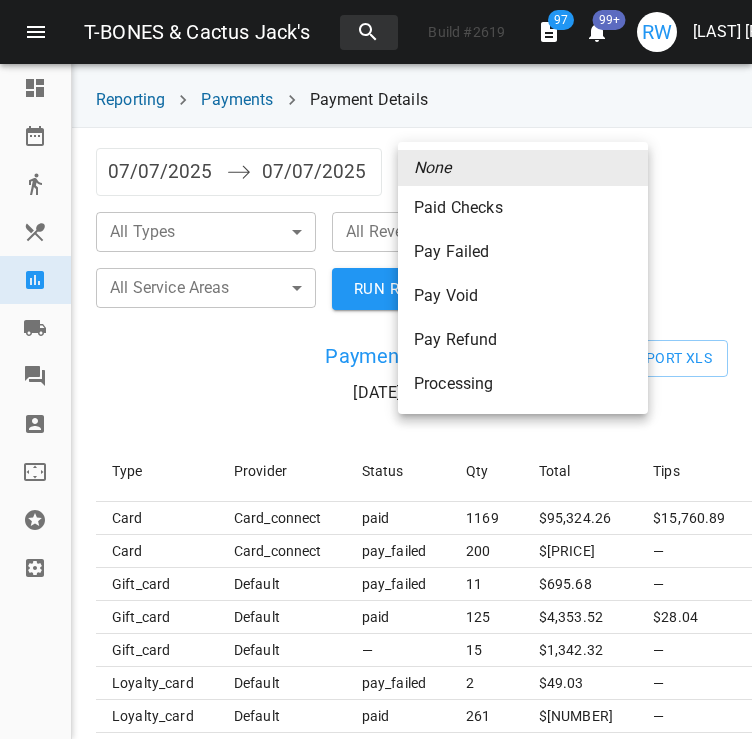 click on "Paid Checks" at bounding box center (523, 208) 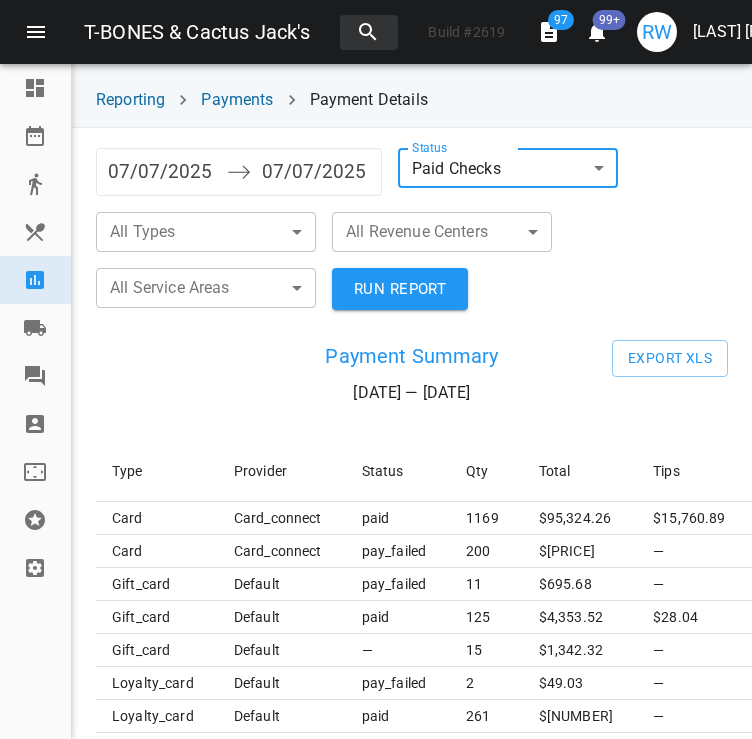 click on "T-BONES & Cactus Jack's Build #  [NUMBER] [NUMBER] [NUMBER]+ RW [LAST] [LAST] Dashboard Reservations Takeout Menu & Modifiers Reporting Vendors Reviews Staff Floorplan Referral Program Settings Reporting Payments Payment Details [DATE] Navigate forward to interact with the calendar and select a date. Press the question mark key to get the keyboard shortcuts for changing dates. [DATE] Navigate backward to interact with the calendar and select a date. Press the question mark key to get the keyboard shortcuts for changing dates. Status Paid Checks paid ​ All Types ​ ​ All Revenue Centers ​ ​ All Service Areas ​ ​ RUN REPORT   Payment Summary [DATE] — [DATE] Export XLS Type Provider Status Qty Total Tips Accrued points Is Captured card card_connect paid [NUMBER] $ [NUMBER] $[NUMBER] [NUMBER] Yes card card_connect pay_failed [NUMBER] $ [NUMBER] — — No gift_card default pay_failed [NUMBER] $ [NUMBER] — — — gift_card default paid [NUMBER] $ [NUMBER] $[NUMBER] [NUMBER] — gift_card default — [NUMBER] $ [NUMBER] —" at bounding box center [376, 369] 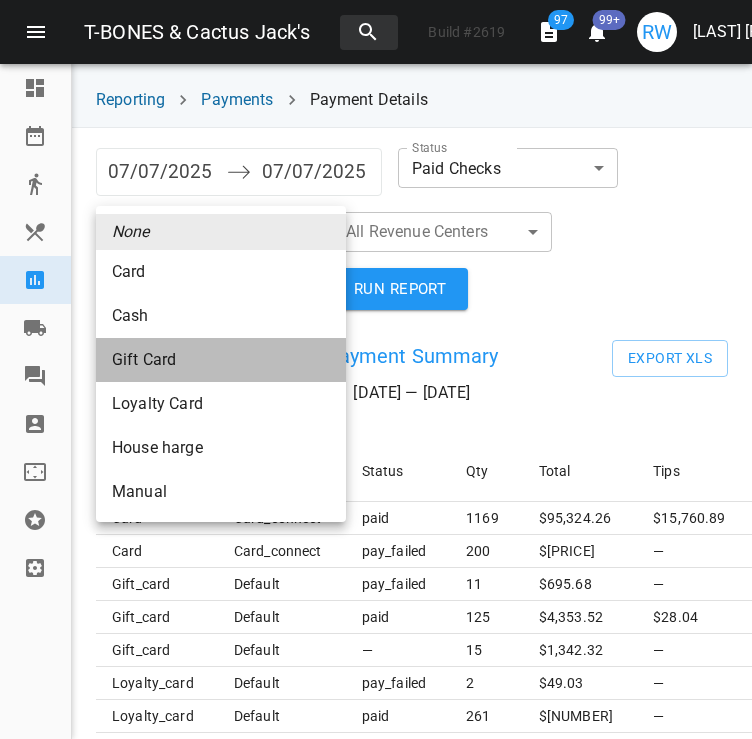 click on "Gift Card" at bounding box center [221, 272] 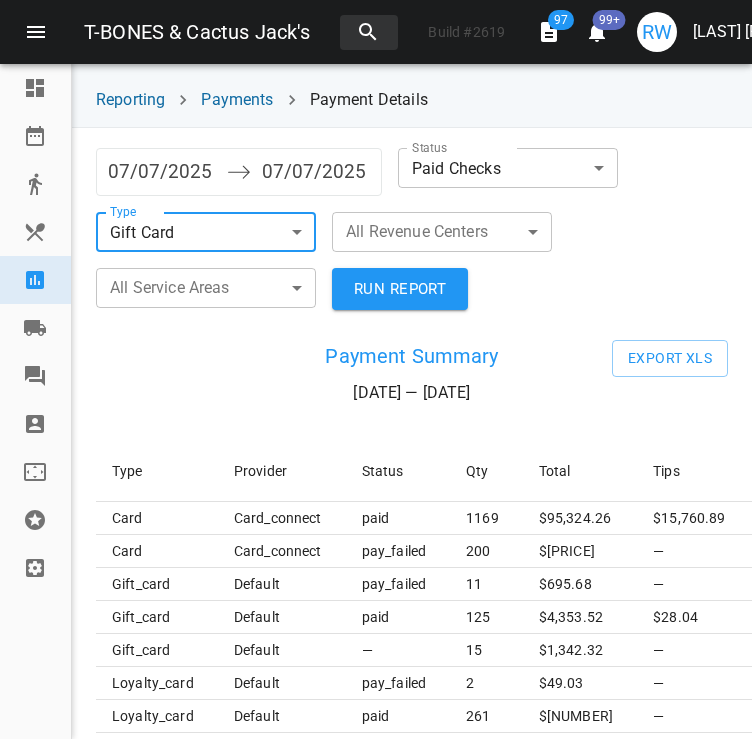 click on "RUN REPORT" at bounding box center [400, 289] 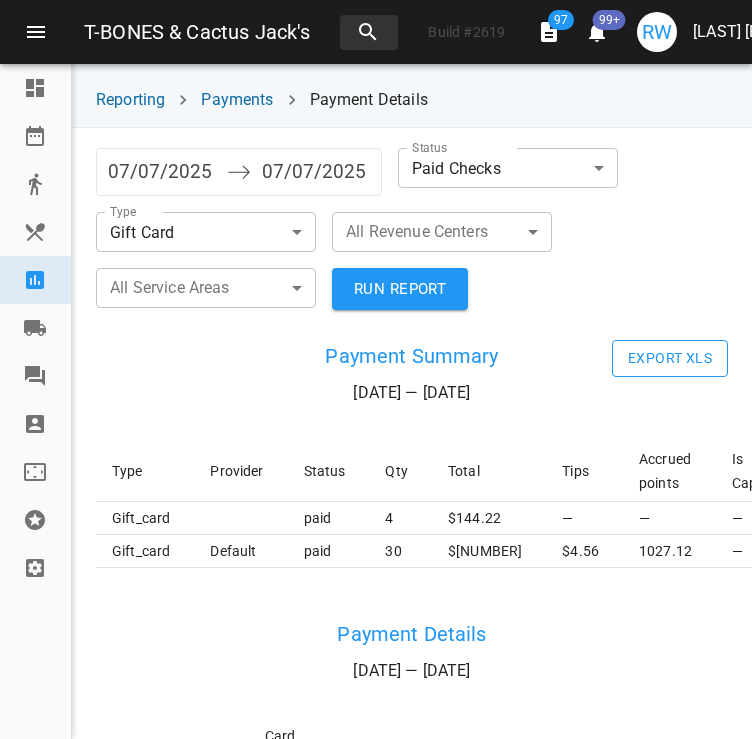 click on "Export XLS" at bounding box center [670, 358] 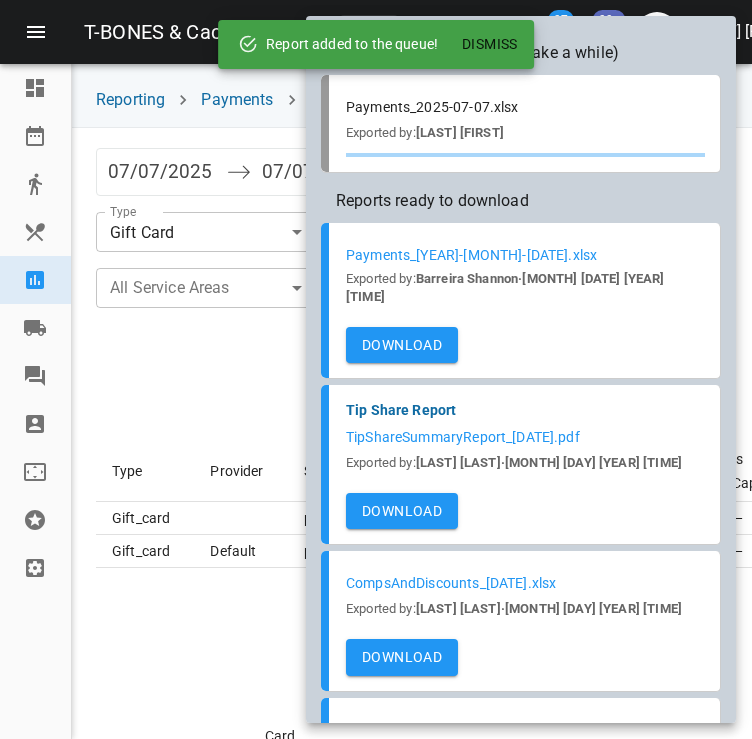click on "Dismiss" at bounding box center [490, 44] 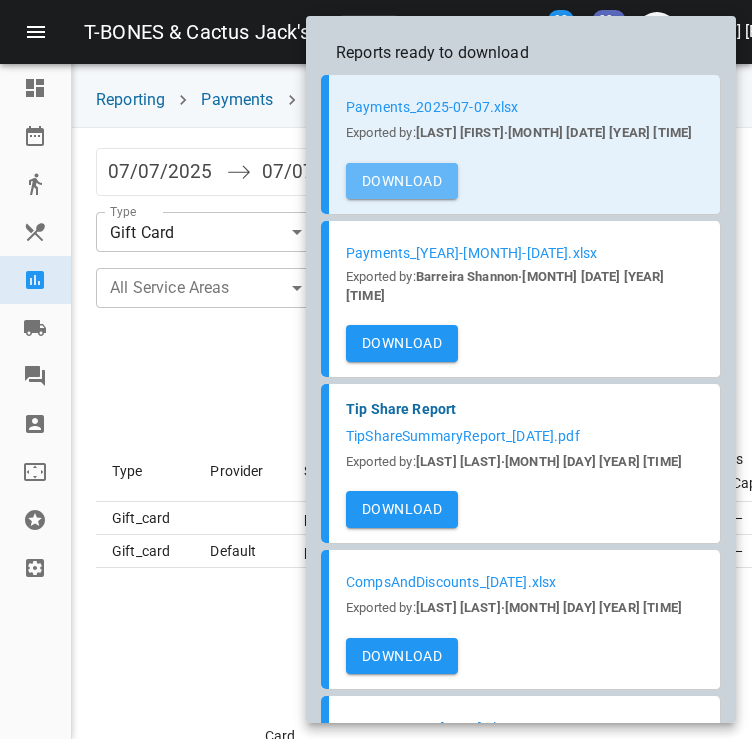 click on "Download" at bounding box center (402, 181) 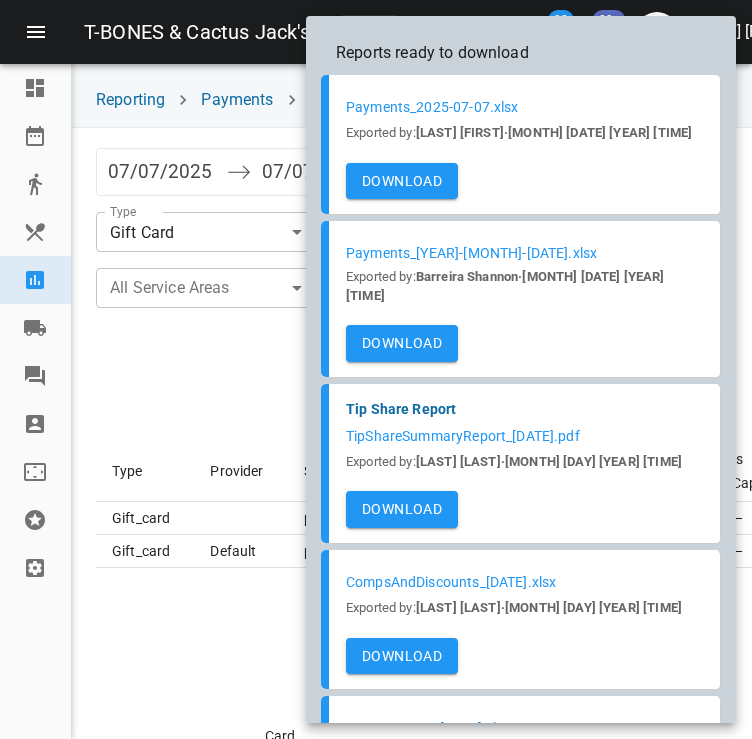 click at bounding box center [376, 369] 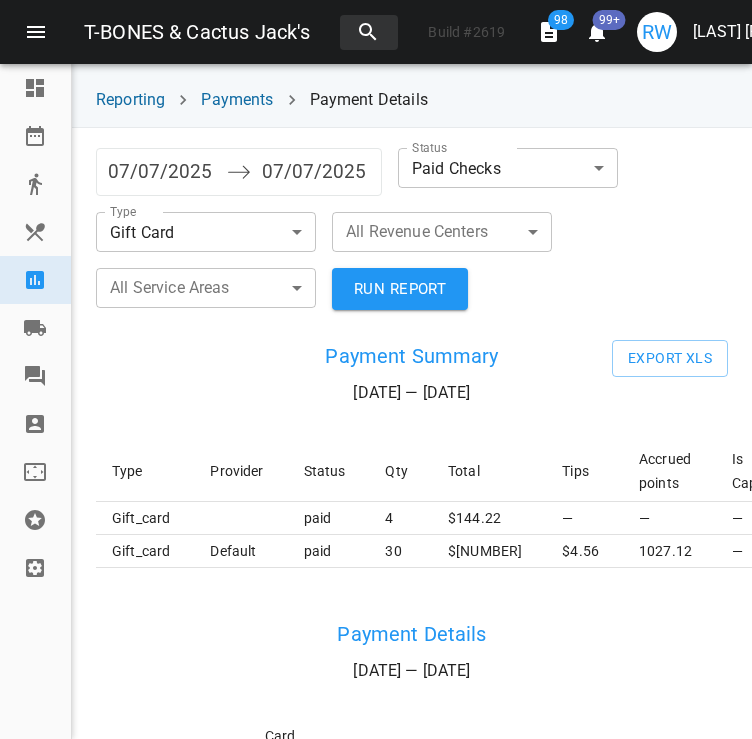 click on "[FIRST] [LAST]" at bounding box center [745, 32] 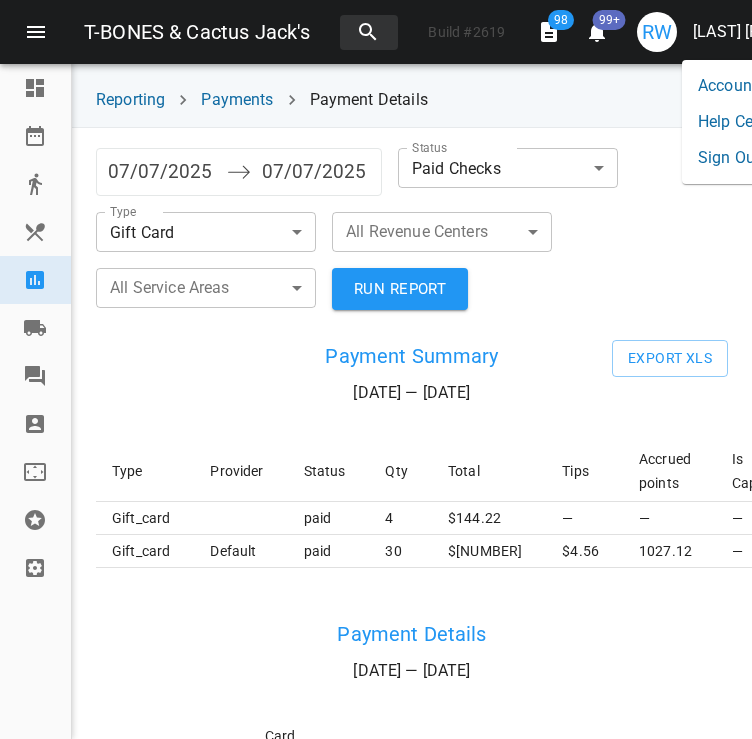 click on "Sign Out" at bounding box center (743, 158) 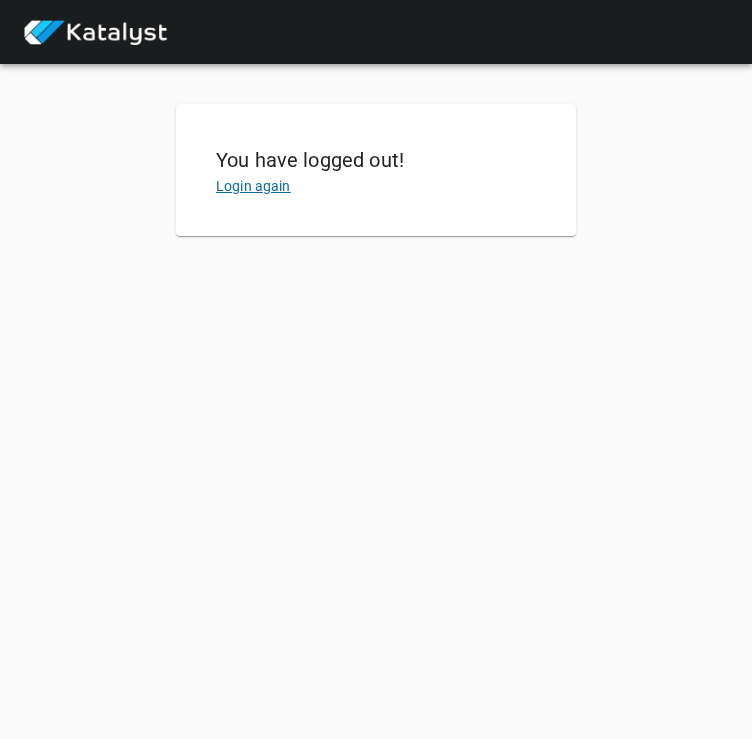 click on "Login again" at bounding box center (253, 186) 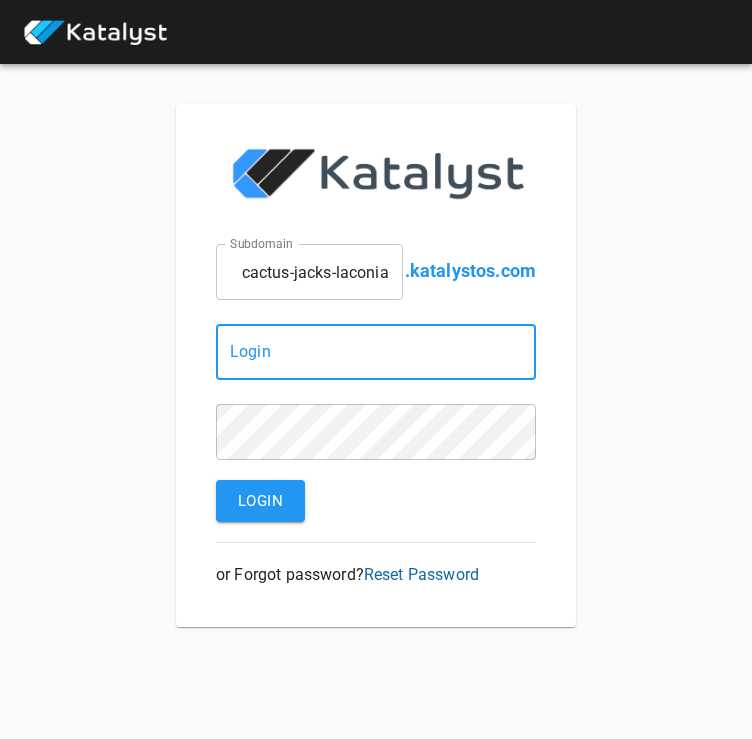 click on "cactus-jacks-laconia" at bounding box center (309, 272) 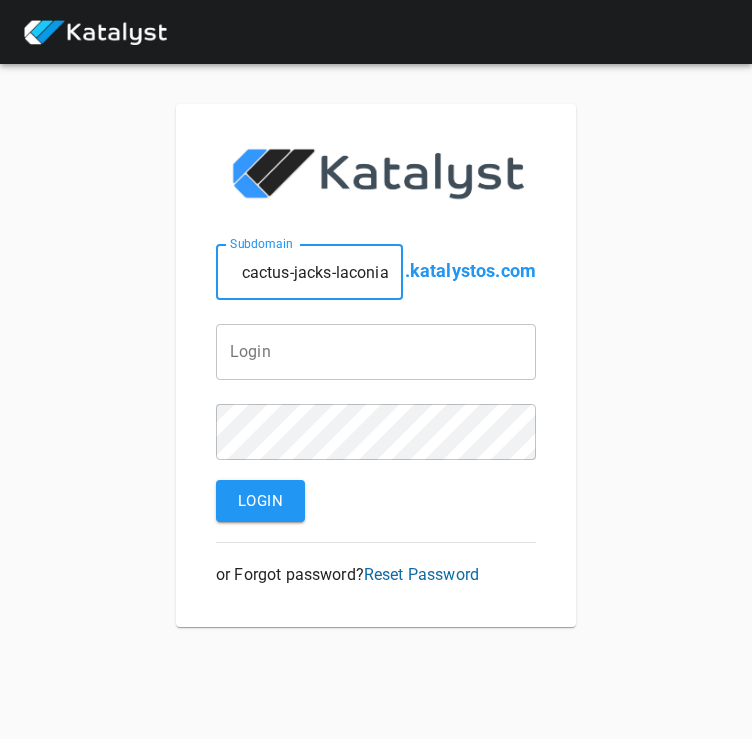 click on "cactus-jacks-laconia" at bounding box center (309, 272) 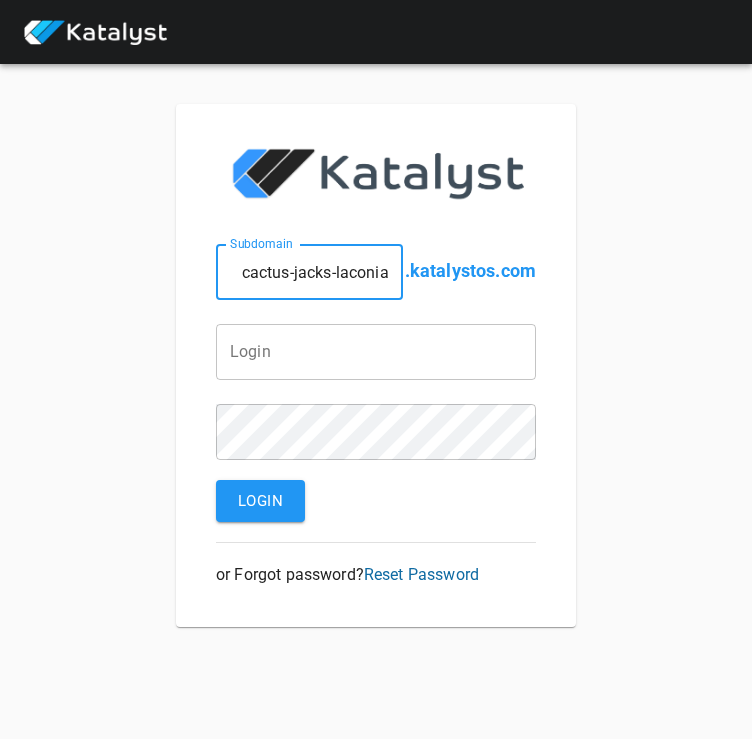 type on "t-bones-of-concord" 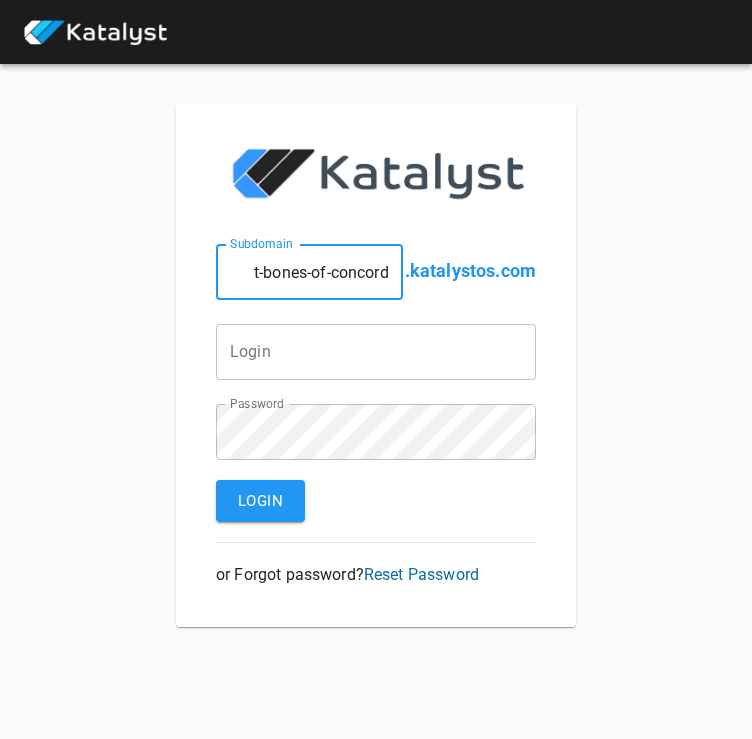 click at bounding box center [309, 272] 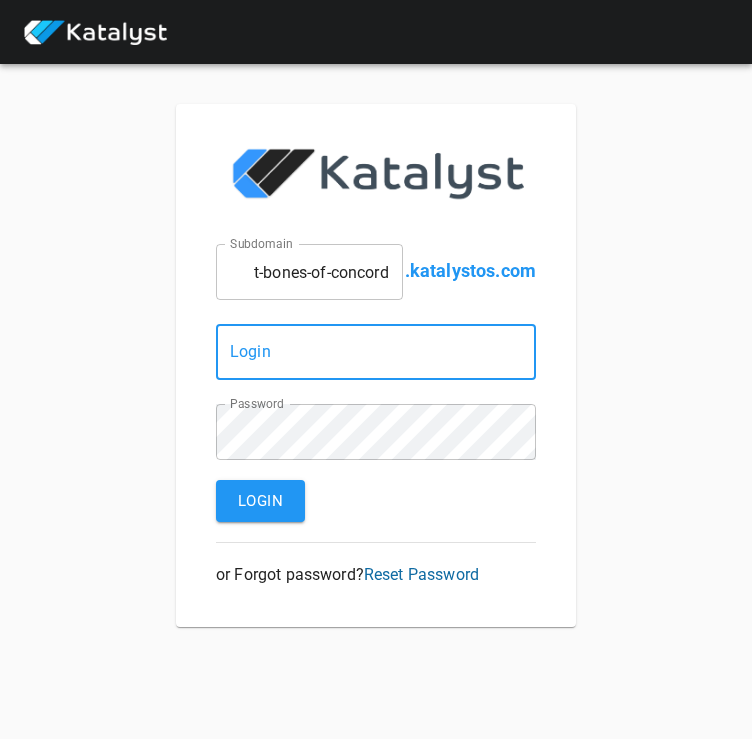 type on "loremi.dolorsitame@consecteturadipisc.eli" 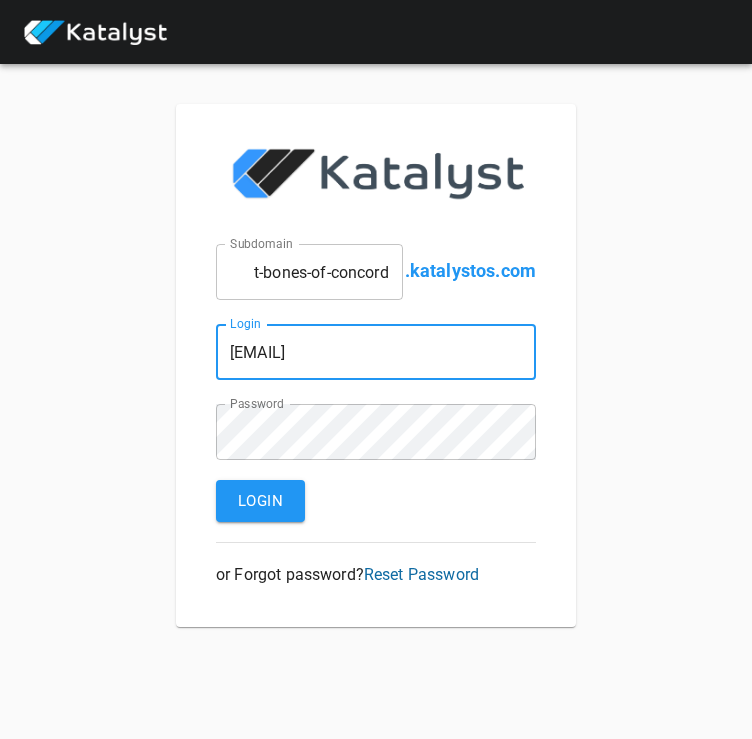 click on "Login" at bounding box center [260, 501] 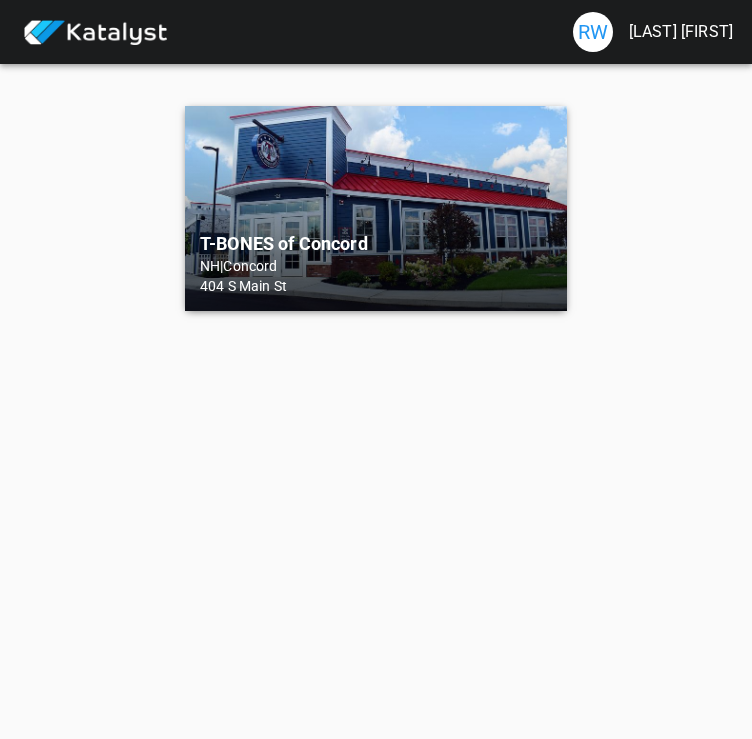 click on "404 S Main St" at bounding box center (376, 286) 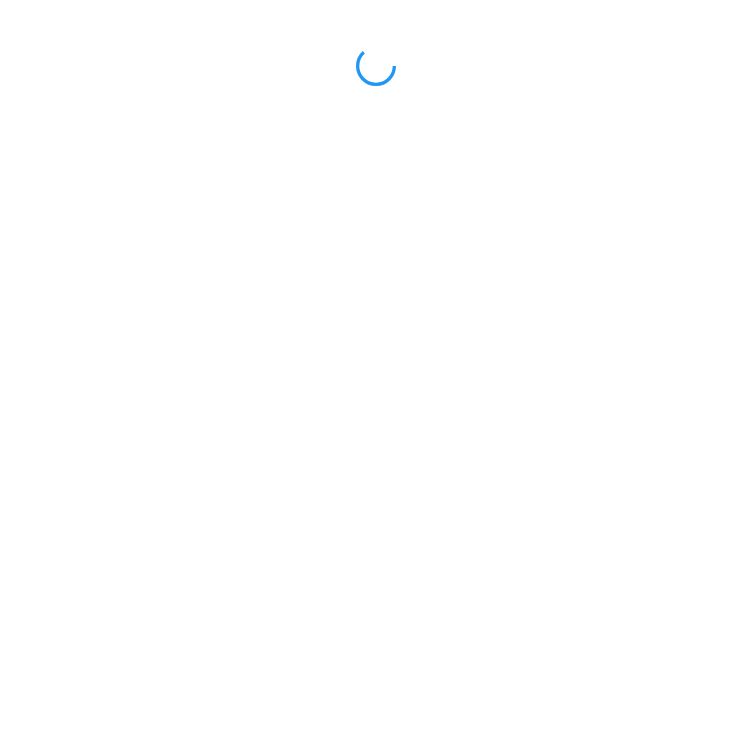 scroll, scrollTop: 0, scrollLeft: 0, axis: both 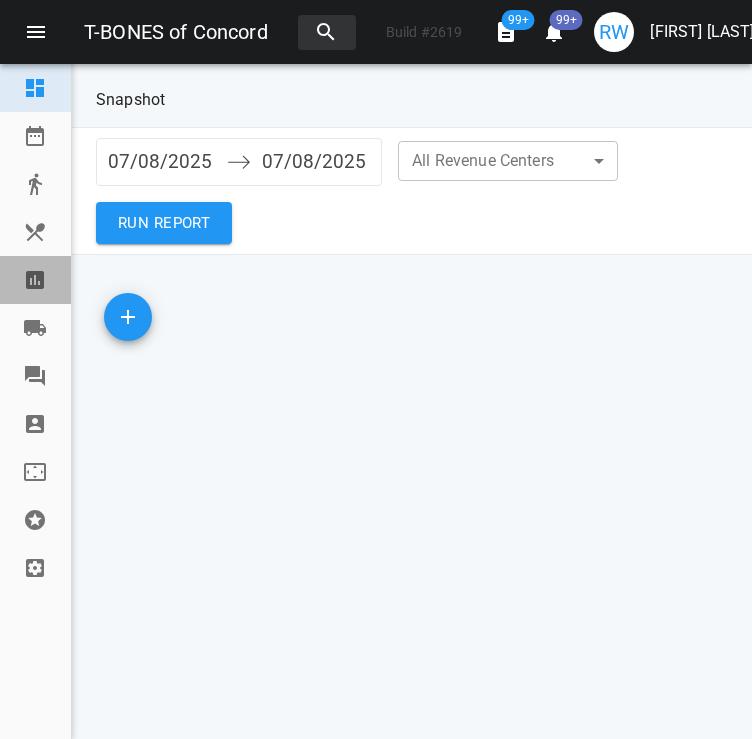 click at bounding box center (35, 280) 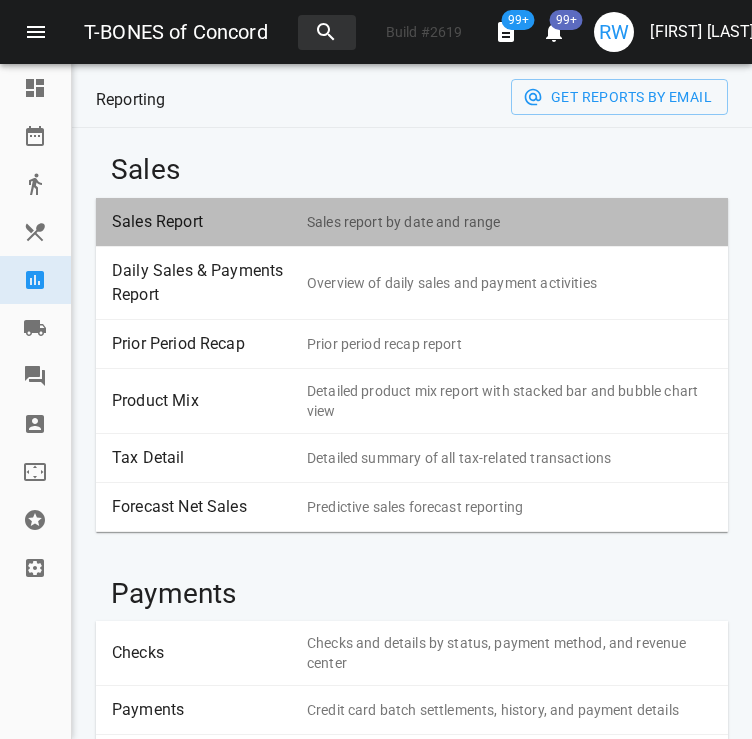click on "Sales Report" at bounding box center [202, 222] 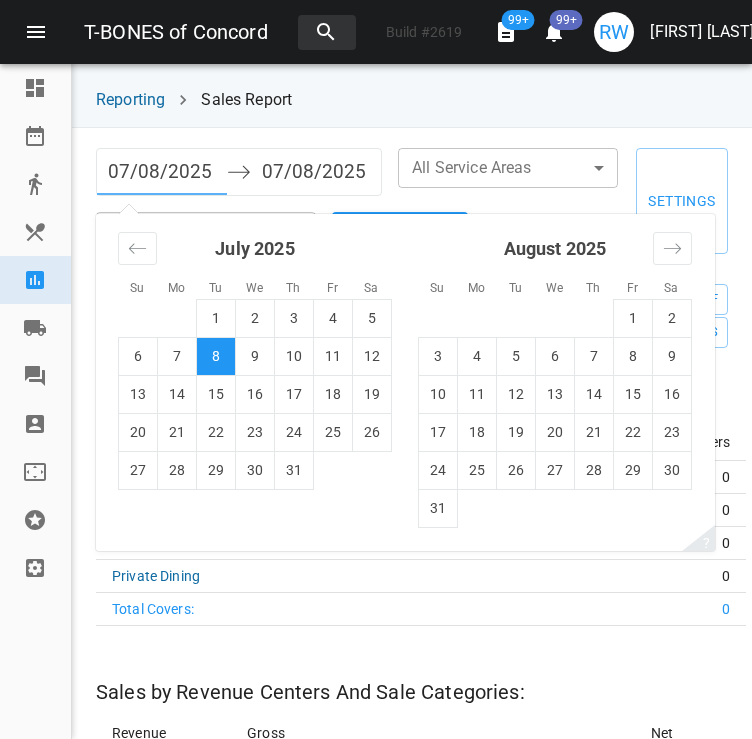 click on "07/08/2025" at bounding box center (162, 172) 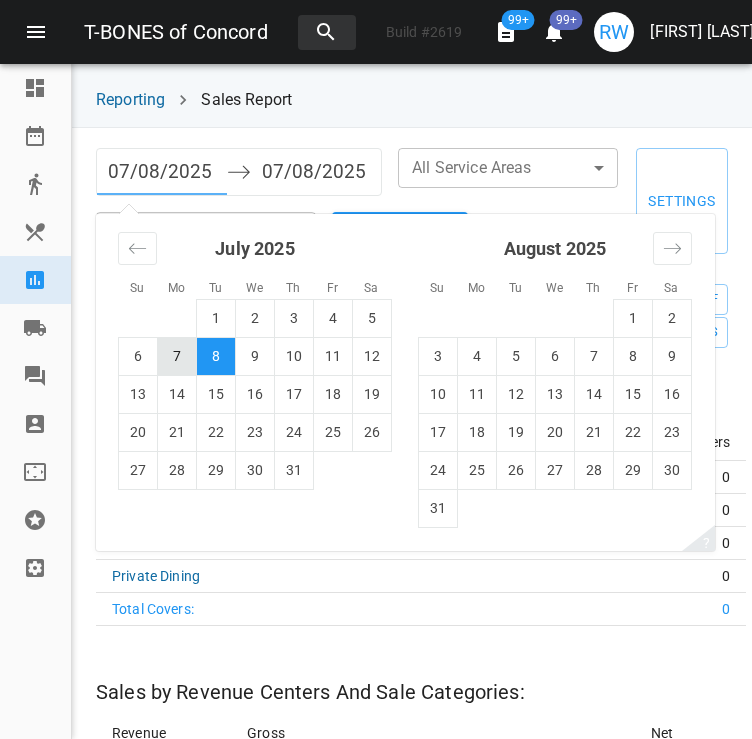 click on "7" at bounding box center (177, 356) 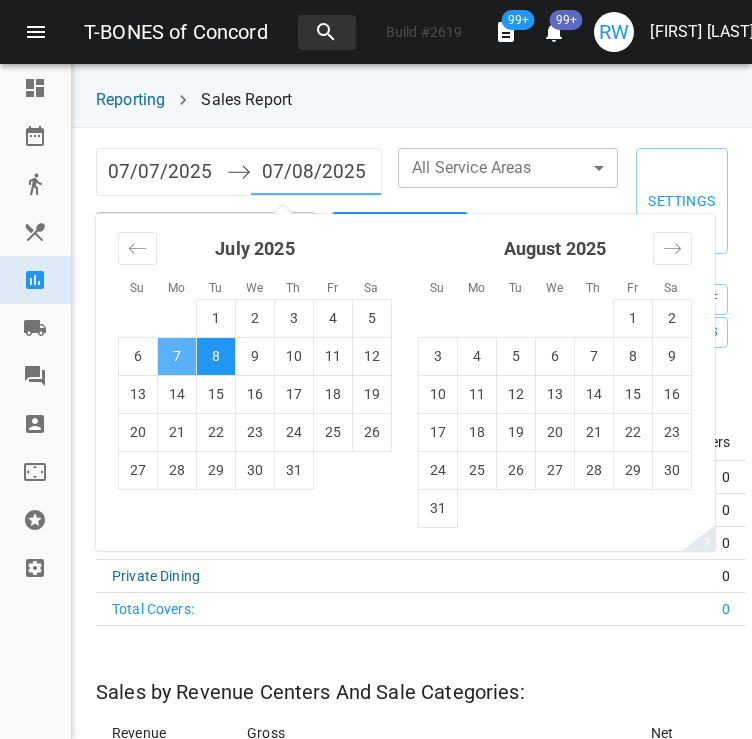 click on "7" at bounding box center [177, 356] 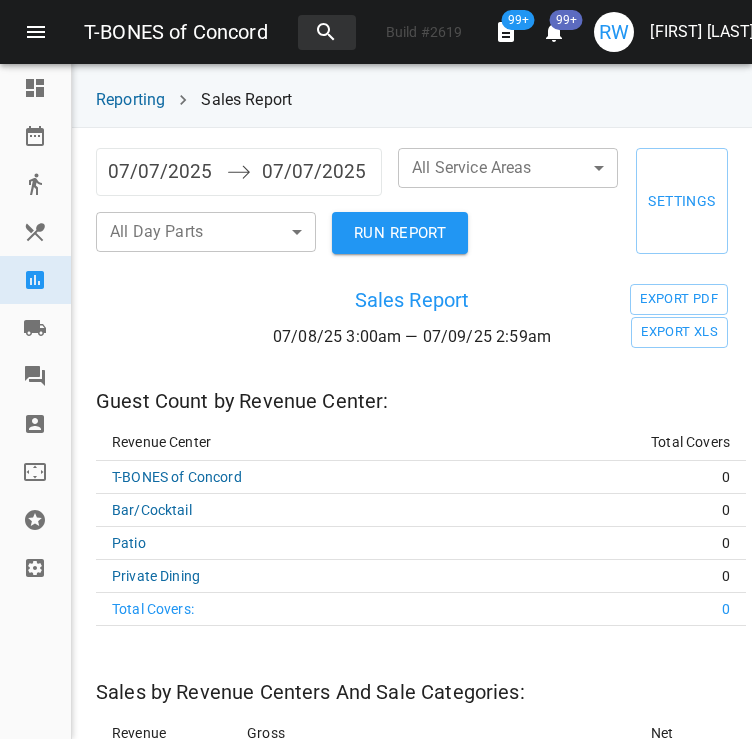 click on "RUN REPORT" at bounding box center [400, 233] 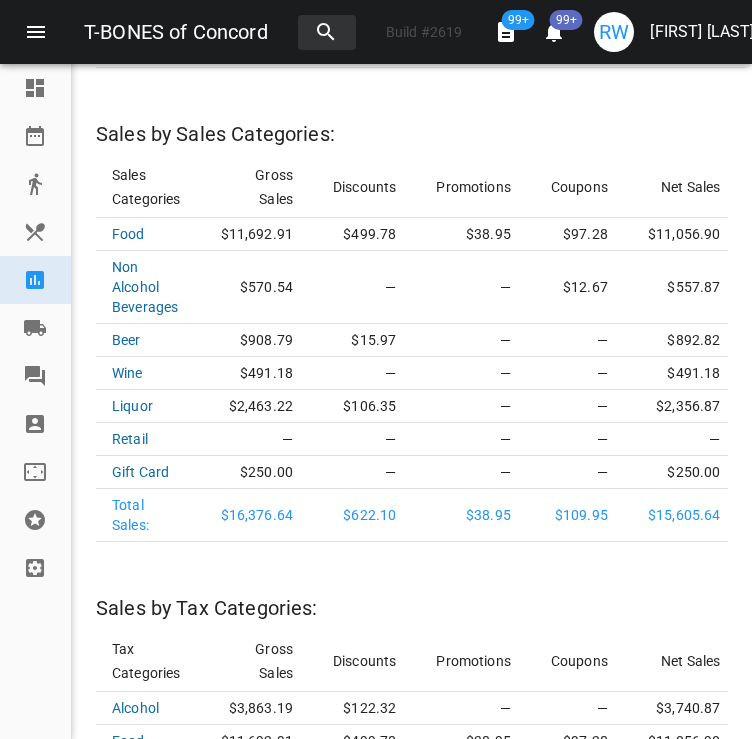 scroll, scrollTop: 2524, scrollLeft: 0, axis: vertical 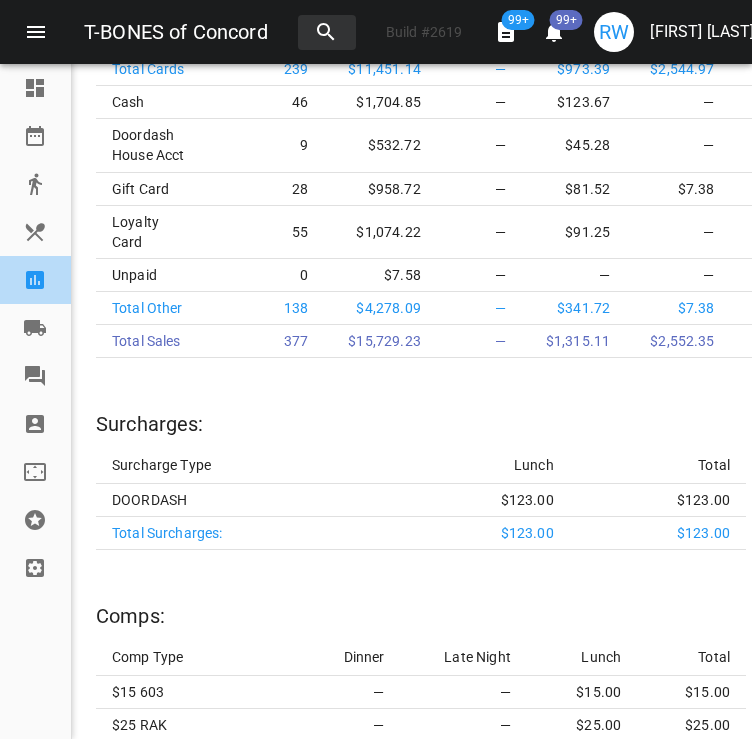 click at bounding box center (35, 280) 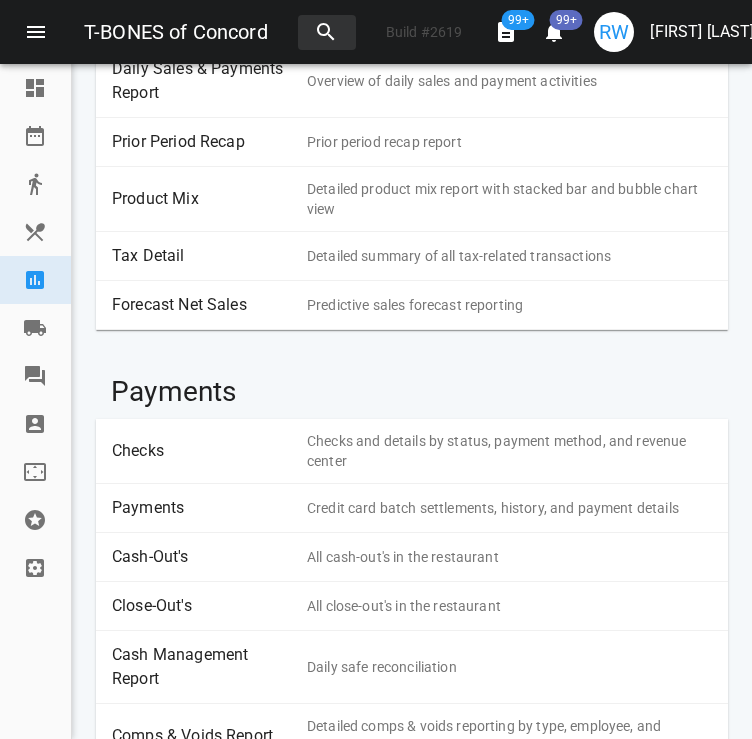 scroll, scrollTop: 316, scrollLeft: 0, axis: vertical 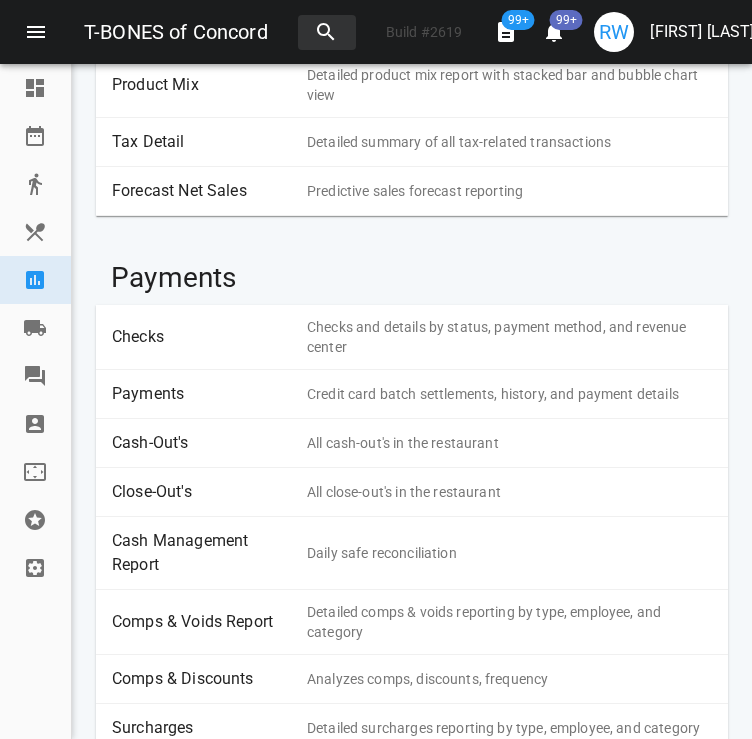 click on "Payments" at bounding box center (202, 394) 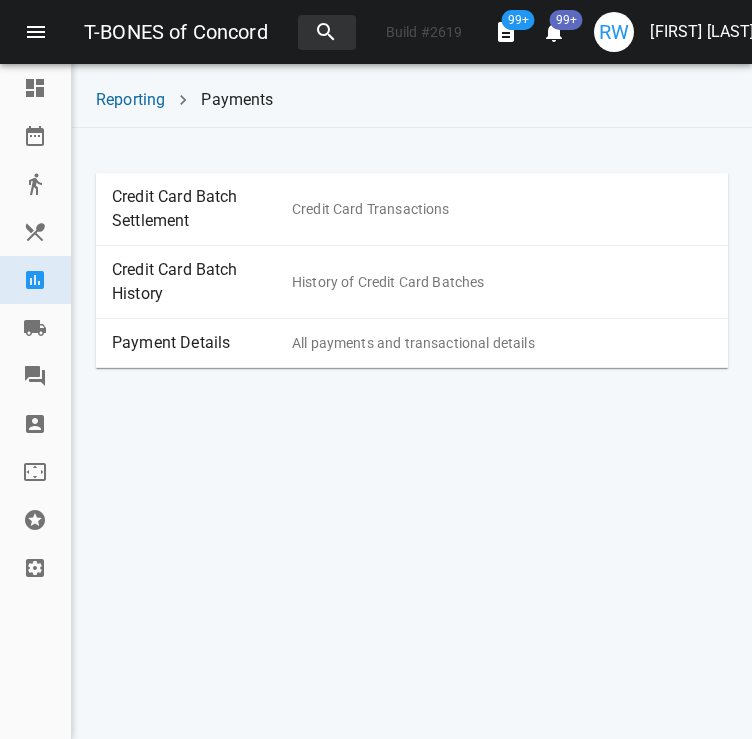 click on "Payment Details" at bounding box center (202, 343) 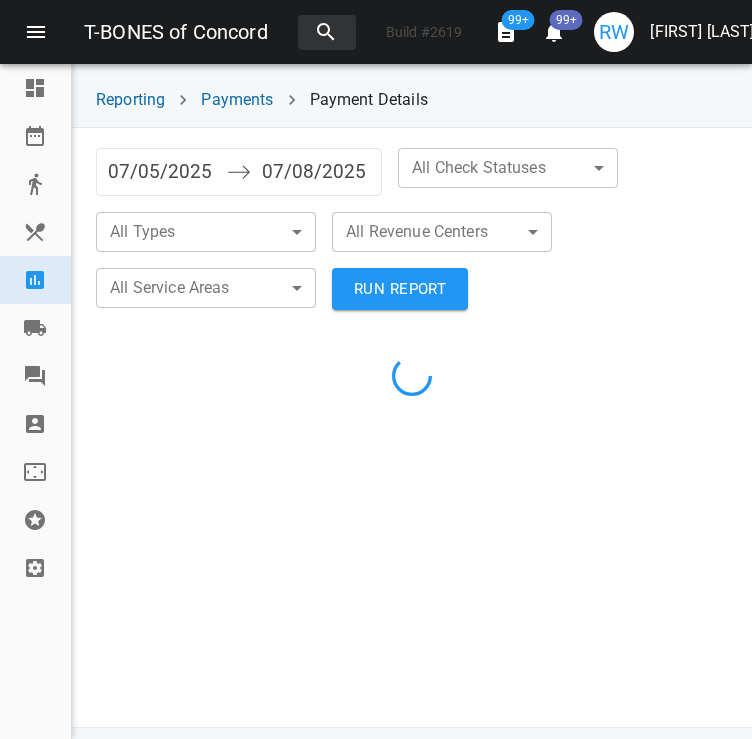click on "07/05/2025" at bounding box center (162, 172) 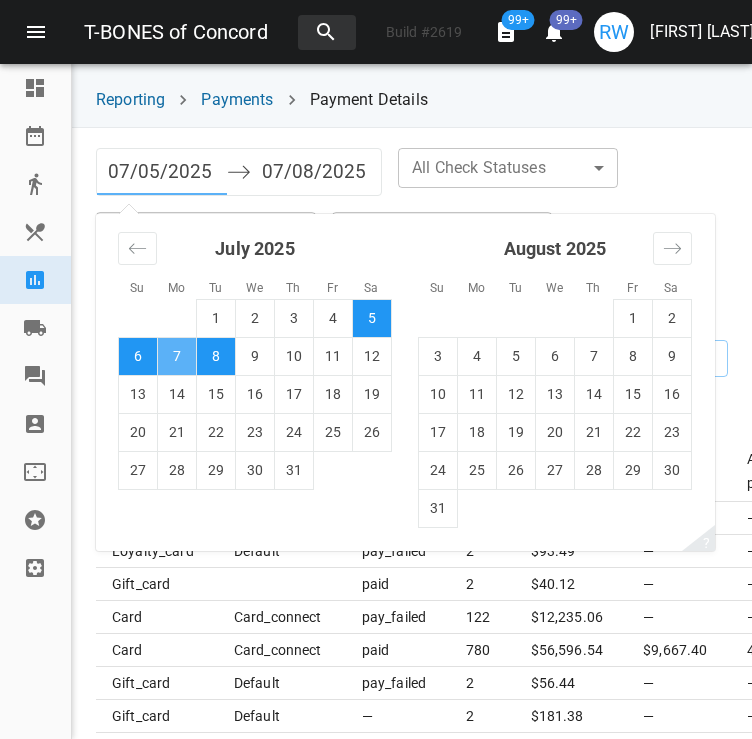 click on "7" at bounding box center [177, 356] 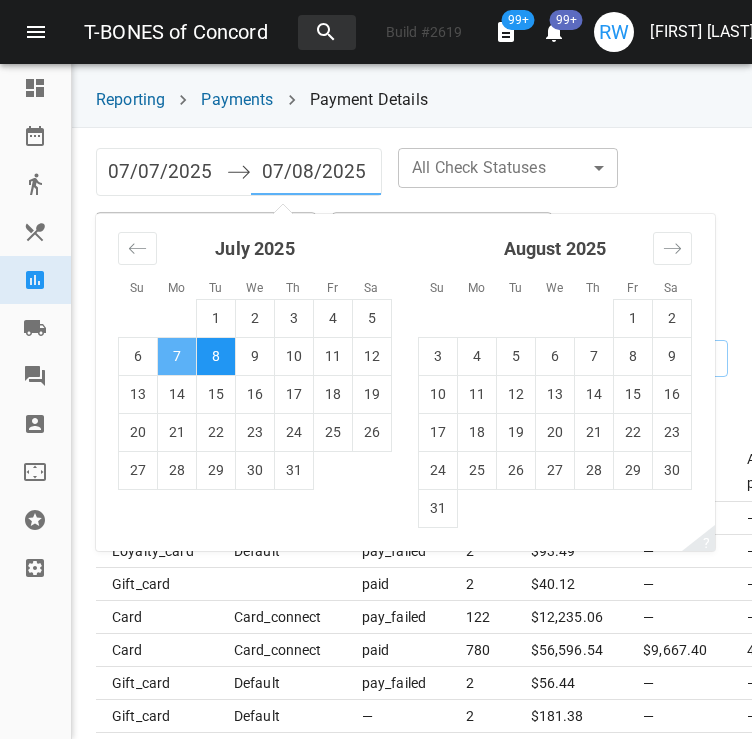 click on "7" at bounding box center (177, 356) 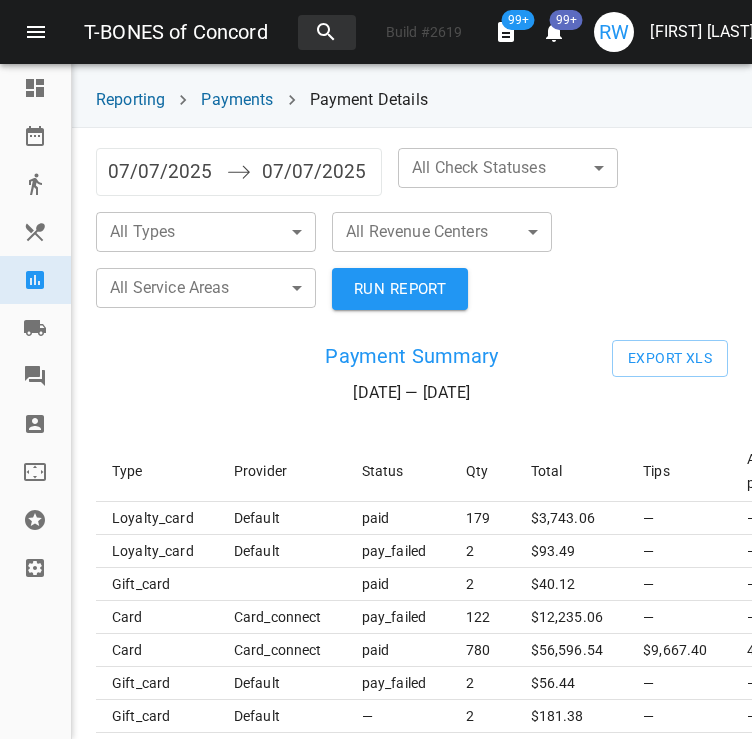 click on "T-BONES of Concord Build #  2619 99+ 99+ RW Raquel Wojceshonek Dashboard Reservations Takeout Menu & Modifiers Reporting Vendors Reviews Staff Floorplan Referral Program Settings Reporting Payments Payment Details 07/07/2025 Navigate forward to interact with the calendar and select a date. Press the question mark key to get the keyboard shortcuts for changing dates. 07/07/2025 Navigate backward to interact with the calendar and select a date. Press the question mark key to get the keyboard shortcuts for changing dates. All Check Statuses ​ ​ All Types ​ ​ All Revenue Centers ​ ​ All Service Areas ​ ​ RUN REPORT   Payment Summary 07/07/25 — 07/07/25 Export XLS Type Provider Status Qty Total Tips Accrued points Is Captured loyalty_card default paid 179 $ 3,743.06 — — — loyalty_card default pay_failed 2 $ 93.49 — — — gift_card paid 2 $ 40.12 — — — card card_connect pay_failed 122 $ 12,235.06 — — No card card_connect paid 780 $ 56,596.54 $9,667.40 46818.21 Yes gift_card 2" at bounding box center [376, 369] 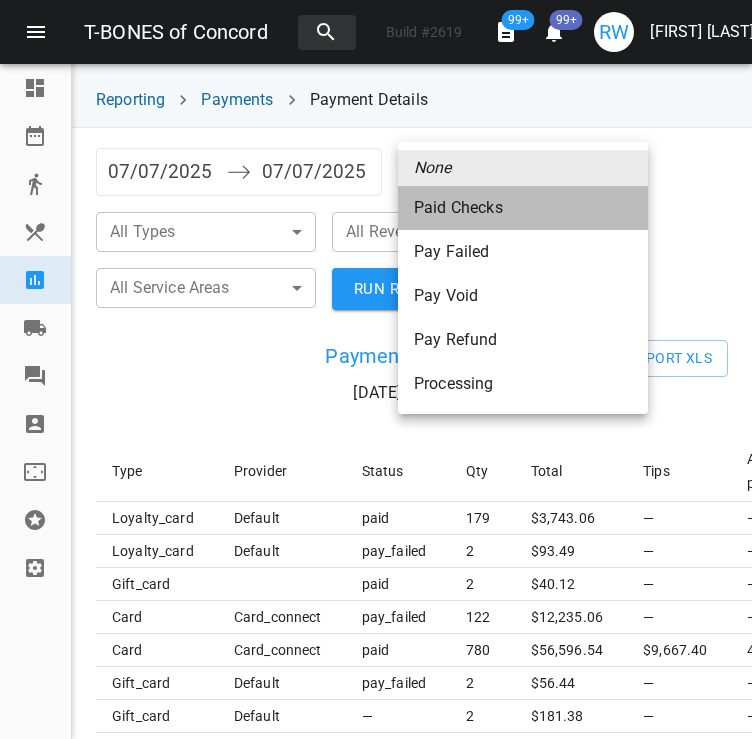 click on "Paid Checks" at bounding box center (523, 208) 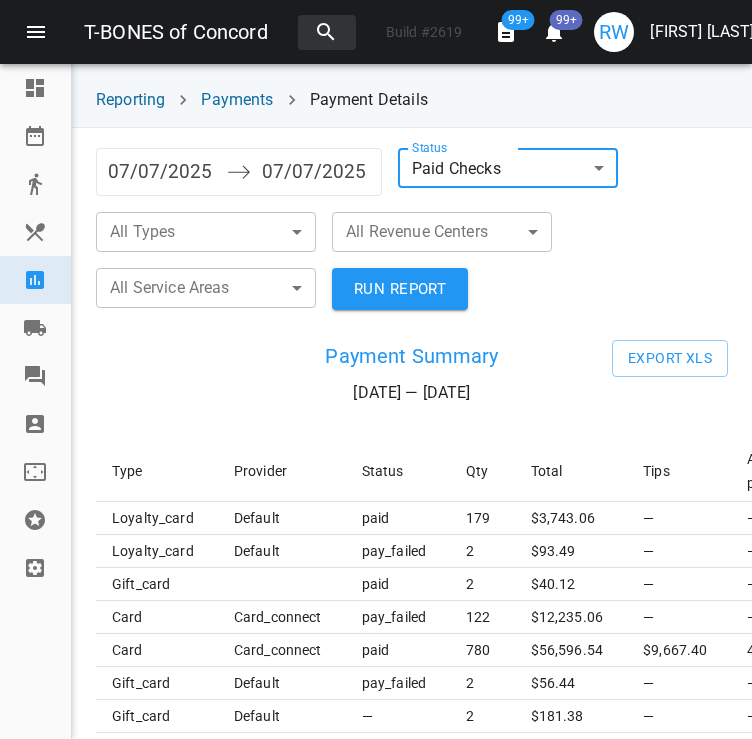 click on "T-BONES of Concord Build #  2619 99+ 99+ RW Raquel Wojceshonek Dashboard Reservations Takeout Menu & Modifiers Reporting Vendors Reviews Staff Floorplan Referral Program Settings Reporting Payments Payment Details 07/07/2025 Navigate forward to interact with the calendar and select a date. Press the question mark key to get the keyboard shortcuts for changing dates. 07/07/2025 Navigate backward to interact with the calendar and select a date. Press the question mark key to get the keyboard shortcuts for changing dates. Status Paid Checks paid ​ All Types ​ ​ All Revenue Centers ​ ​ All Service Areas ​ ​ RUN REPORT   Payment Summary 07/07/25 — 07/07/25 Export XLS Type Provider Status Qty Total Tips Accrued points Is Captured loyalty_card default paid 179 $ 3,743.06 — — — loyalty_card default pay_failed 2 $ 93.49 — — — gift_card paid 2 $ 40.12 — — — card card_connect pay_failed 122 $ 12,235.06 — — No card card_connect paid 780 $ 56,596.54 $9,667.40 46818.21 Yes gift_card 2" at bounding box center [376, 369] 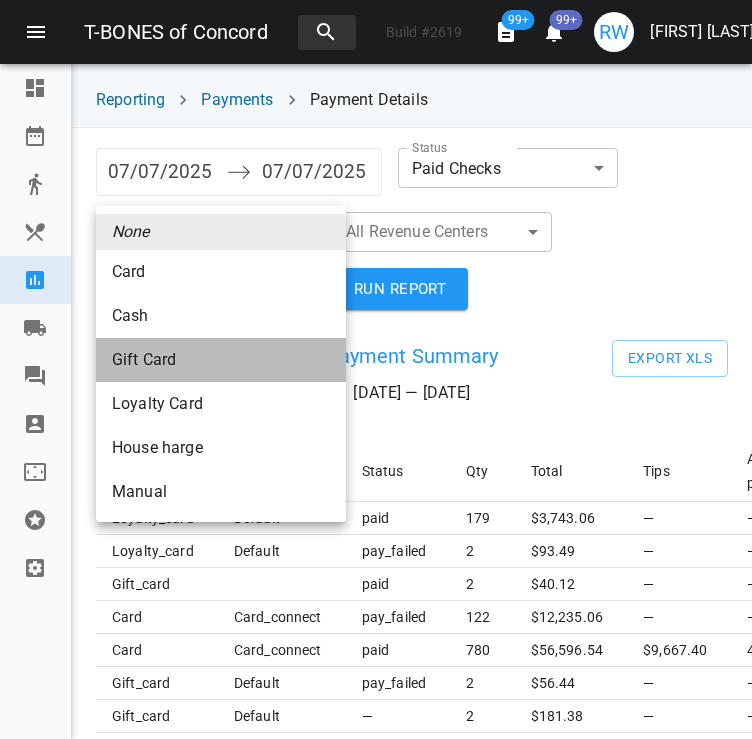 click on "Gift Card" at bounding box center [221, 272] 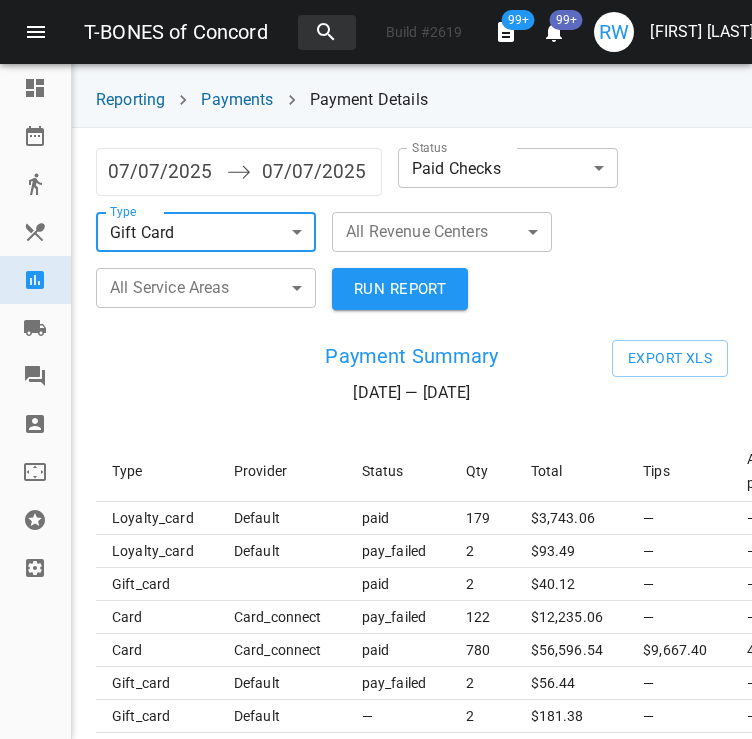 click on "RUN REPORT" at bounding box center [400, 289] 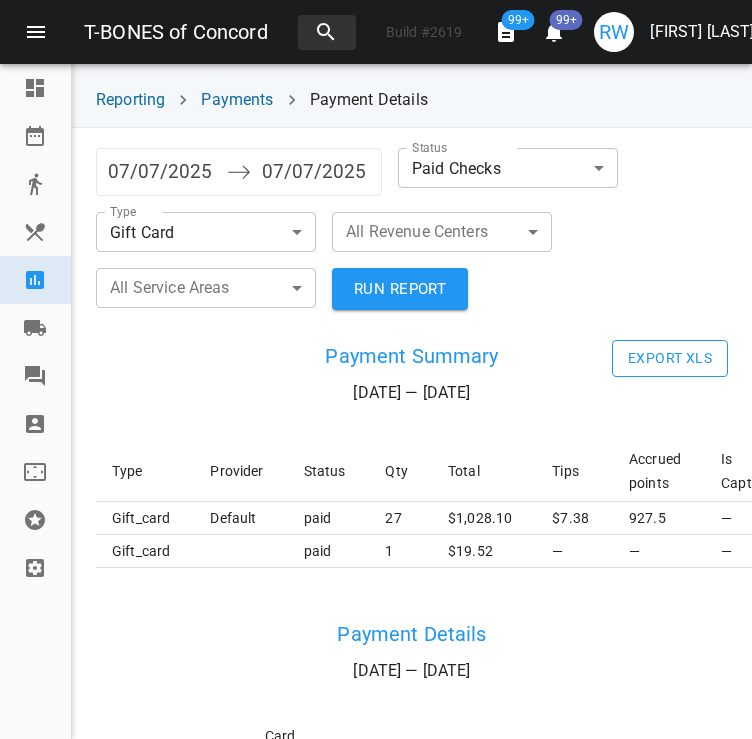 click on "Export XLS" at bounding box center [670, 358] 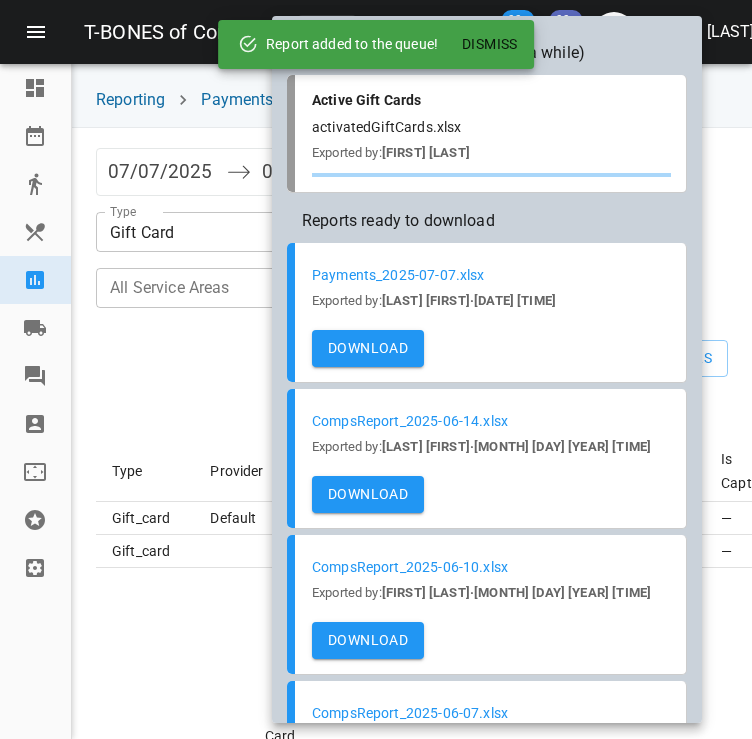 click on "Dismiss" at bounding box center (490, 44) 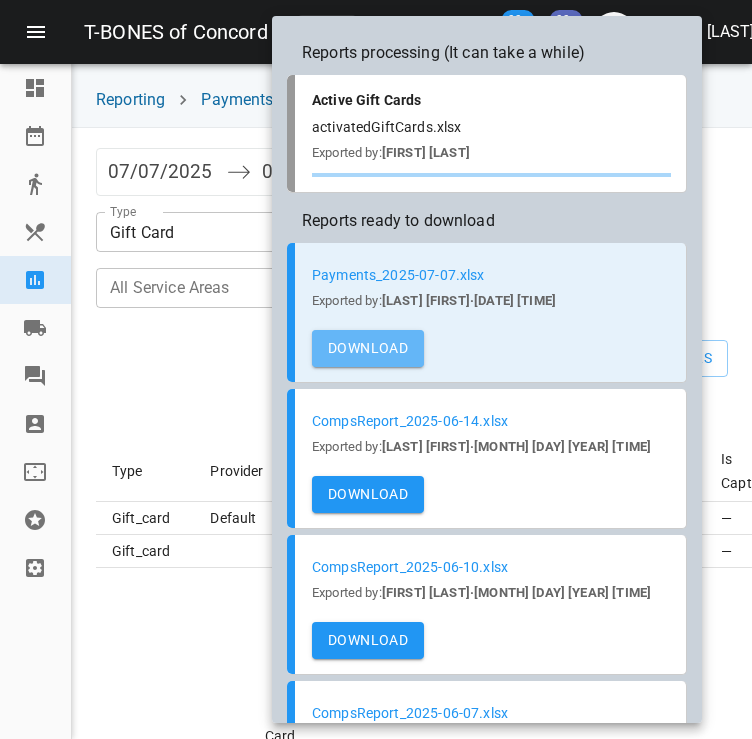 click on "Download" at bounding box center [368, 348] 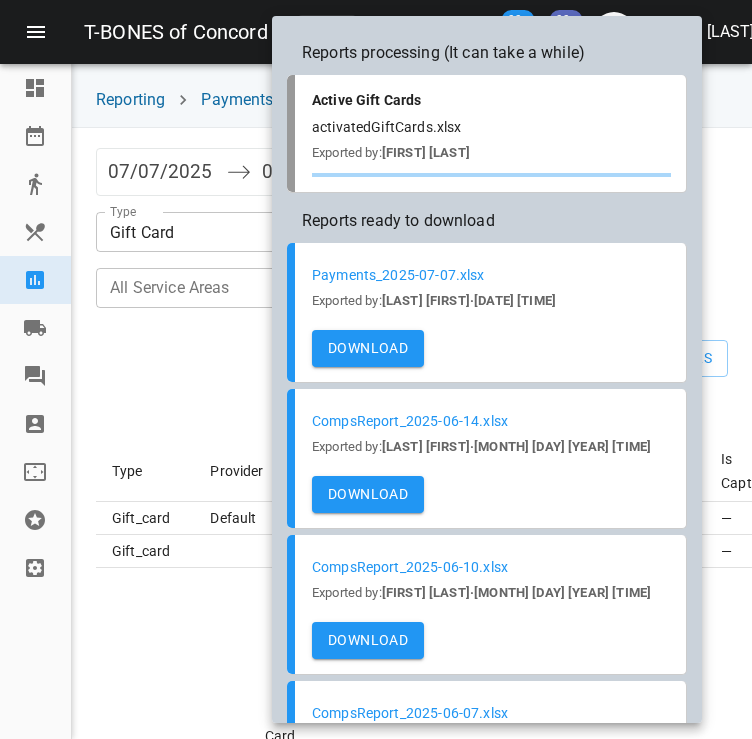 click at bounding box center [376, 369] 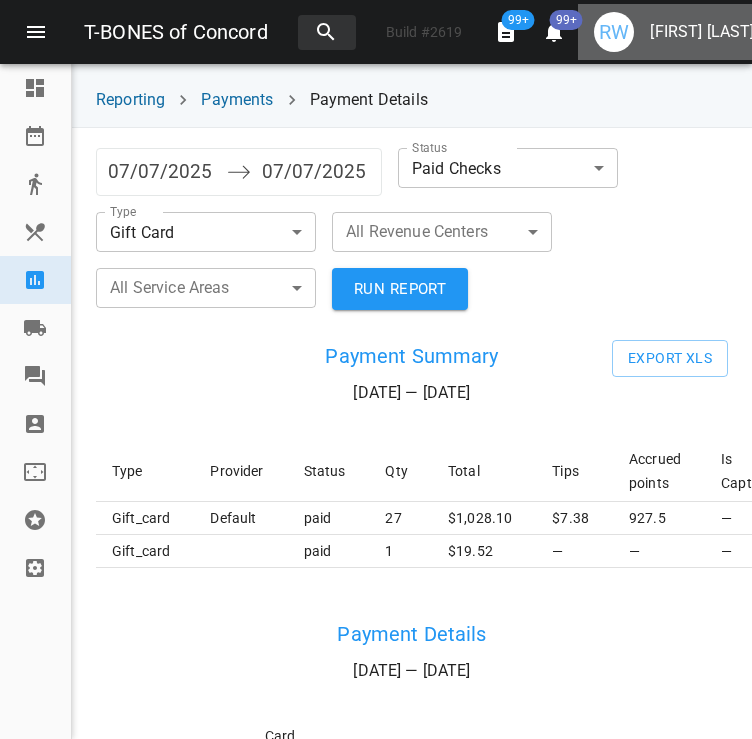 click on "[FIRST] [LAST]" at bounding box center (674, 32) 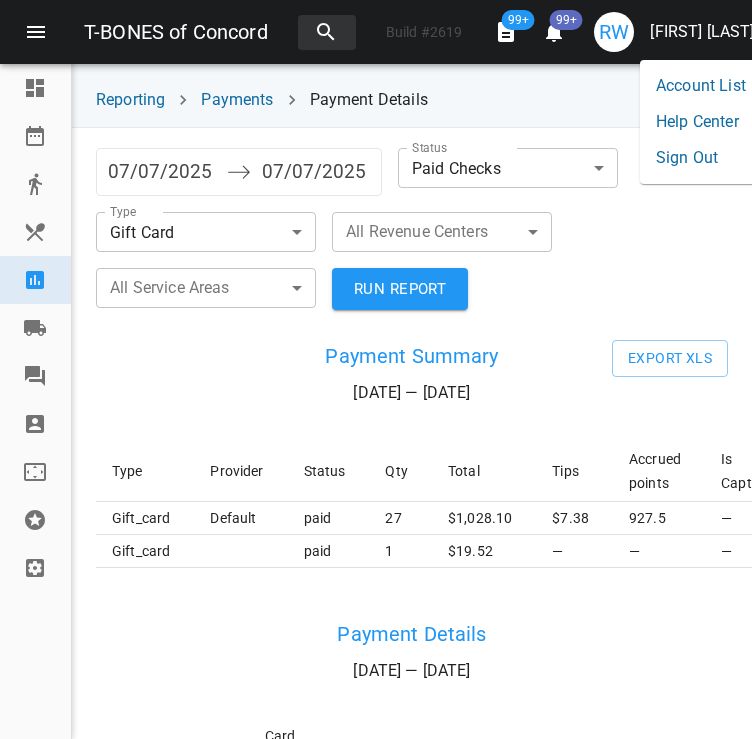 click on "Sign Out" at bounding box center (701, 158) 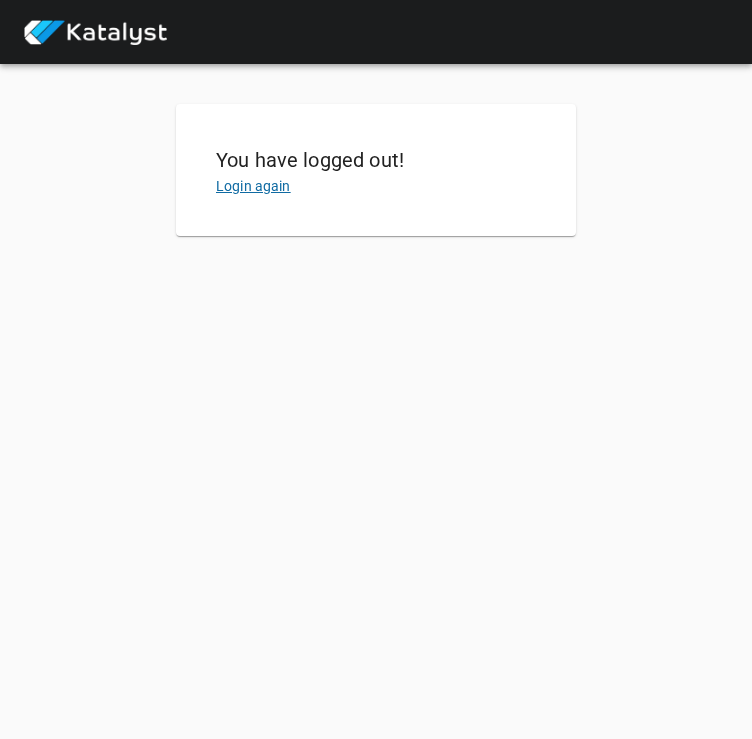 click on "Login again" at bounding box center [253, 186] 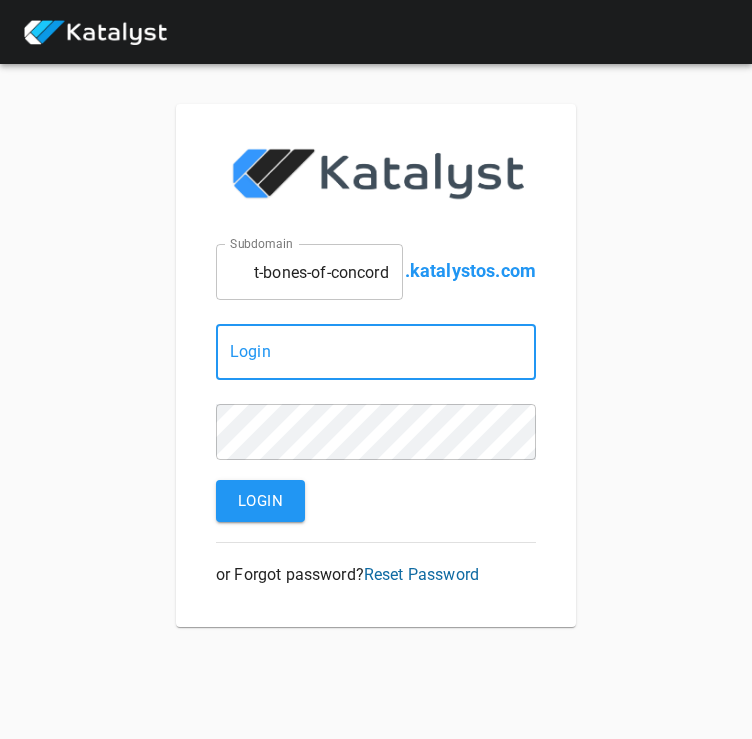 click on "t-bones-of-concord" at bounding box center (309, 272) 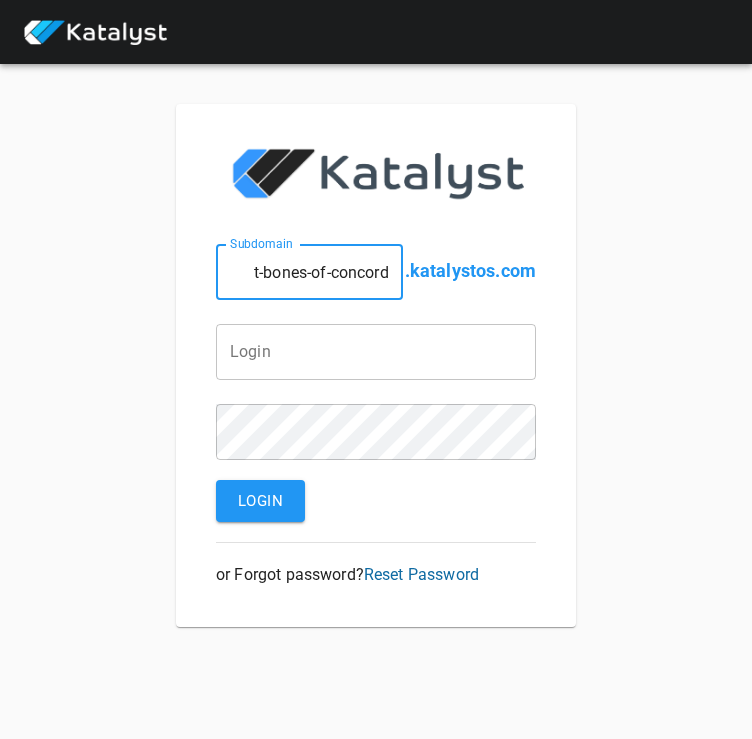 click on "t-bones-of-concord" at bounding box center [309, 272] 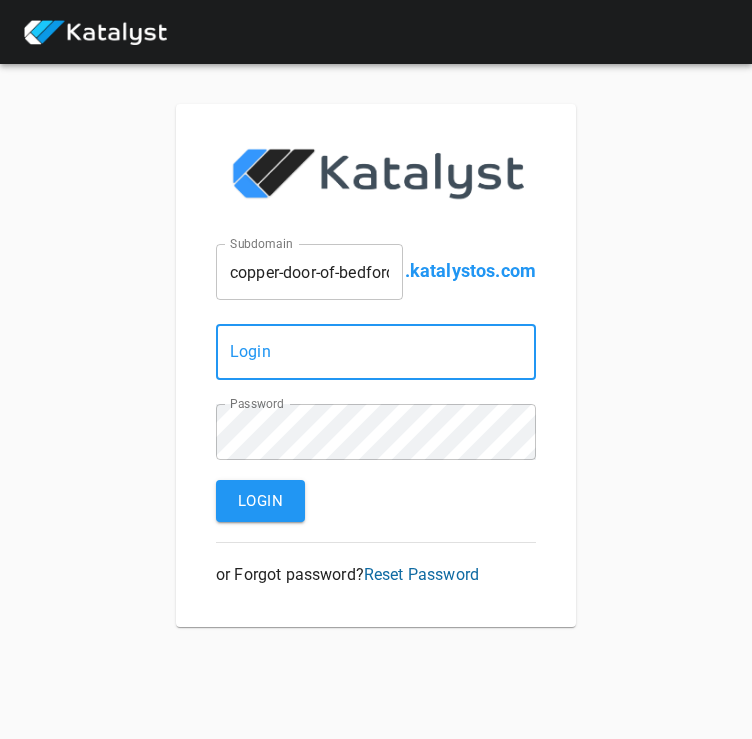 click at bounding box center (376, 352) 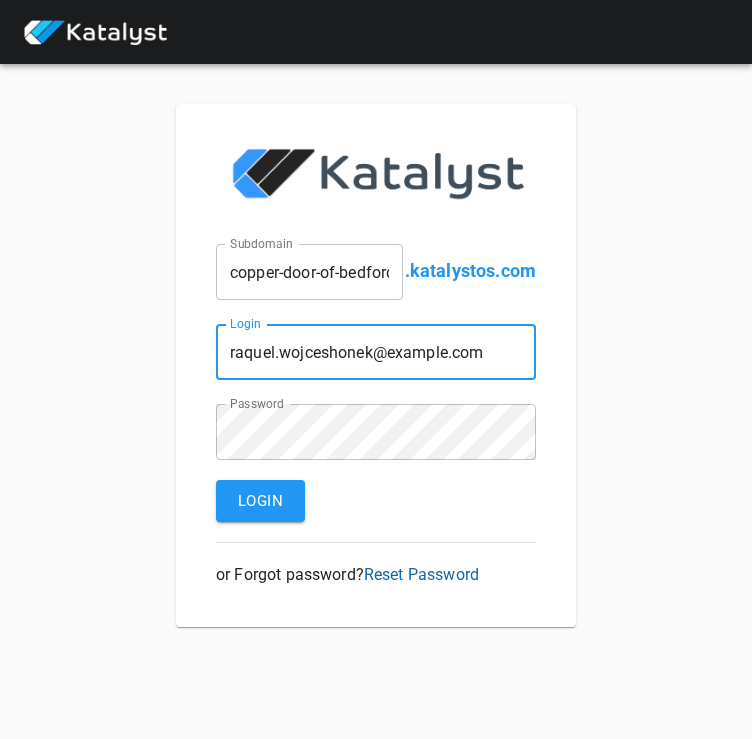 scroll, scrollTop: 0, scrollLeft: 41, axis: horizontal 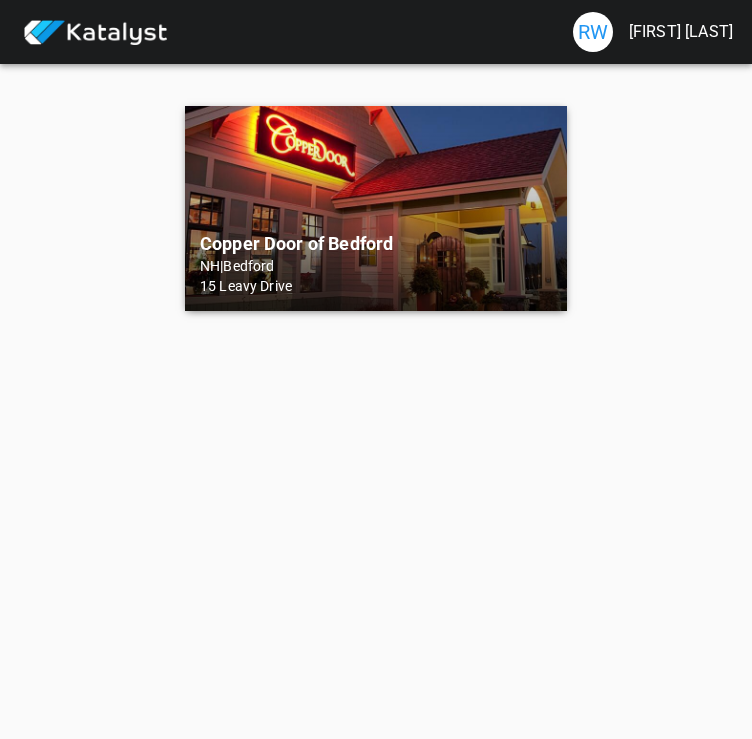 click on "NH  |  Bedford" at bounding box center [376, 266] 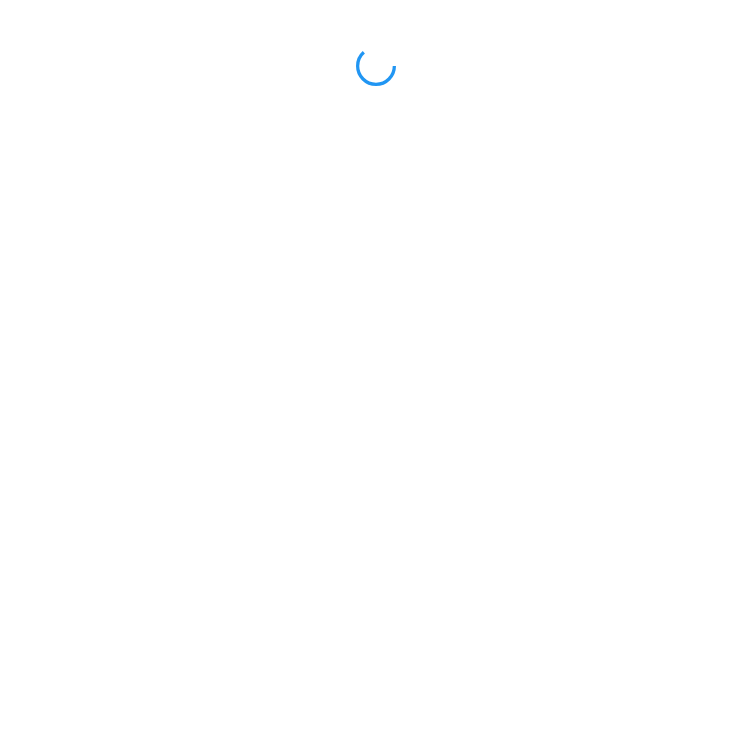 scroll, scrollTop: 0, scrollLeft: 0, axis: both 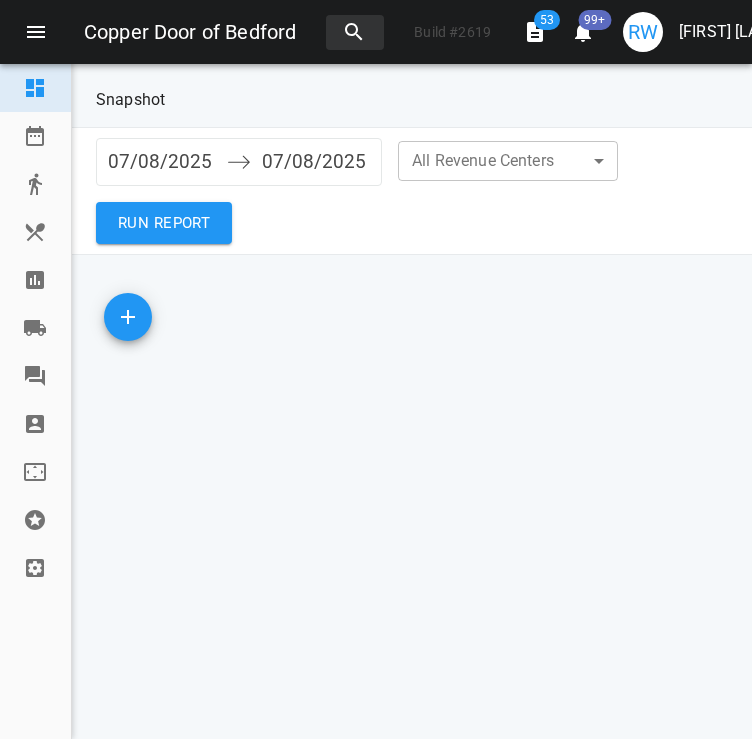 click at bounding box center [35, 280] 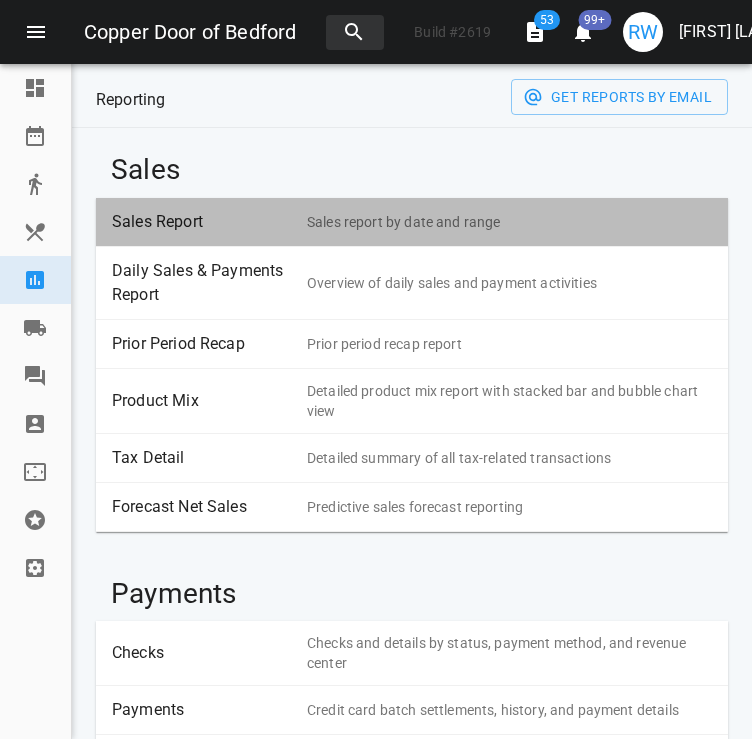 click on "Sales Report" at bounding box center (202, 222) 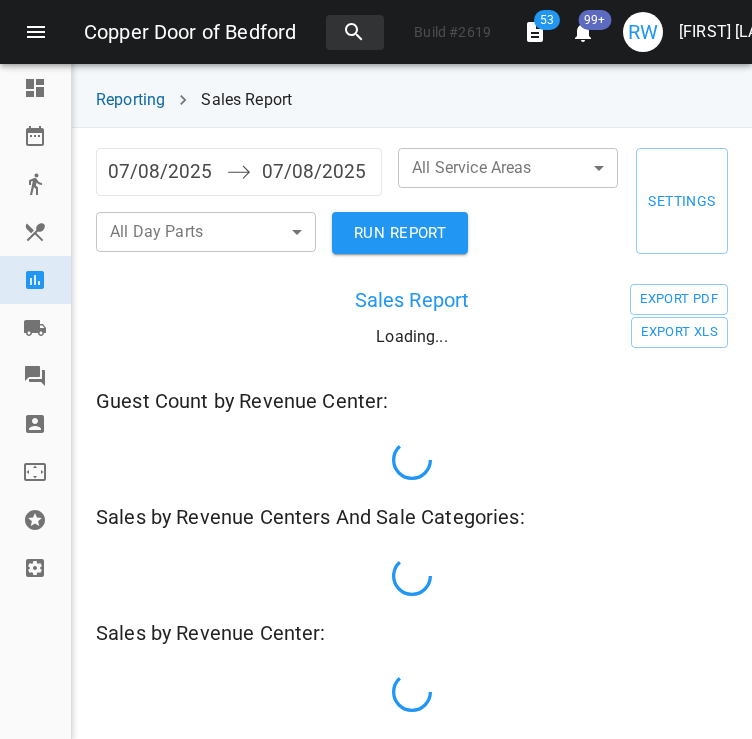click on "07/08/2025" at bounding box center [162, 172] 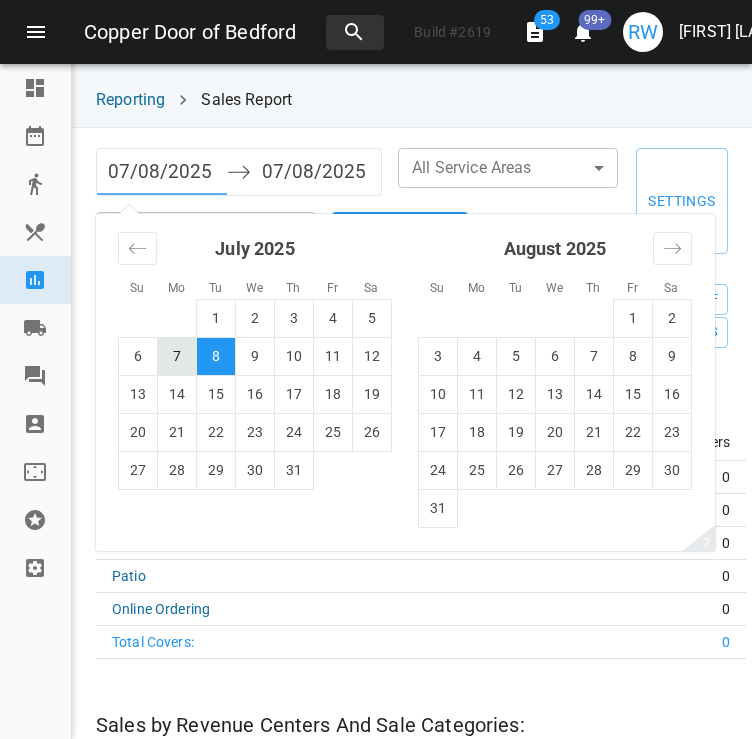 click on "7" at bounding box center (177, 356) 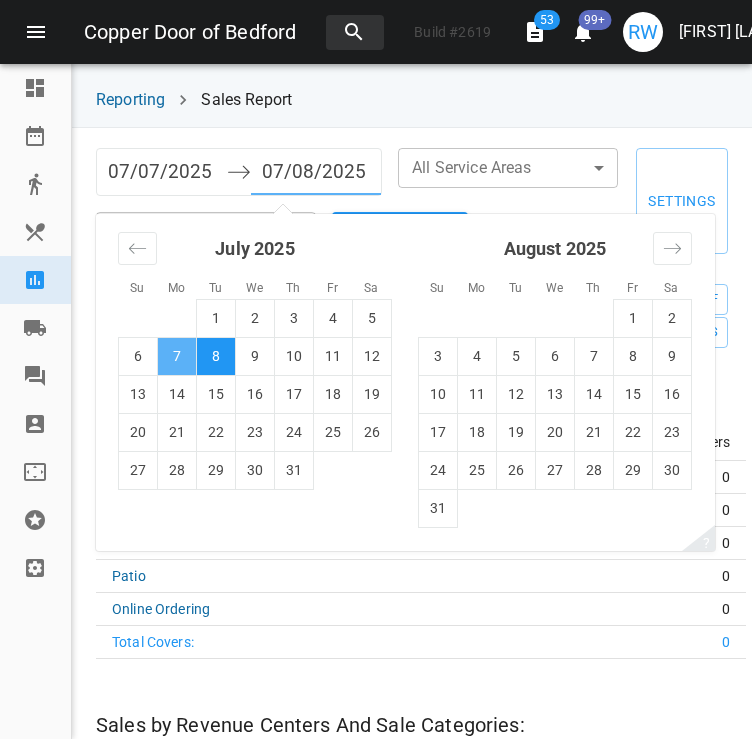 click on "7" at bounding box center (177, 356) 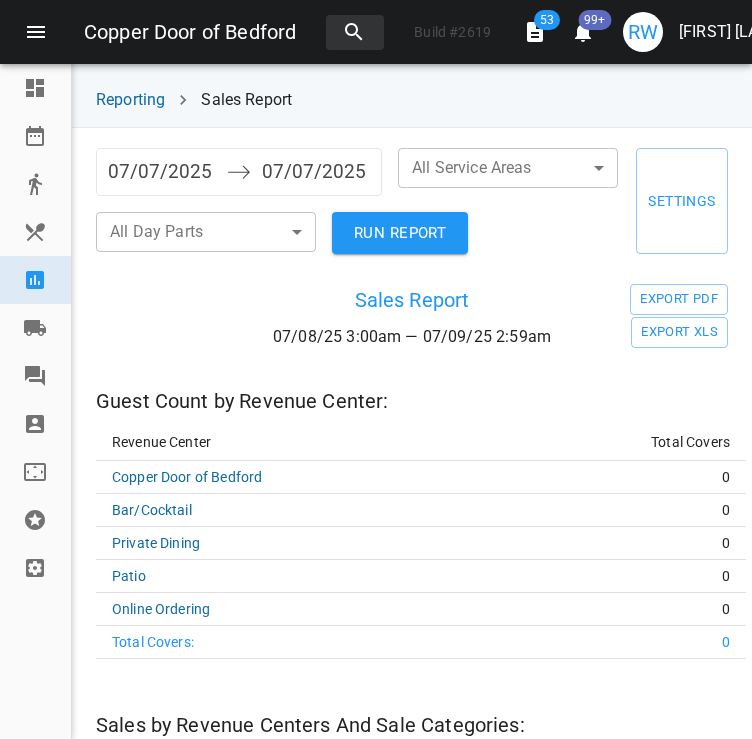 click on "RUN REPORT" at bounding box center [400, 233] 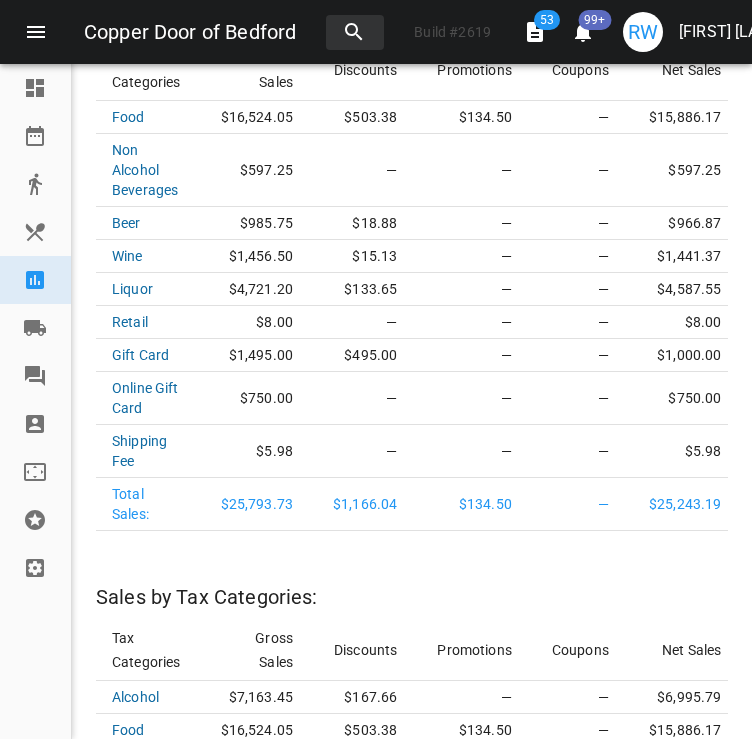 scroll, scrollTop: 3106, scrollLeft: 0, axis: vertical 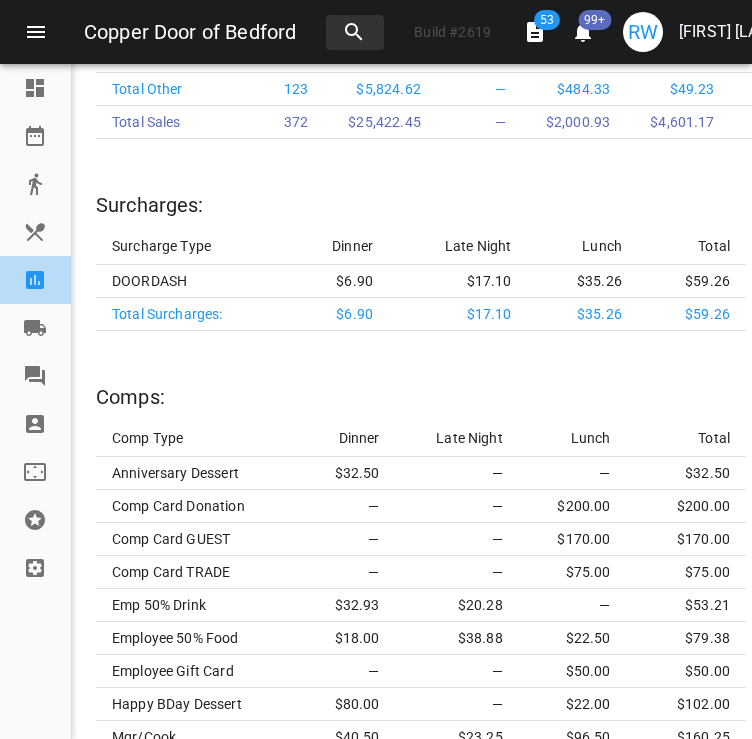 click at bounding box center [35, 280] 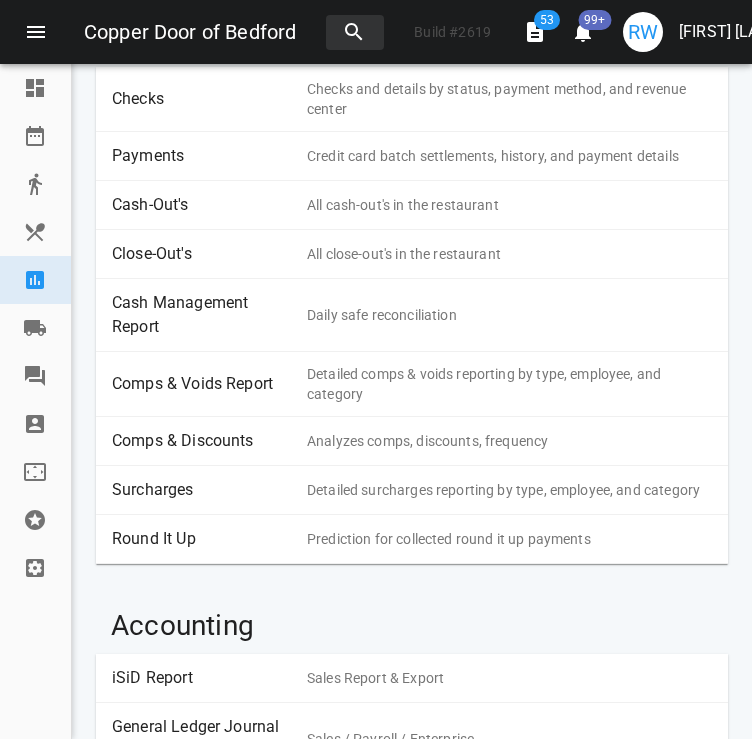 scroll, scrollTop: 511, scrollLeft: 0, axis: vertical 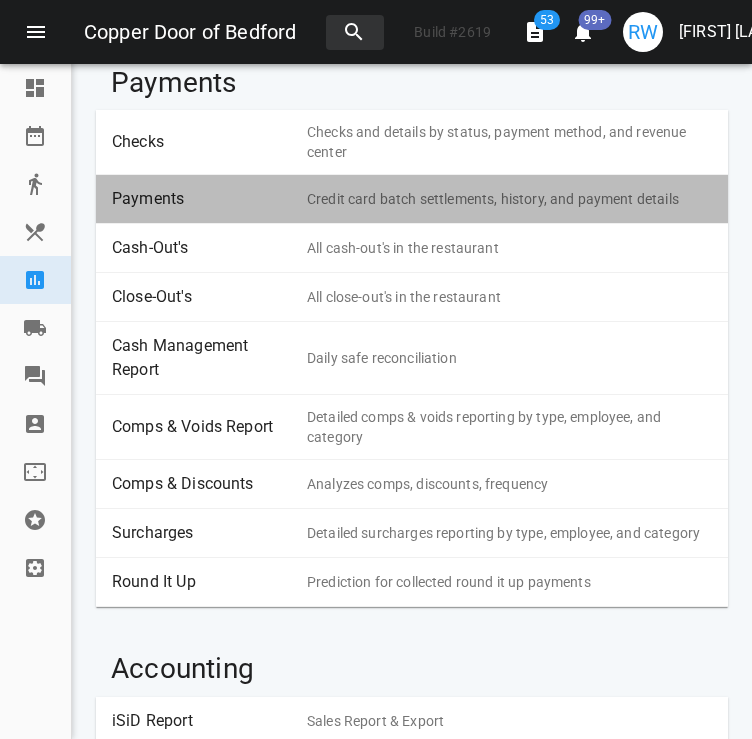 click on "Payments" at bounding box center (202, 199) 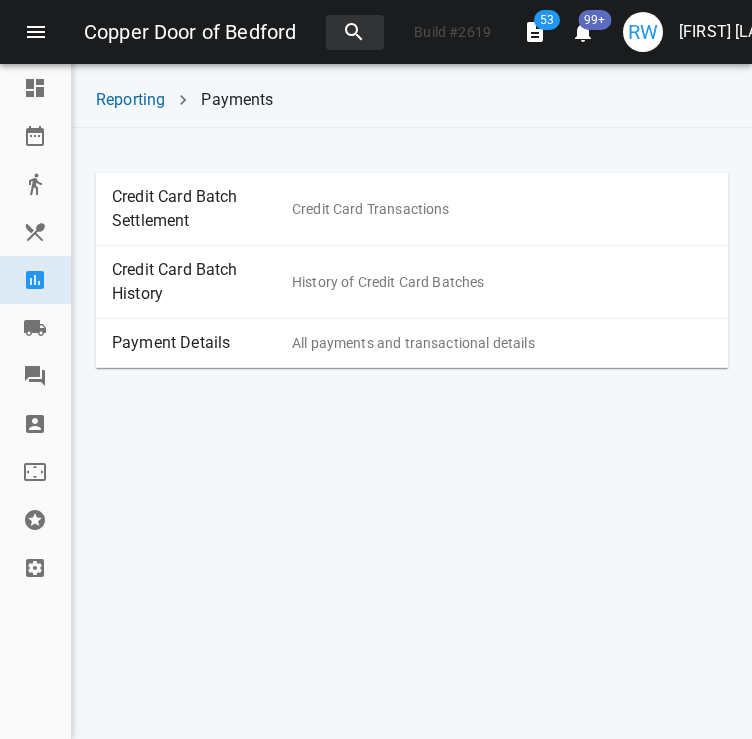 click on "Payment Details" at bounding box center [202, 343] 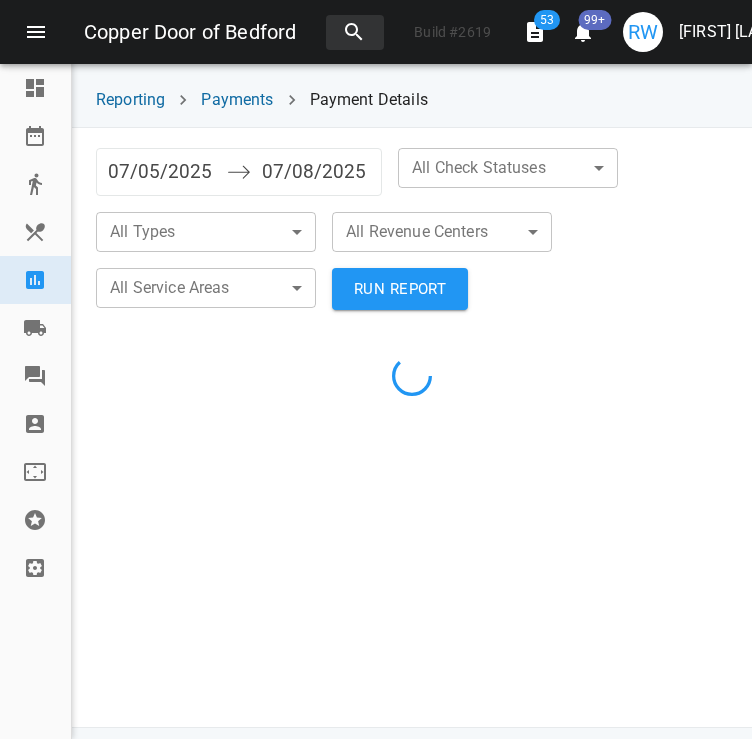 click on "07/05/2025" at bounding box center (162, 172) 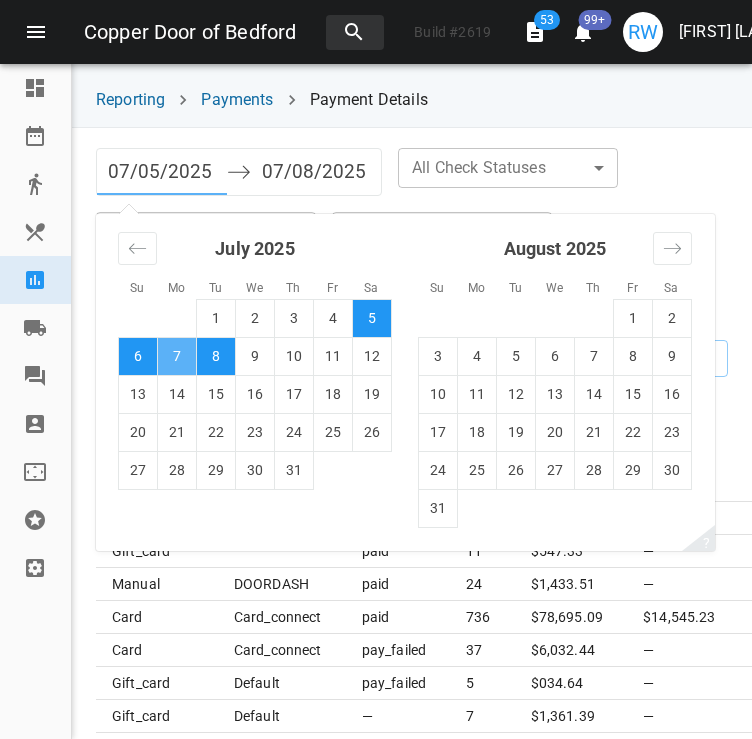 click on "7" at bounding box center [177, 356] 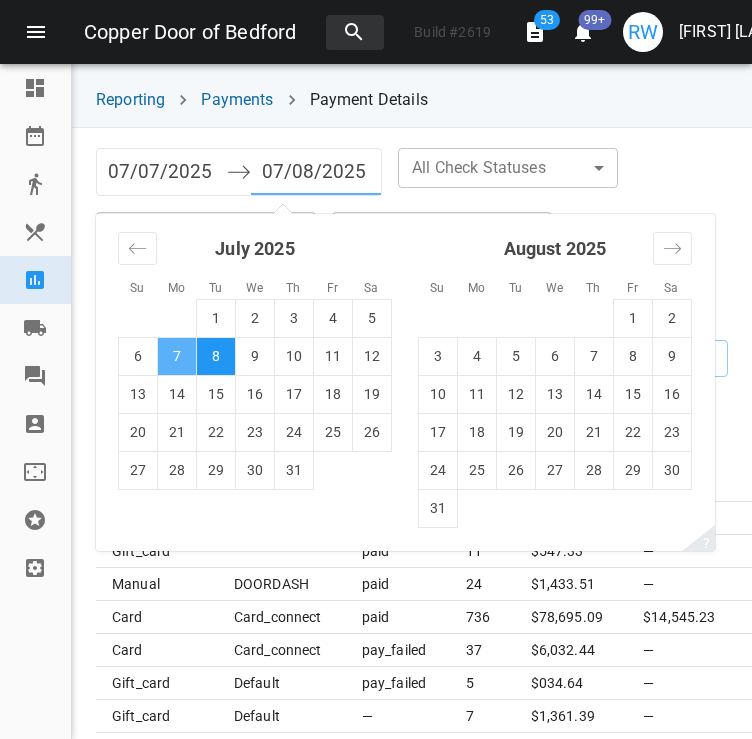click on "7" at bounding box center [177, 356] 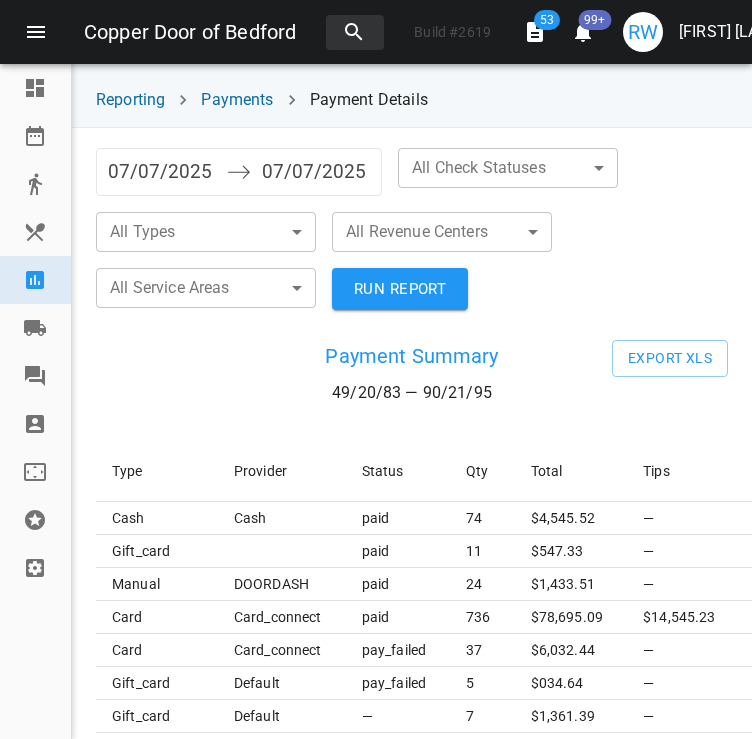 click on "Copper Door of Bedford Build #  [NUMBER] [NUMBER]+ RW [FIRST] [LAST] Dashboard Reservations Takeout Menu & Modifiers Reporting Vendors Reviews Staff Floorplan Referral Program Settings Reporting Payments Payment Details [DATE] Navigate forward to interact with the calendar and select a date. Press the question mark key to get the keyboard shortcuts for changing dates. [DATE] Navigate backward to interact with the calendar and select a date. Press the question mark key to get the keyboard shortcuts for changing dates. All Check Statuses ​ ​ All Types ​ ​ All Revenue Centers ​ ​ All Service Areas ​ ​ RUN REPORT   Payment Summary [DATE] — [DATE] Export XLS Type Provider Status Qty Total Tips Accrued points Is Captured cash cash paid [NUMBER] $ [AMOUNT] — [AMOUNT] — — gift_card paid [NUMBER] $ [AMOUNT] — — — manual DOORDASH paid [NUMBER] $ [AMOUNT] — — — card card_connect paid [NUMBER] $ [AMOUNT] $ [AMOUNT] [AMOUNT] Yes card card_connect pay_failed [NUMBER] $ [AMOUNT] — — No gift_card [NUMBER]" at bounding box center (376, 369) 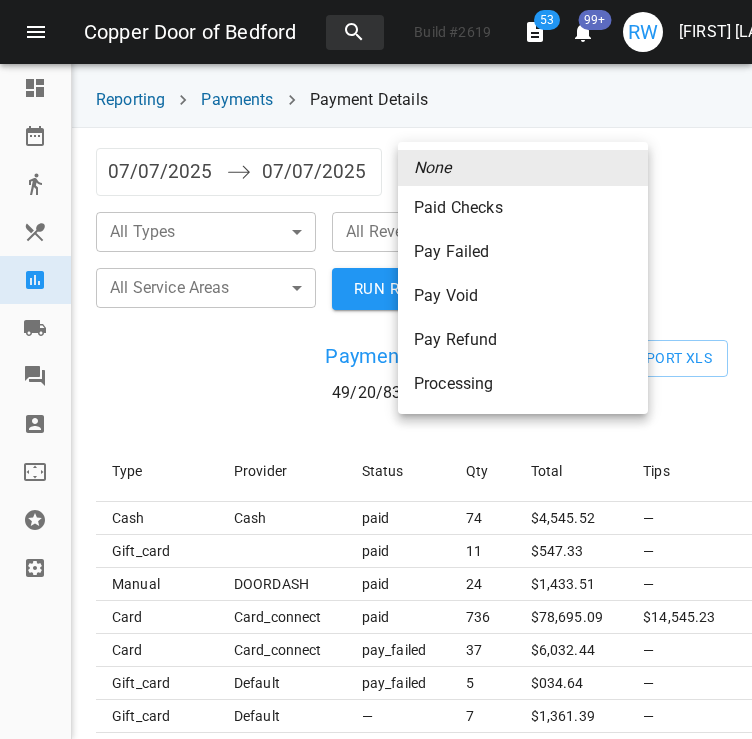 click on "Paid Checks" at bounding box center [523, 208] 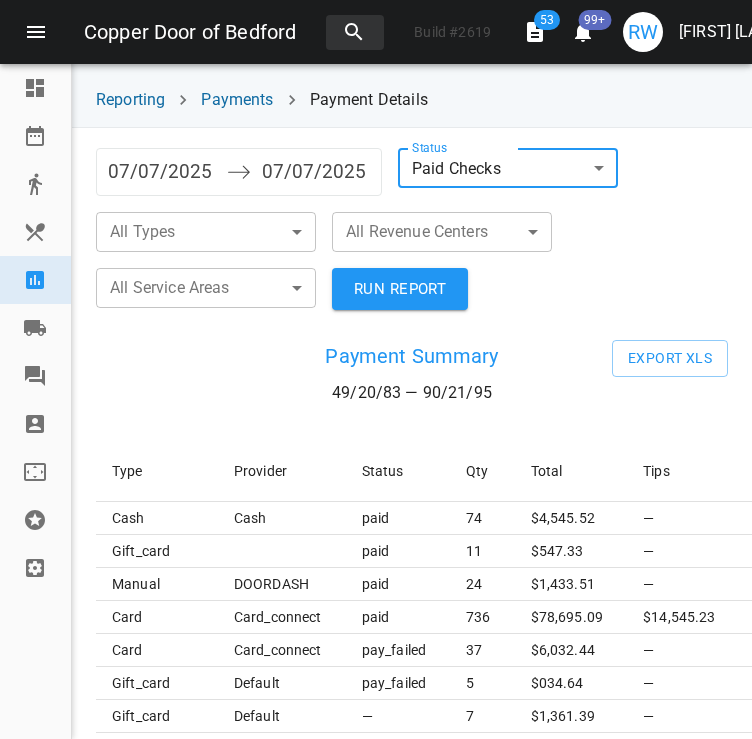 click on "Copper Door of Bedford Build #  2619 53 99+ RW Raquel Wojceshonek Dashboard Reservations Takeout Menu & Modifiers Reporting Vendors Reviews Staff Floorplan Referral Program Settings Reporting Payments Payment Details 07/07/2025 Navigate forward to interact with the calendar and select a date. Press the question mark key to get the keyboard shortcuts for changing dates. 07/07/2025 Navigate backward to interact with the calendar and select a date. Press the question mark key to get the keyboard shortcuts for changing dates. Status Paid Checks paid ​ All Types ​ ​ All Revenue Centers ​ ​ All Service Areas ​ ​ RUN REPORT   Payment Summary 07/07/25 — 07/07/25 Export XLS Type Provider Status Qty Total Tips Accrued points Is Captured cash cash paid 74 $ 4,545.52 — 3013.7400000000002 — gift_card paid 11 $ 547.33 — — — manual DOORDASH paid 24 $ 1,433.51 — — — card card_connect paid 736 $ 78,695.09 $14,545.23 46052.01 Yes card card_connect pay_failed 37 $ 4,308.25 — — No gift_card 5" at bounding box center [376, 369] 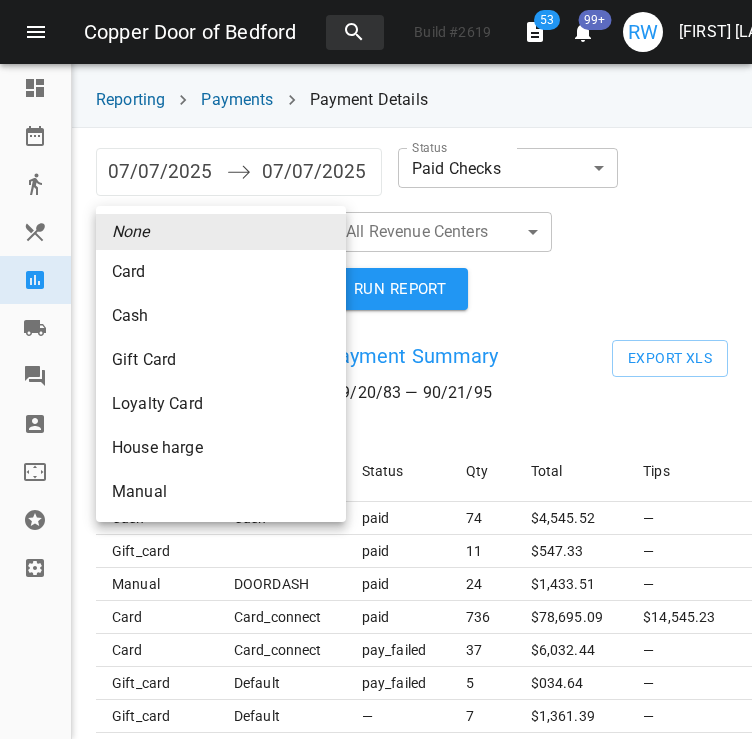 click on "Gift Card" at bounding box center (221, 272) 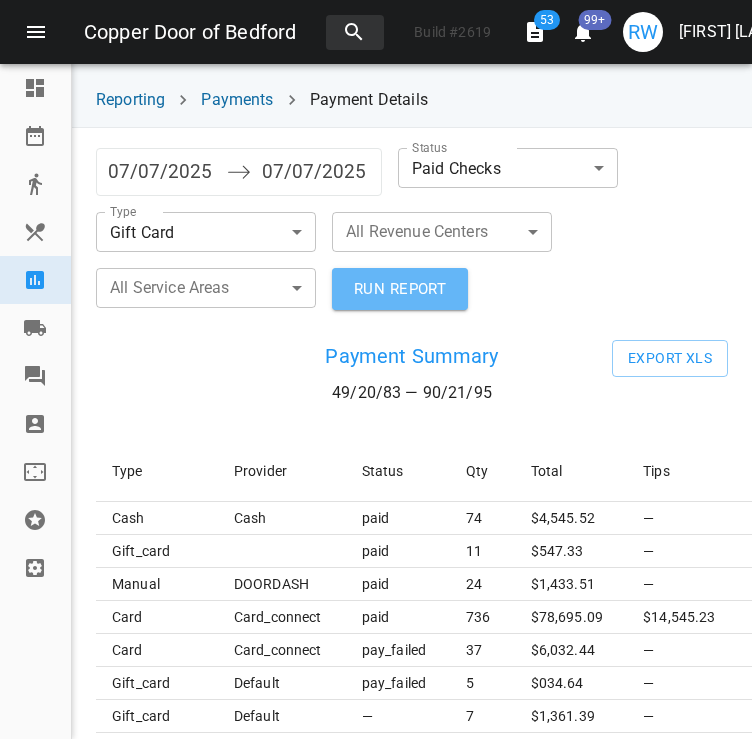 click on "RUN REPORT" at bounding box center [400, 289] 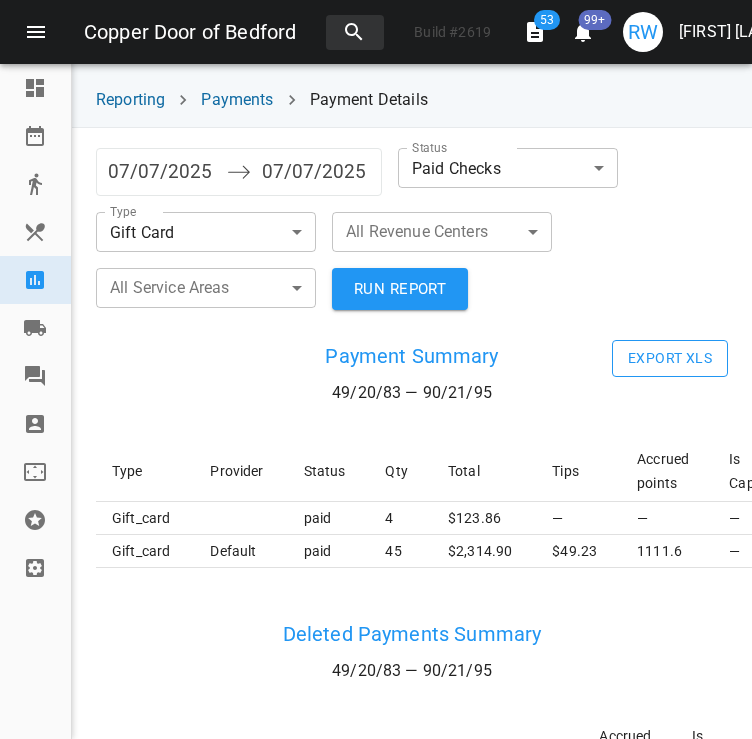 click on "Export XLS" at bounding box center (670, 358) 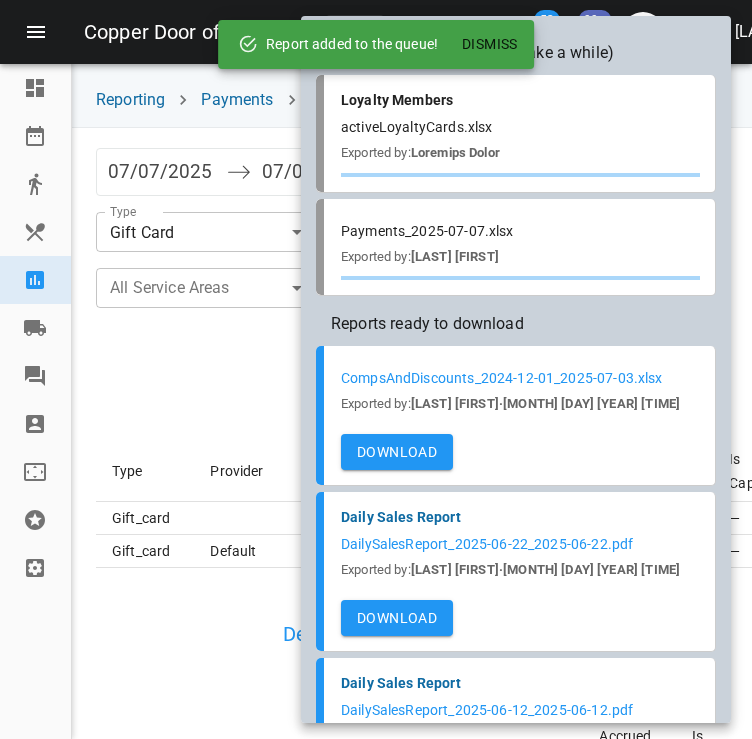 click on "Dismiss" at bounding box center (490, 44) 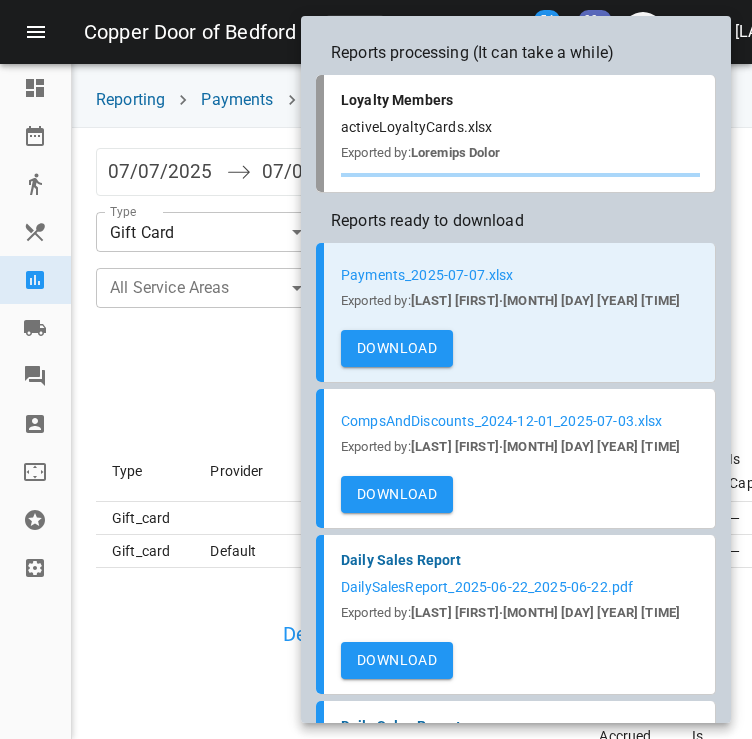 click on "Download" at bounding box center (397, 348) 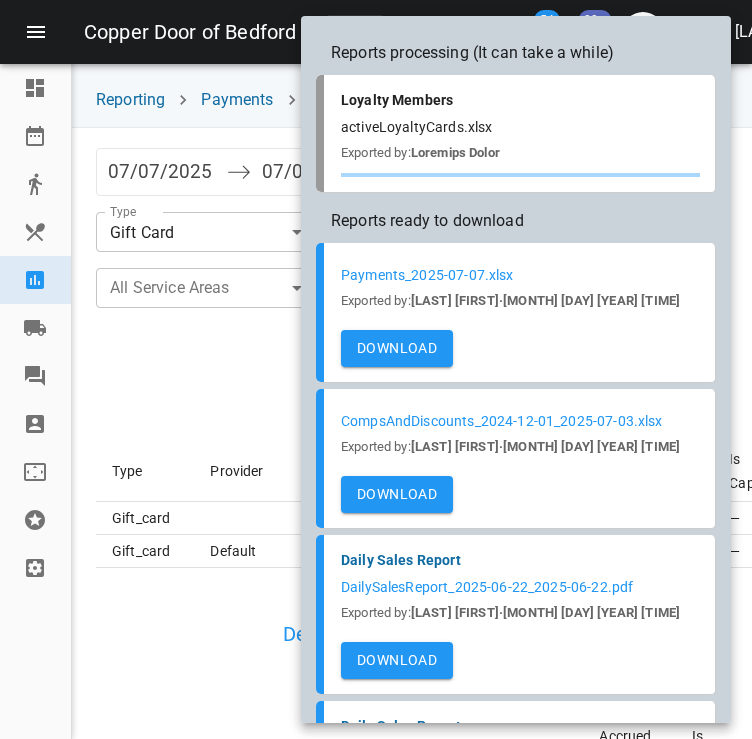 click at bounding box center (376, 369) 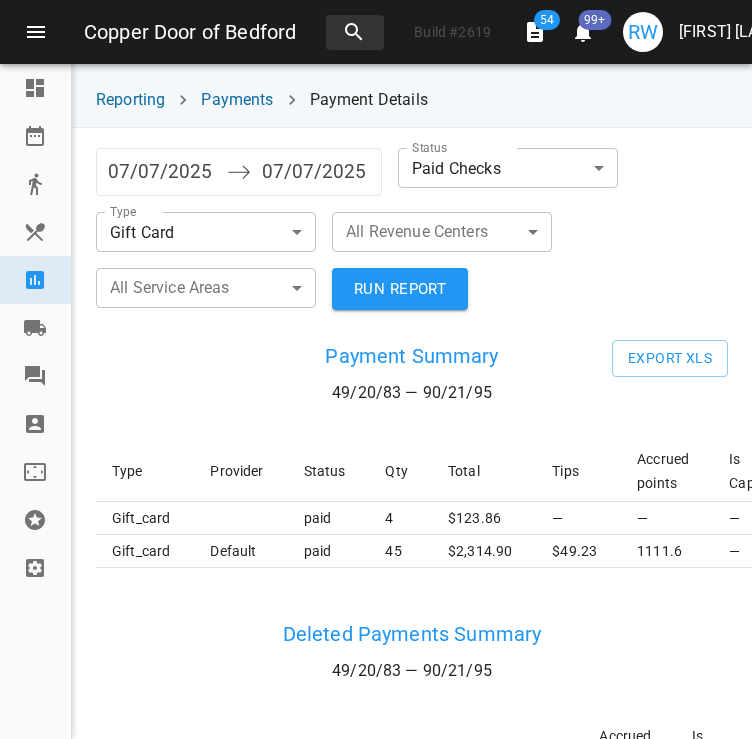 click on "[LAST] [FIRST]" at bounding box center [731, 32] 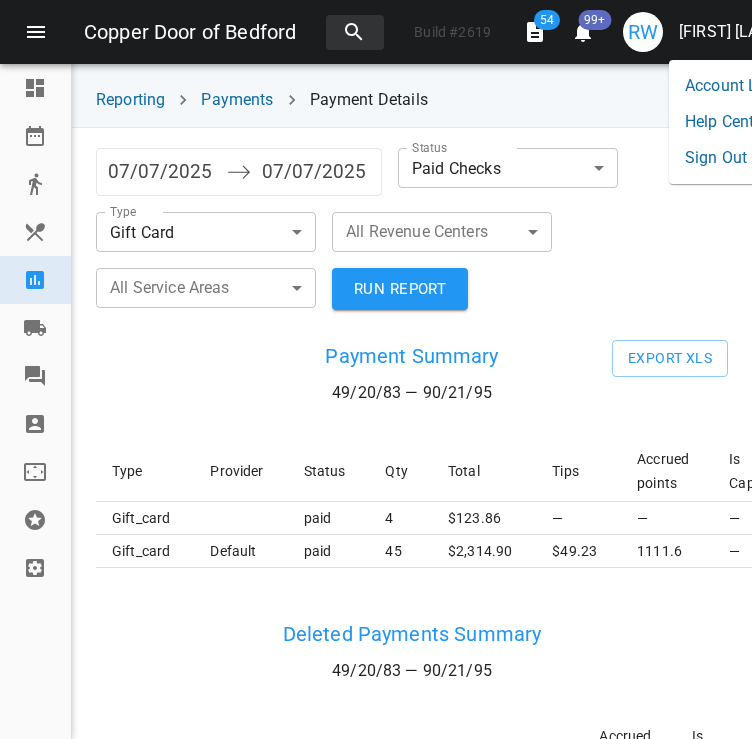click on "Sign Out" at bounding box center (730, 158) 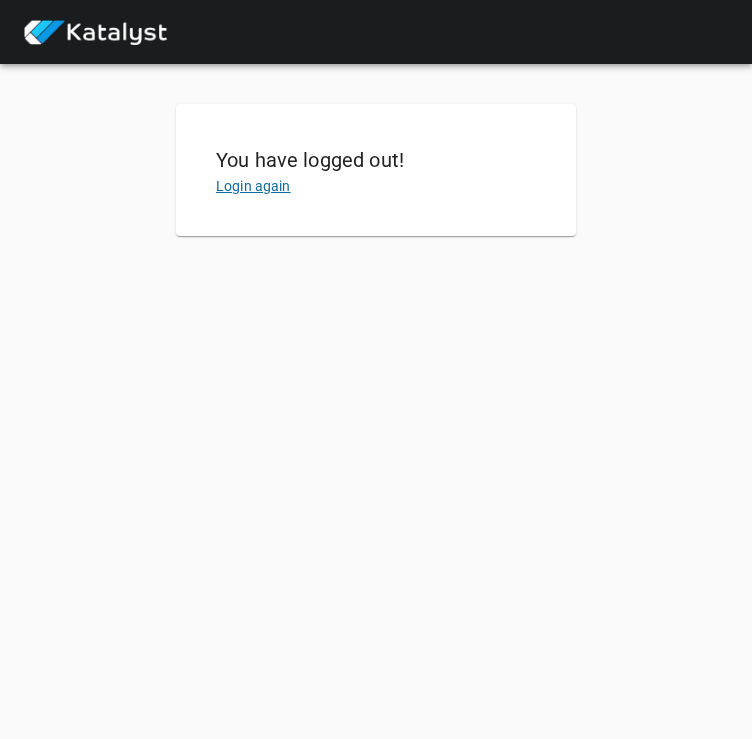 click on "Login again" at bounding box center (253, 186) 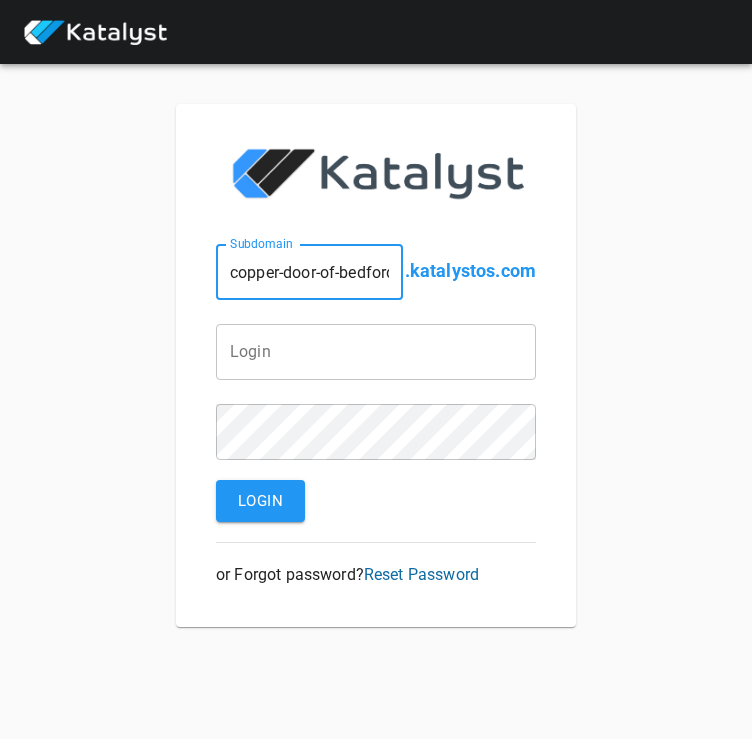 scroll, scrollTop: 0, scrollLeft: 10, axis: horizontal 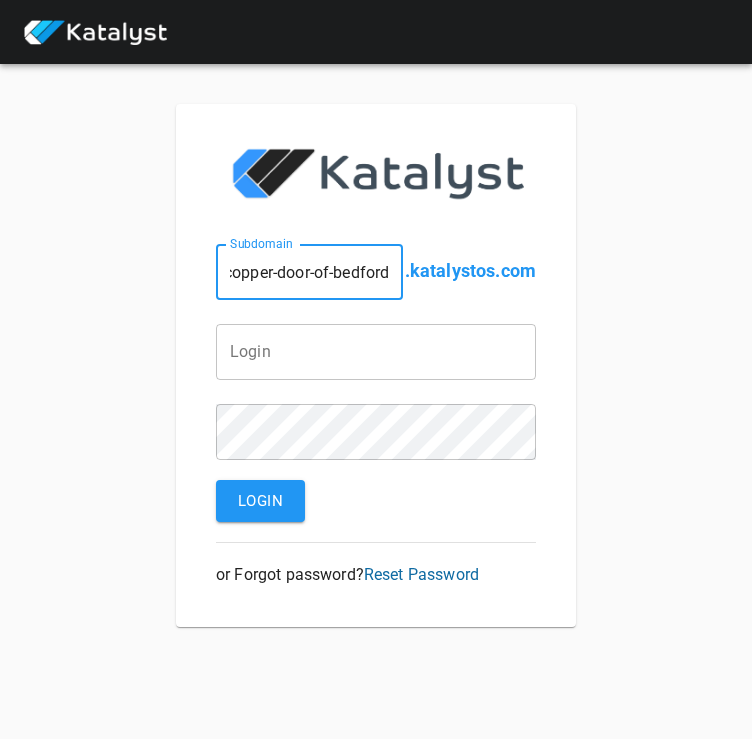 drag, startPoint x: 344, startPoint y: 275, endPoint x: 477, endPoint y: 286, distance: 133.45412 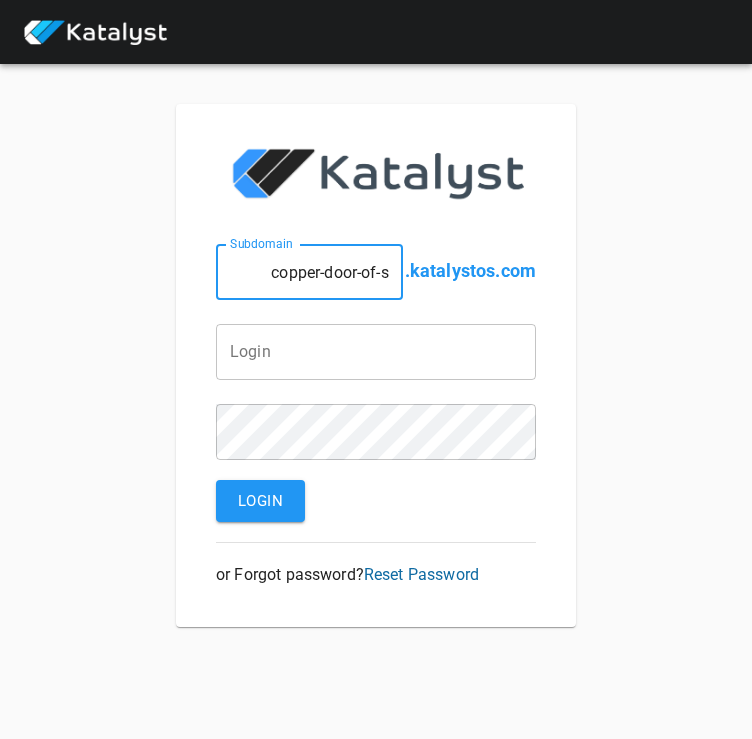 scroll, scrollTop: 0, scrollLeft: 0, axis: both 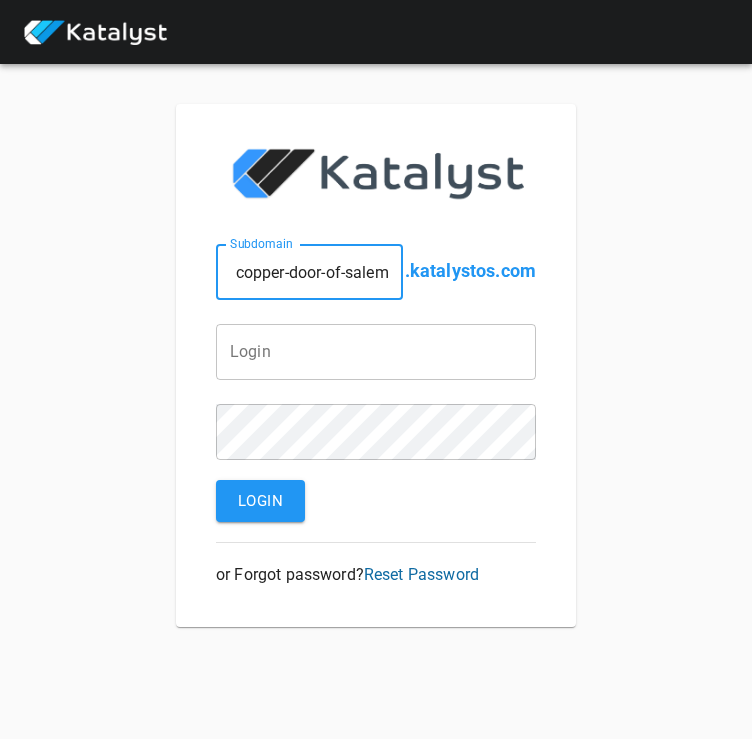 type on "copper-door-of-salem" 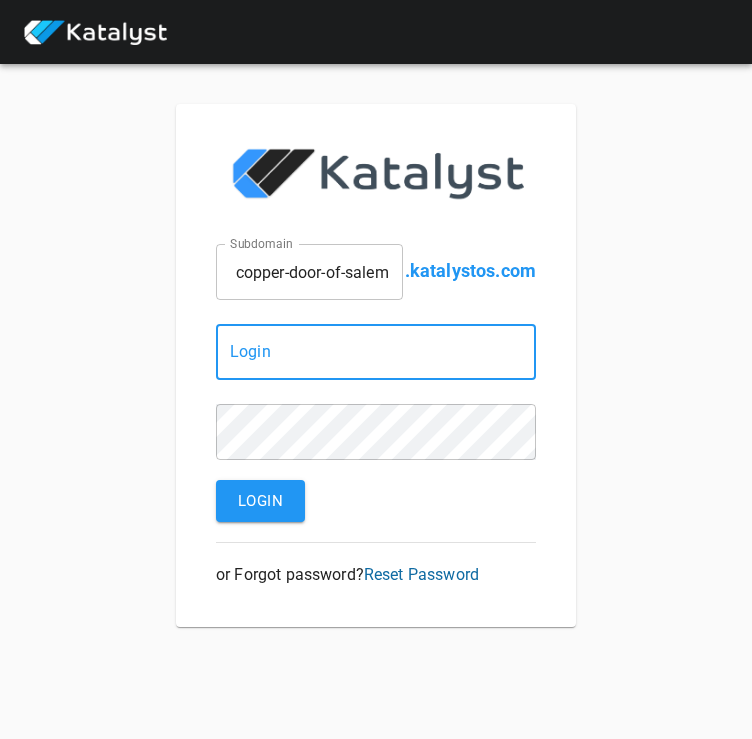 click at bounding box center [376, 352] 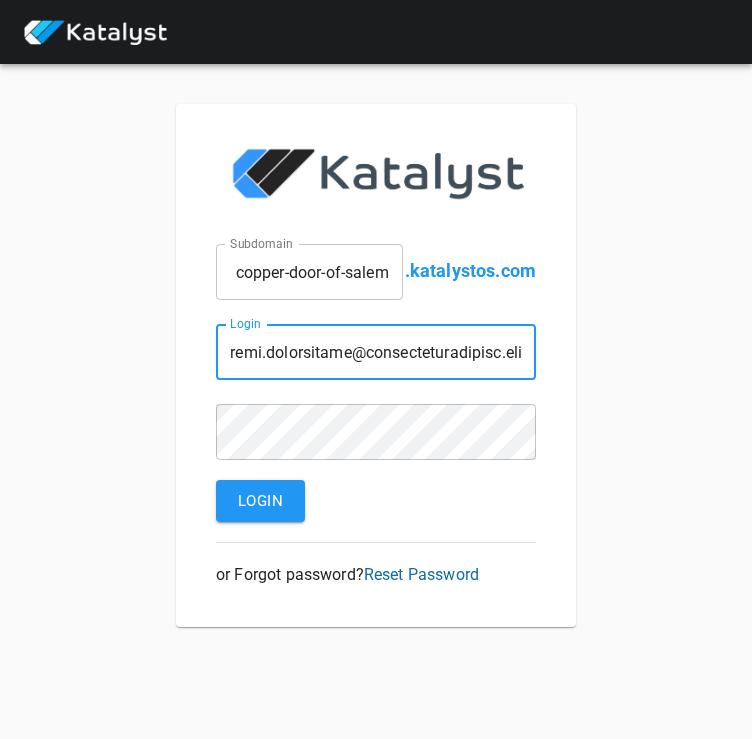 scroll, scrollTop: 0, scrollLeft: 41, axis: horizontal 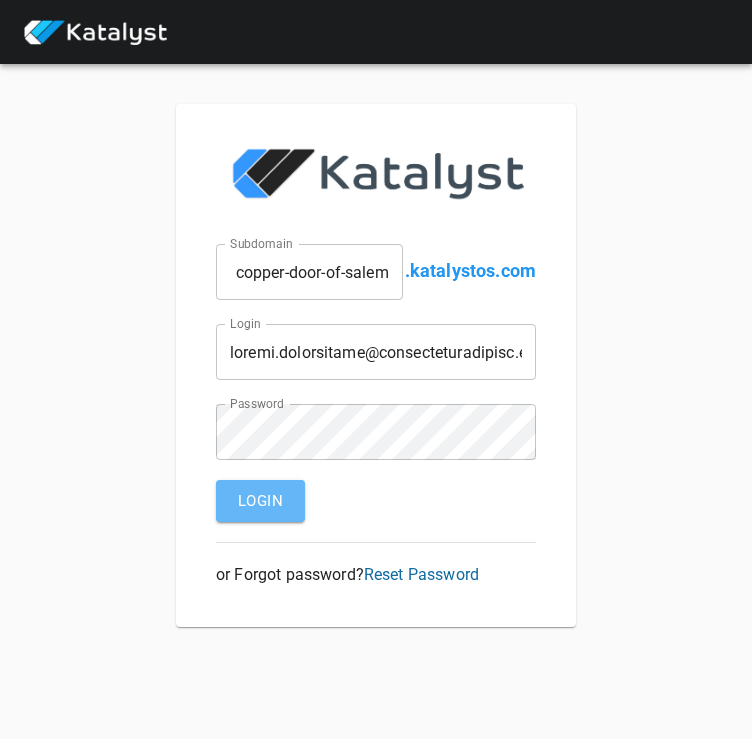 click on "Login" at bounding box center (260, 501) 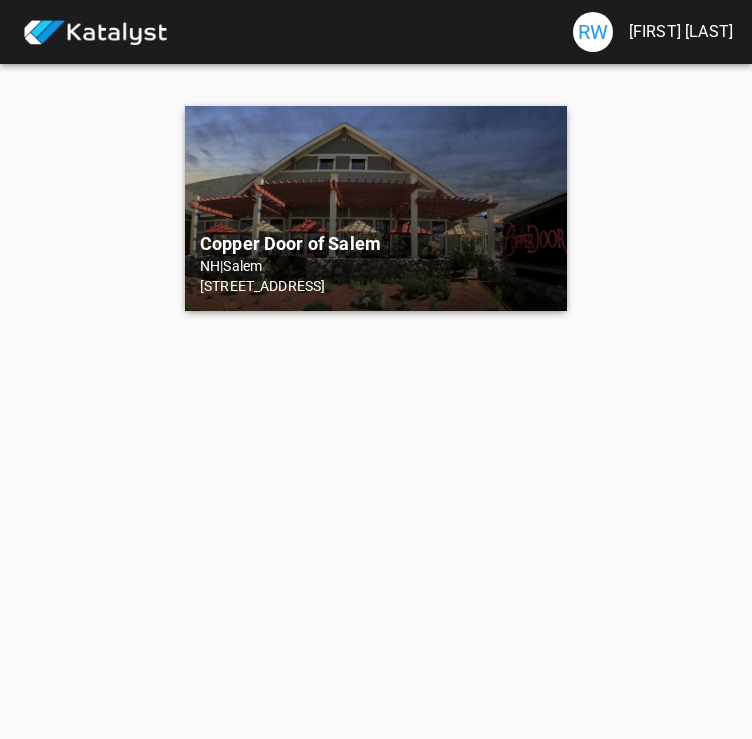 click on "Copper Door of Salem" at bounding box center (376, 244) 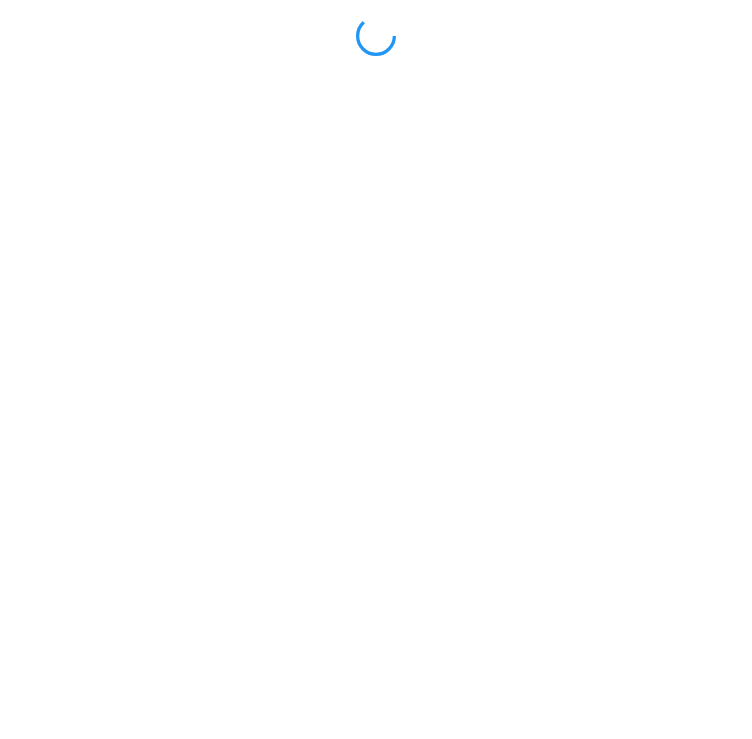 scroll, scrollTop: 0, scrollLeft: 0, axis: both 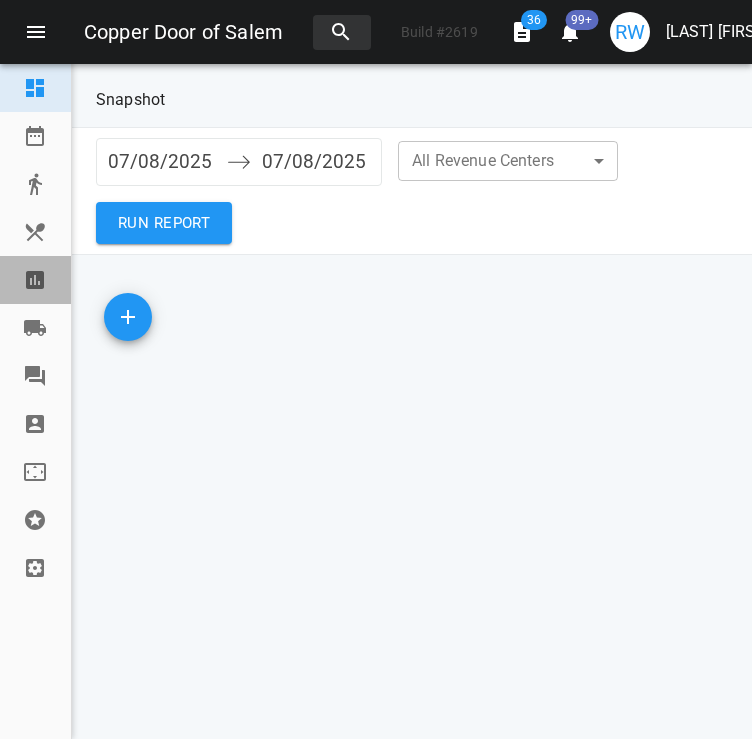 click at bounding box center (35, 280) 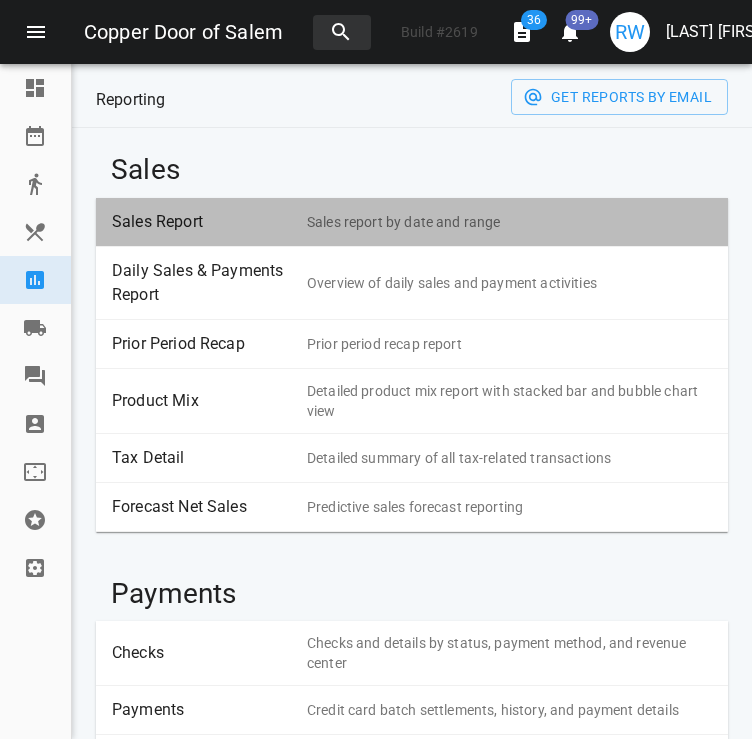 click on "Sales Report Sales report by date and range" at bounding box center [412, 222] 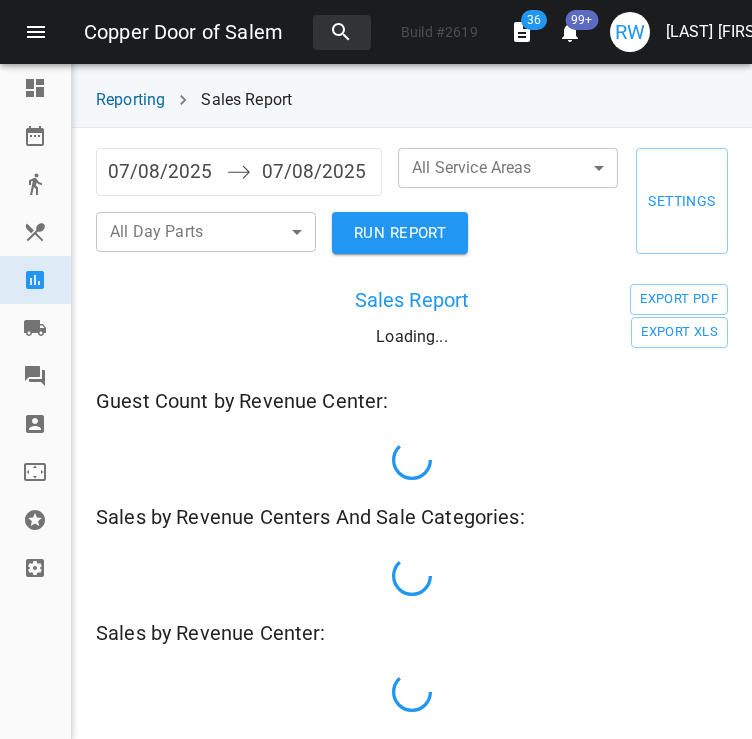 click on "07/08/2025" at bounding box center [162, 172] 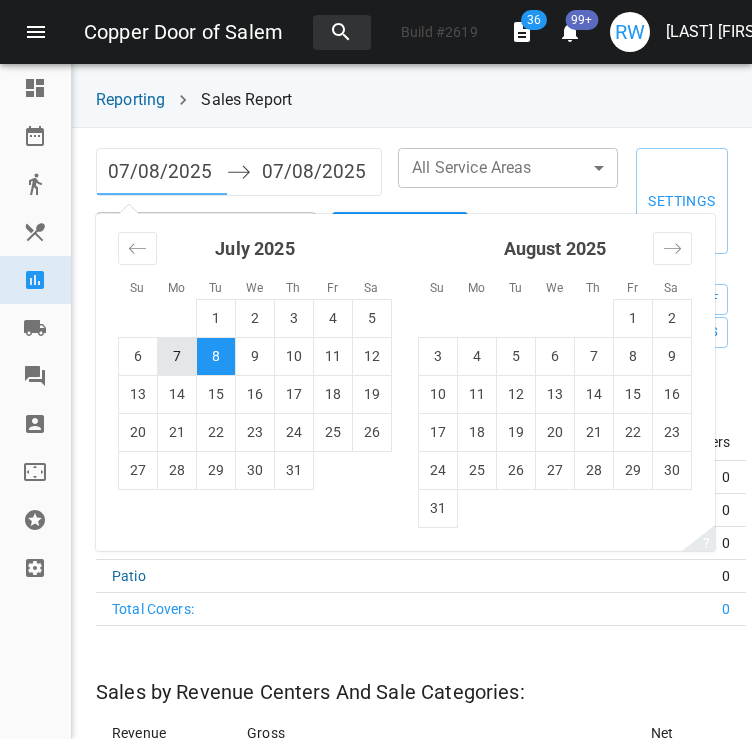 click on "7" at bounding box center (177, 356) 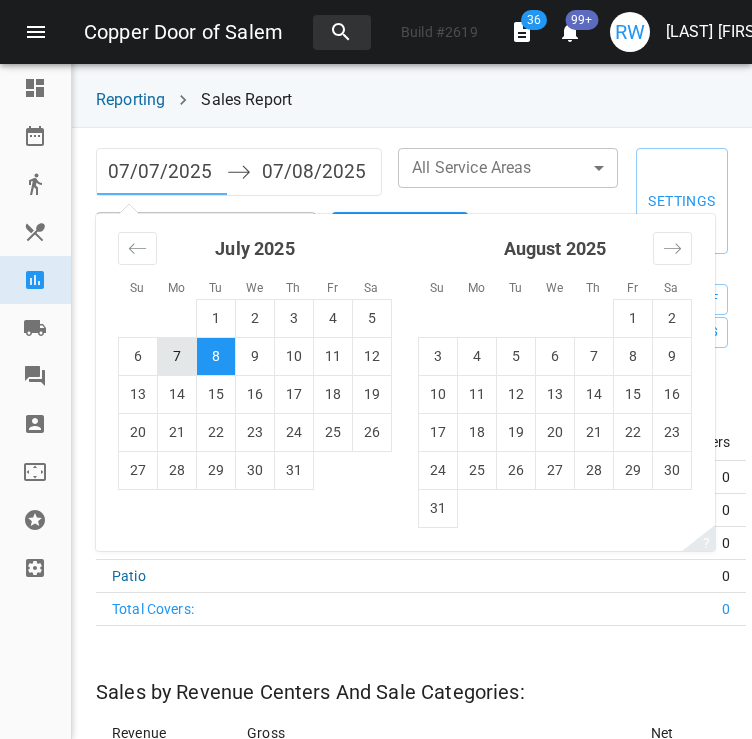 click on "7" at bounding box center [177, 356] 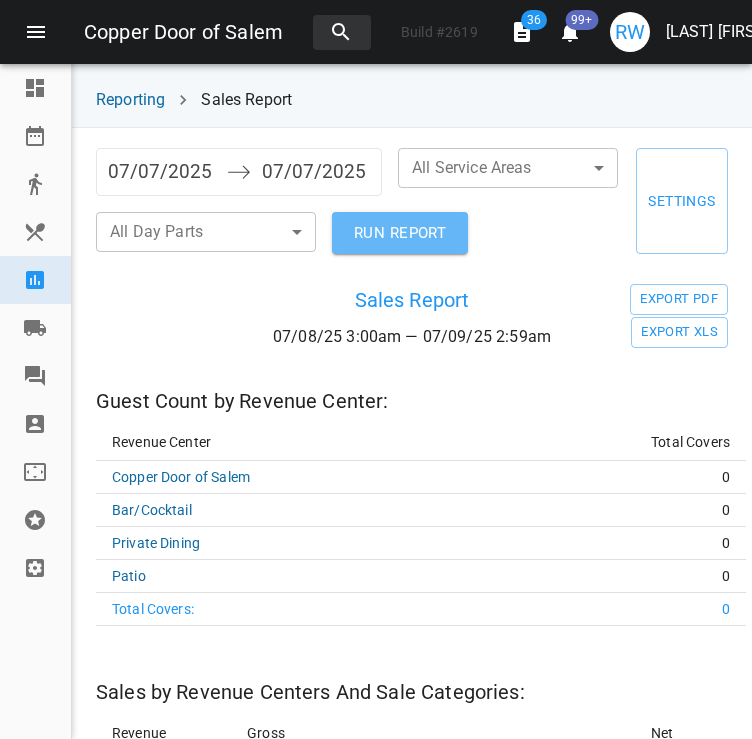 click on "RUN REPORT" at bounding box center (400, 233) 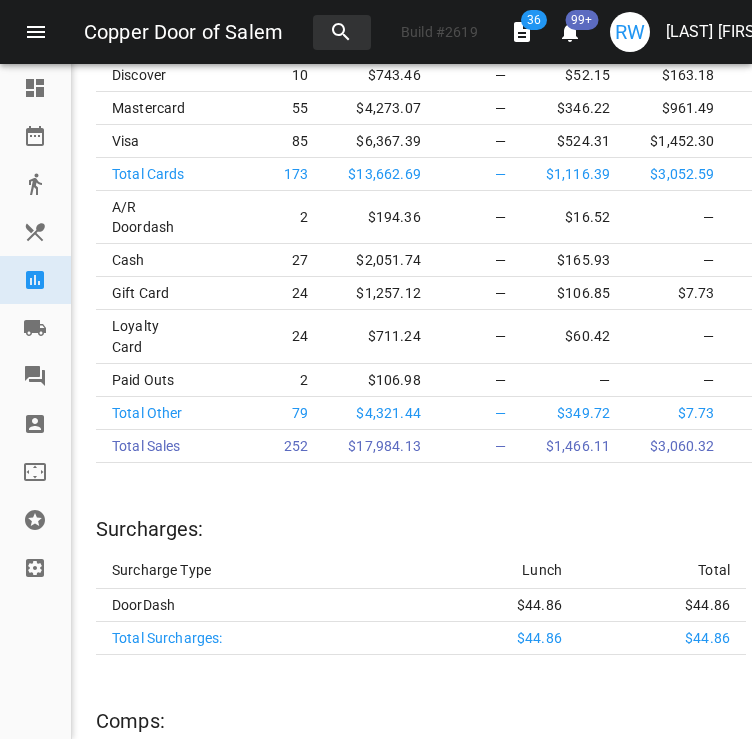 scroll, scrollTop: 4757, scrollLeft: 0, axis: vertical 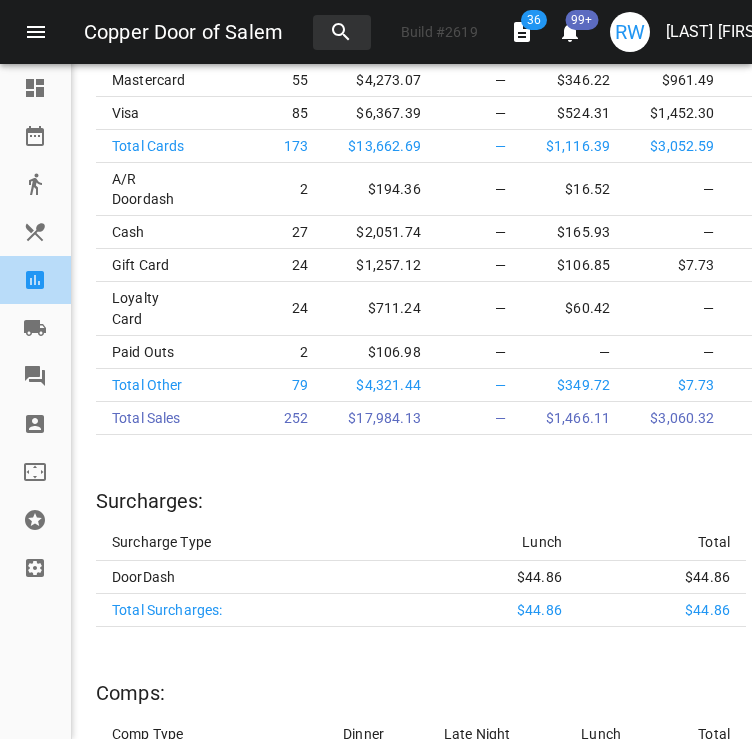 click at bounding box center (35, 280) 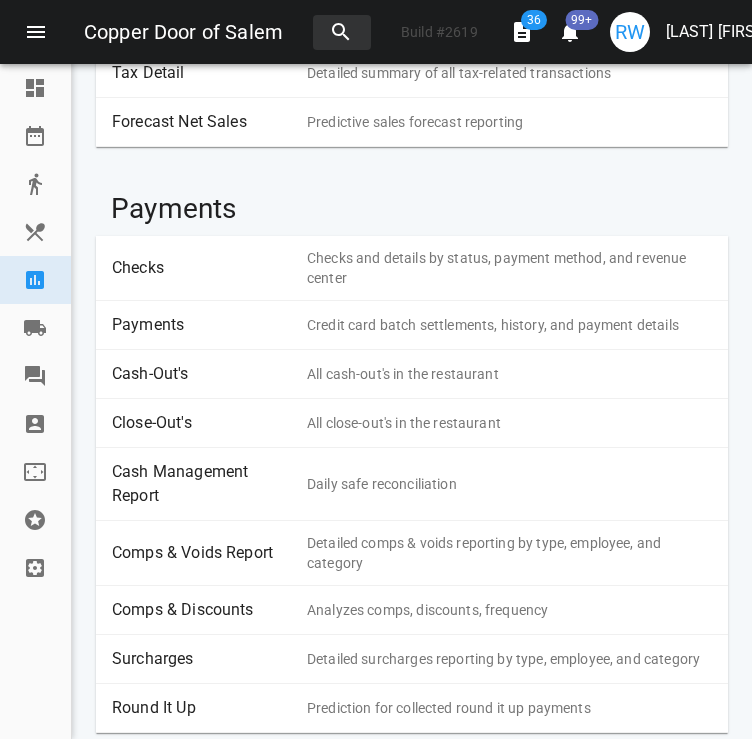 scroll, scrollTop: 382, scrollLeft: 0, axis: vertical 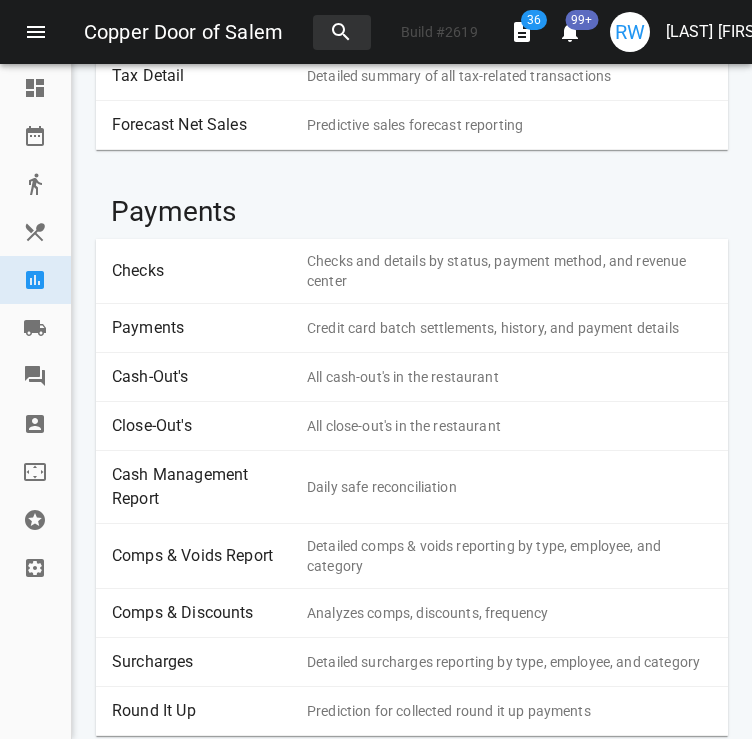 click on "Payments" at bounding box center [202, 328] 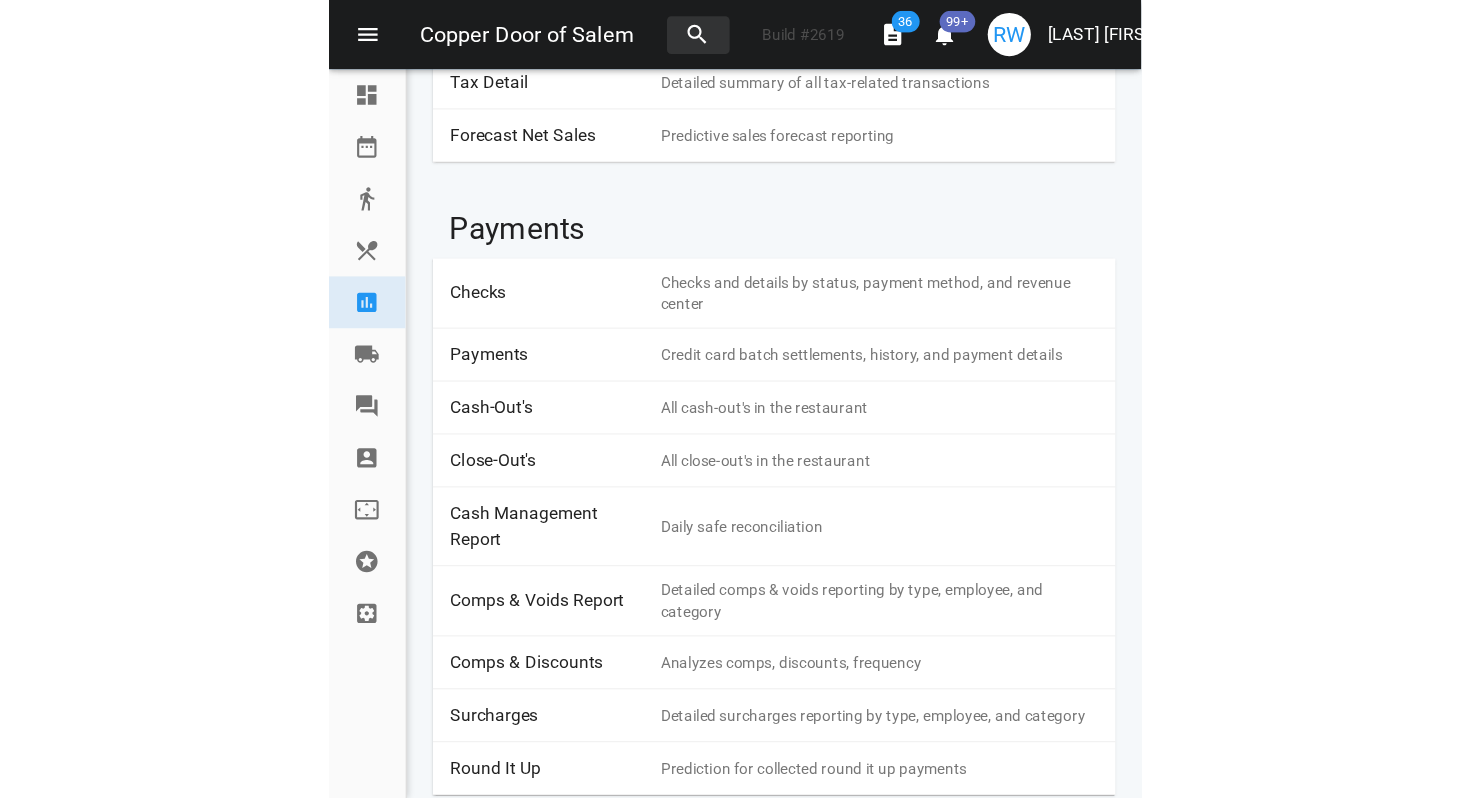 scroll, scrollTop: 0, scrollLeft: 0, axis: both 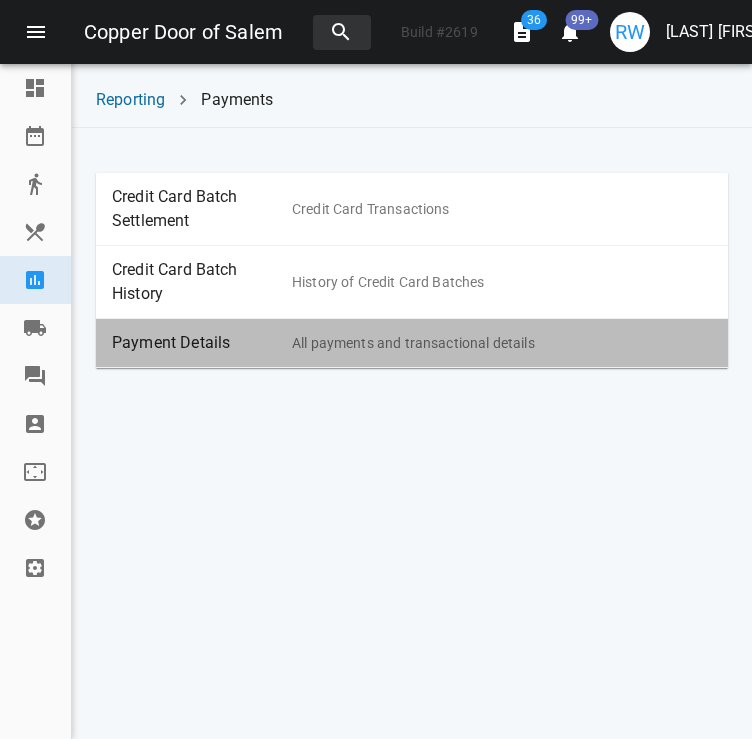 click on "Payment Details" at bounding box center (202, 343) 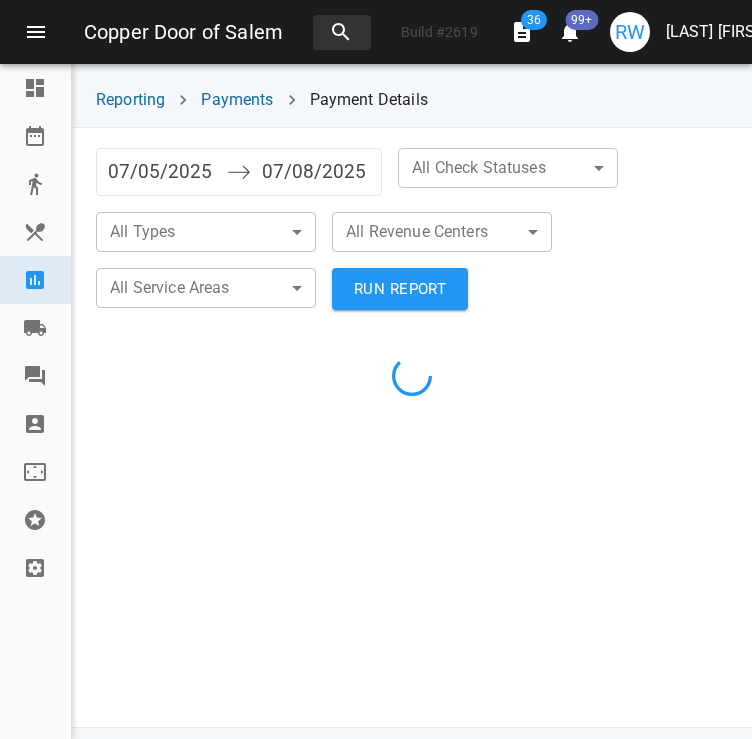 click on "07/05/2025" at bounding box center (162, 172) 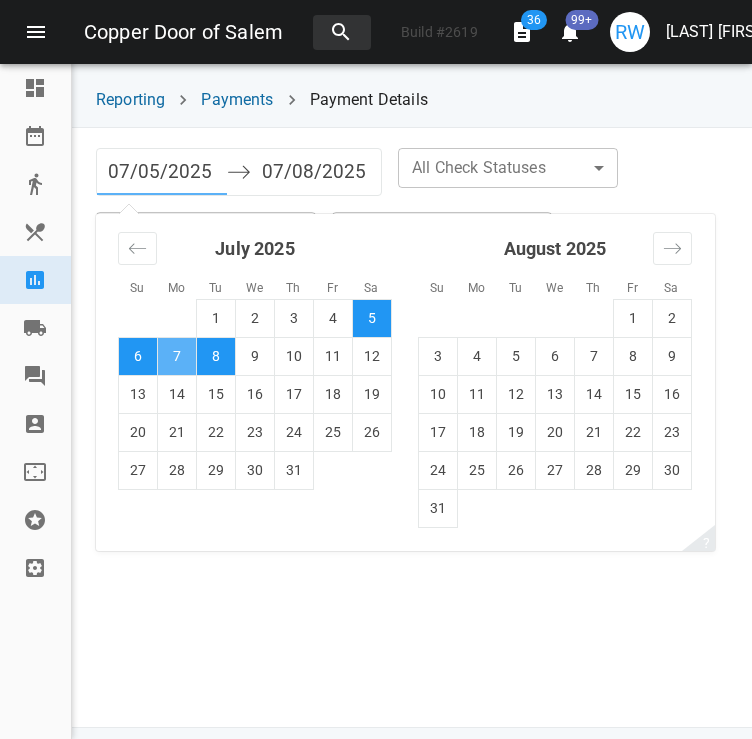 click on "7" at bounding box center (177, 356) 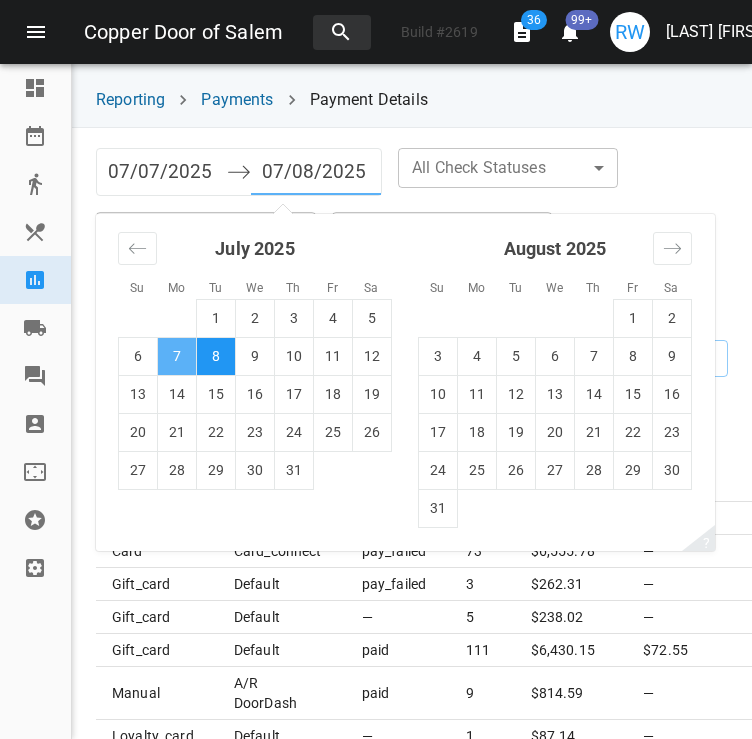 click on "7" at bounding box center [177, 356] 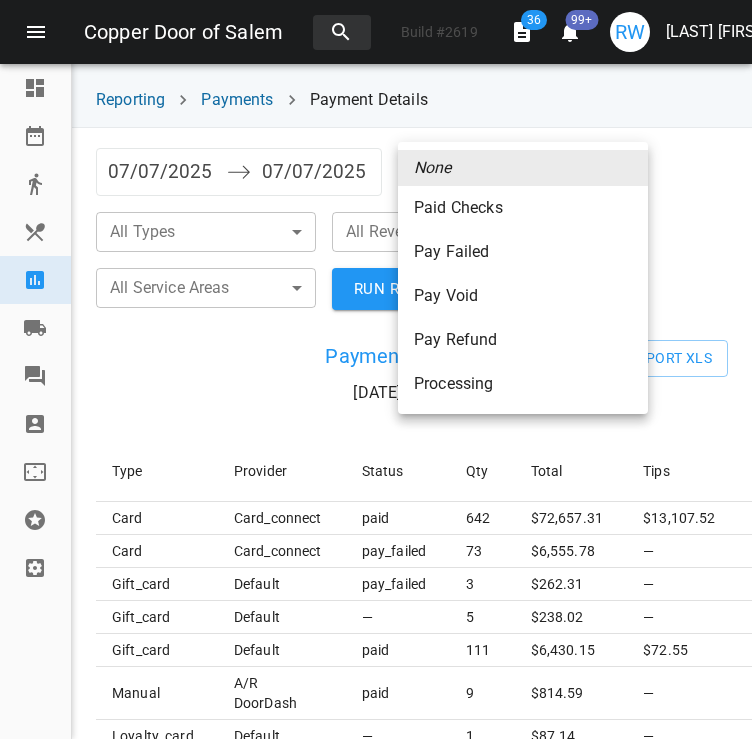 click on "[BUILDING_NAME] [BUILDING_NUMBER] [NUMBER] [NUMBER] [NUMBER] [NUMBER] [NUMBER] [NUMBER] [NUMBER] [NUMBER] [NUMBER] [NUMBER] [NUMBER] [FIRST] [LAST] Dashboard Reservations Takeout Menu & Modifiers Reporting Vendors Reviews Staff Floorplan Referral Program Settings Reporting Payments Payment Details [DATE] Navigate forward to interact with the calendar and select a date. Press the question mark key to get the keyboard shortcuts for changing dates. [DATE] Navigate backward to interact with the calendar and select a date. Press the question mark key to get the keyboard shortcuts for changing dates. All Check Statuses All Types All Revenue Centers All Service Areas RUN REPORT Payment Summary [DATE] — [DATE] Export XLS Type Provider Status Qty Total Tips Accrued points Is Captured card card_connect paid 642 $ 72,657.31 $13,107.52 52019.41 Yes card card_connect pay_failed 73 $ 6,555.78 — — No gift_card default pay_failed 3 $ 262.31 — — — gift_card default — 5 $ 238.02 — — — gift_card default paid 111 $ 6,430.15 $72.55 6118.1 — 9" at bounding box center [376, 369] 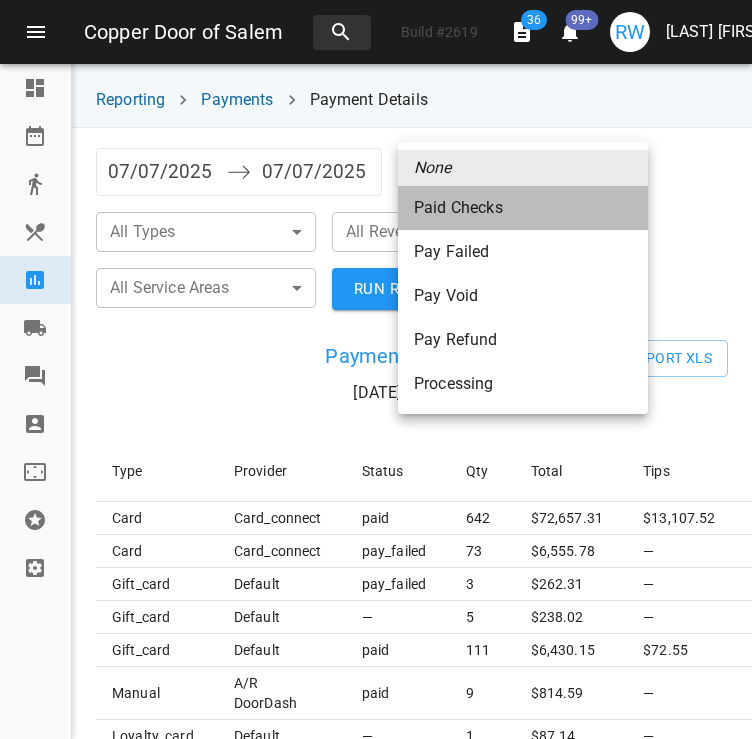 click on "Paid Checks" at bounding box center (523, 208) 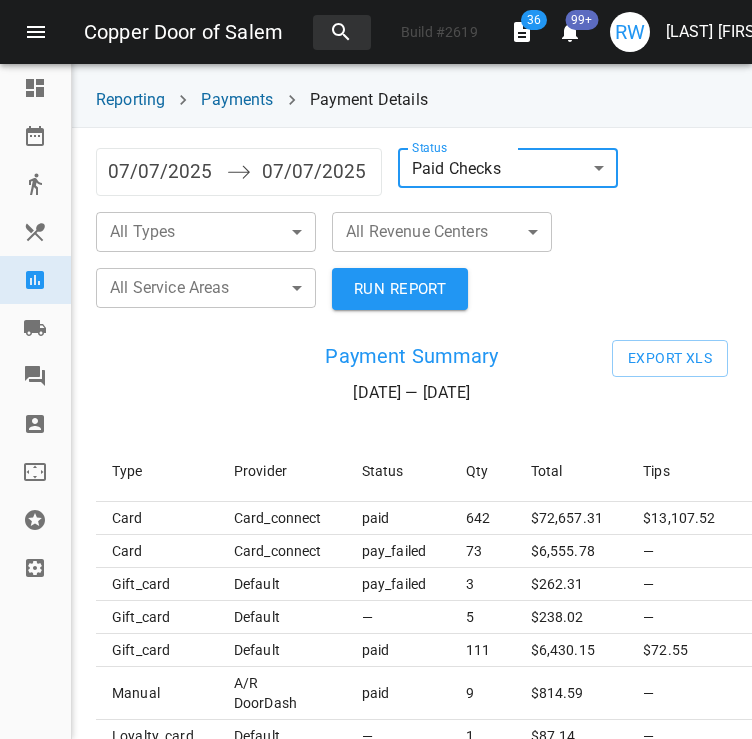 click on "[BUILDING_NAME] [BUILDING_NUMBER] [NUMBER] [NUMBER] [NUMBER] [NUMBER] [NUMBER] [NUMBER] [NUMBER] [NUMBER] [NUMBER] [NUMBER] [NUMBER] [FIRST] [LAST] Dashboard Reservations Takeout Menu & Modifiers Reporting Vendors Reviews Staff Floorplan Referral Program Settings Reporting Payments Payment Details [DATE] Navigate forward to interact with the calendar and select a date. Press the question mark key to get the keyboard shortcuts for changing dates. [DATE] Navigate backward to interact with the calendar and select a date. Press the question mark key to get the keyboard shortcuts for changing dates. Status Paid Checks paid All Types All Revenue Centers All Service Areas RUN REPORT Payment Summary [DATE] — [DATE] Export XLS Type Provider Status Qty Total Tips Accrued points Is Captured card card_connect paid 642 $ 72,657.31 $13,107.52 52019.41 Yes card card_connect pay_failed 73 $ 6,555.78 — — No gift_card default pay_failed 3 $ 262.31 — — — gift_card default — 5 $ 238.02 — — — gift_card default paid 111 $ 6,430.15 $72.55 6118.1 — 9" at bounding box center [376, 369] 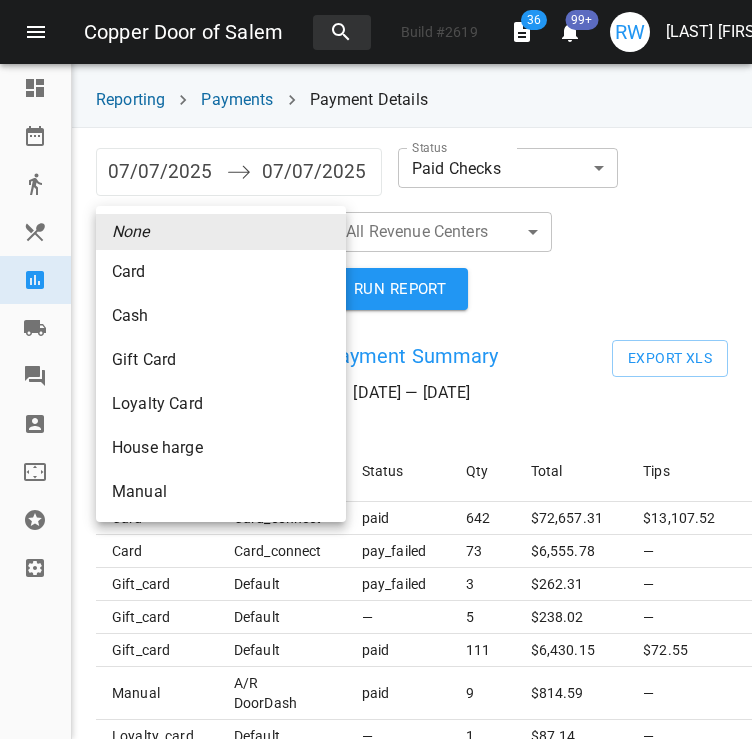 click on "Gift Card" at bounding box center (221, 272) 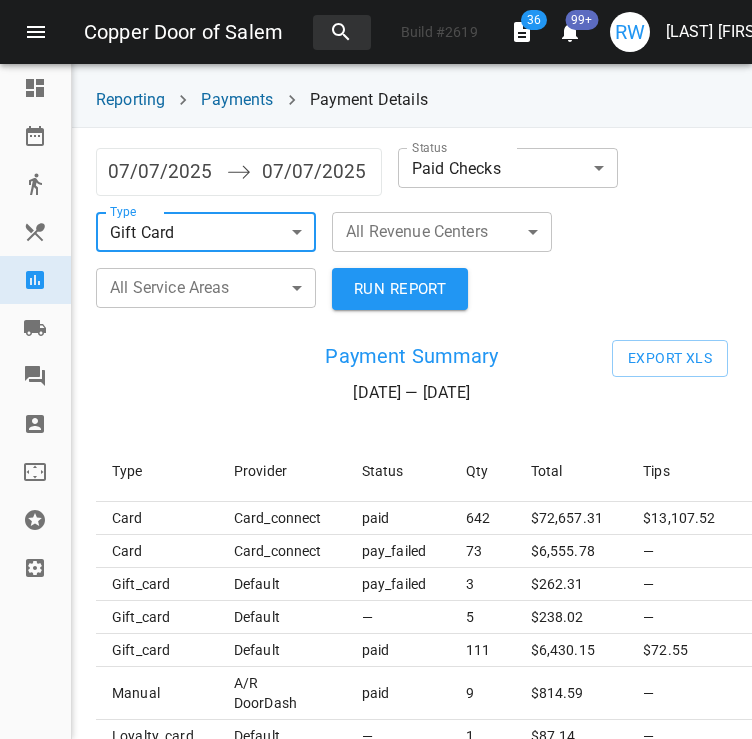 click on "RUN REPORT" at bounding box center [400, 289] 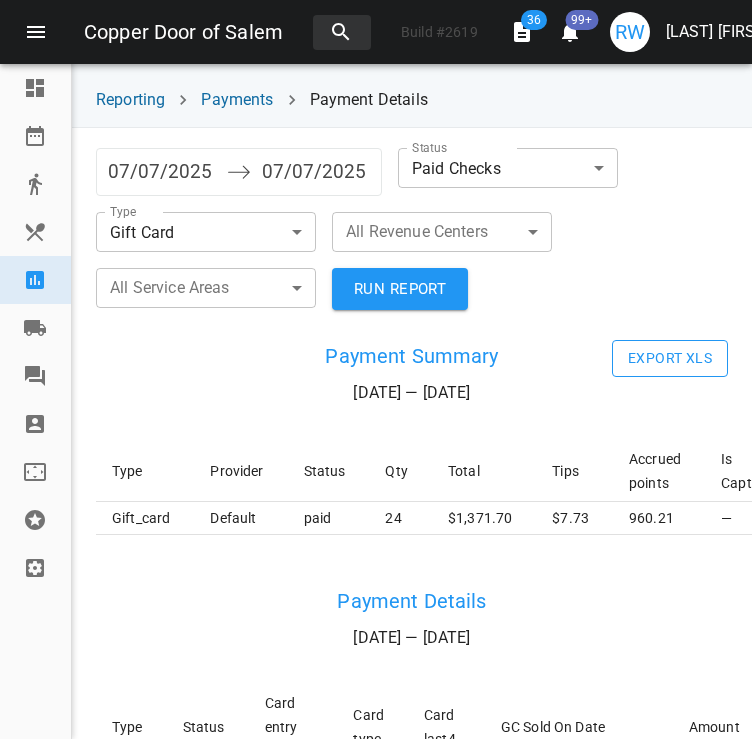 click on "Export XLS" at bounding box center (670, 358) 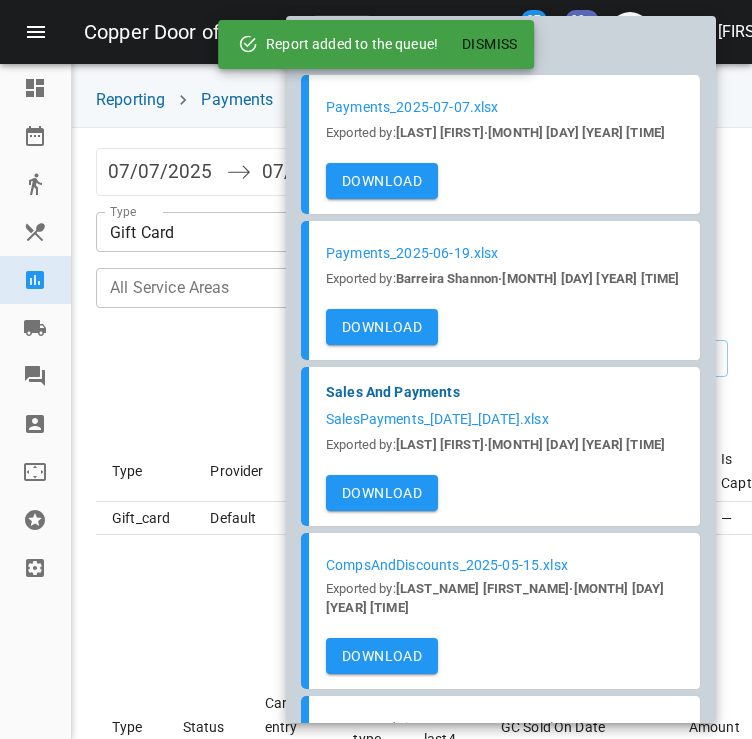click on "Dismiss" at bounding box center [490, 44] 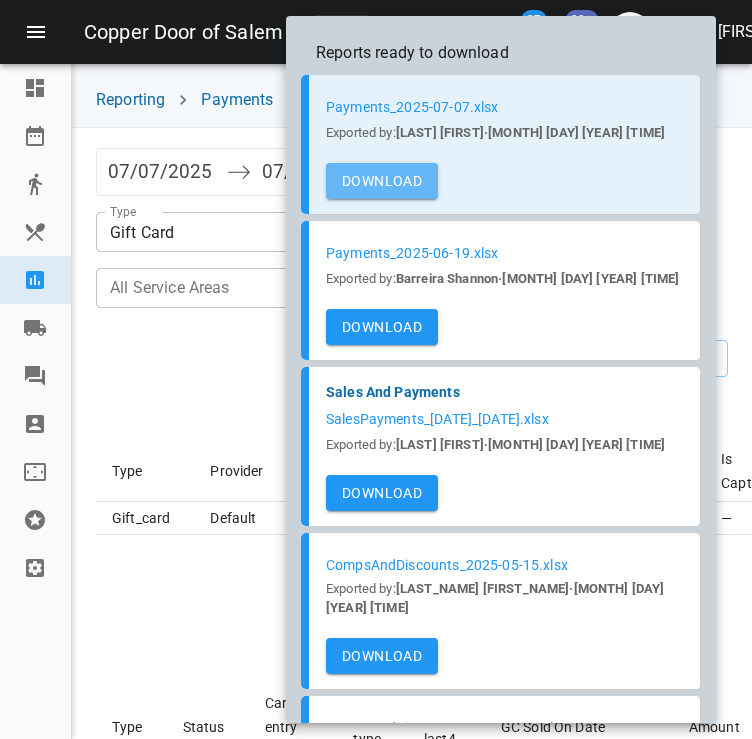 click on "Download" at bounding box center [382, 181] 